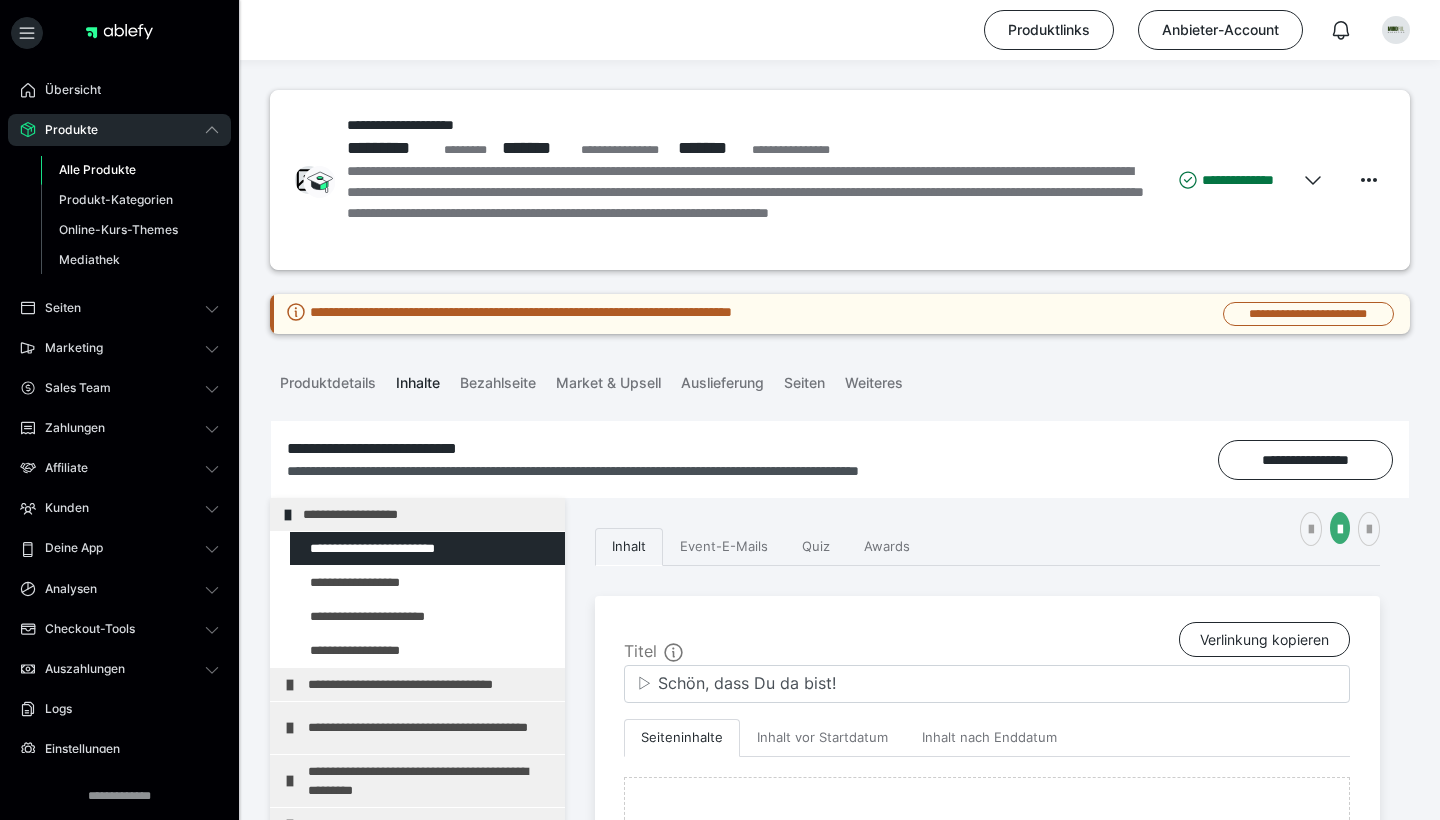 scroll, scrollTop: 364, scrollLeft: 0, axis: vertical 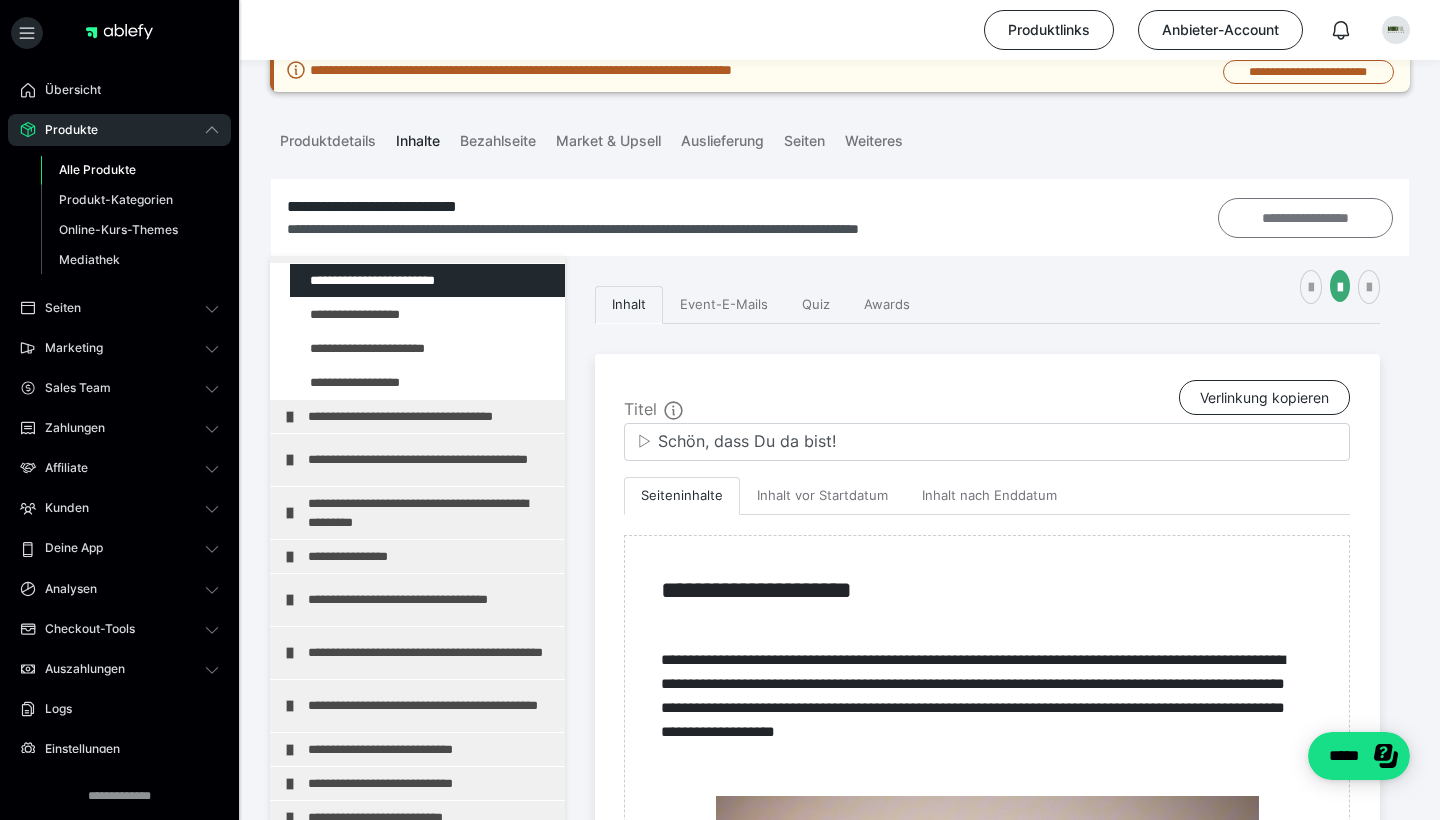 click on "**********" at bounding box center [1306, 218] 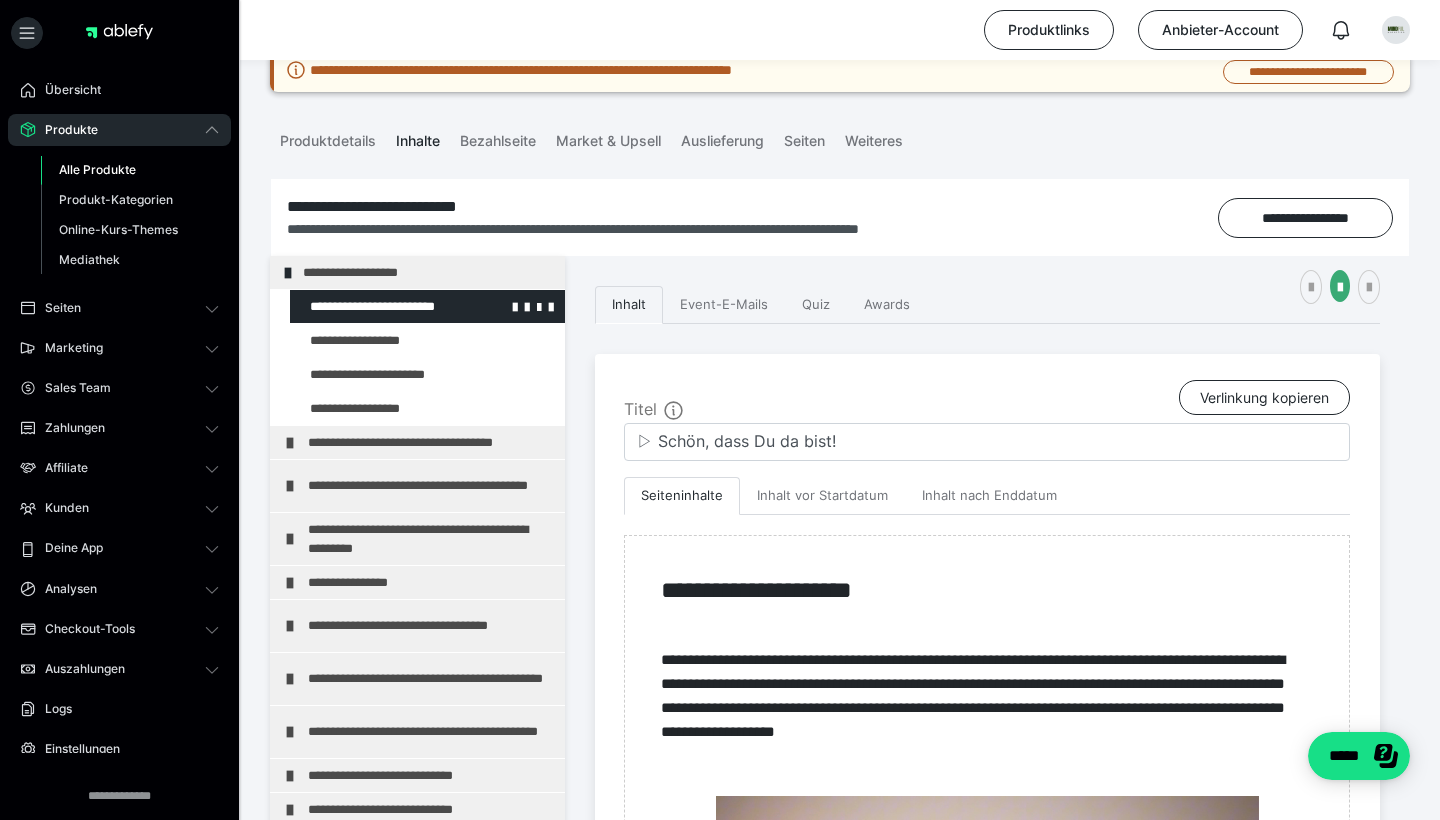 scroll, scrollTop: 0, scrollLeft: 0, axis: both 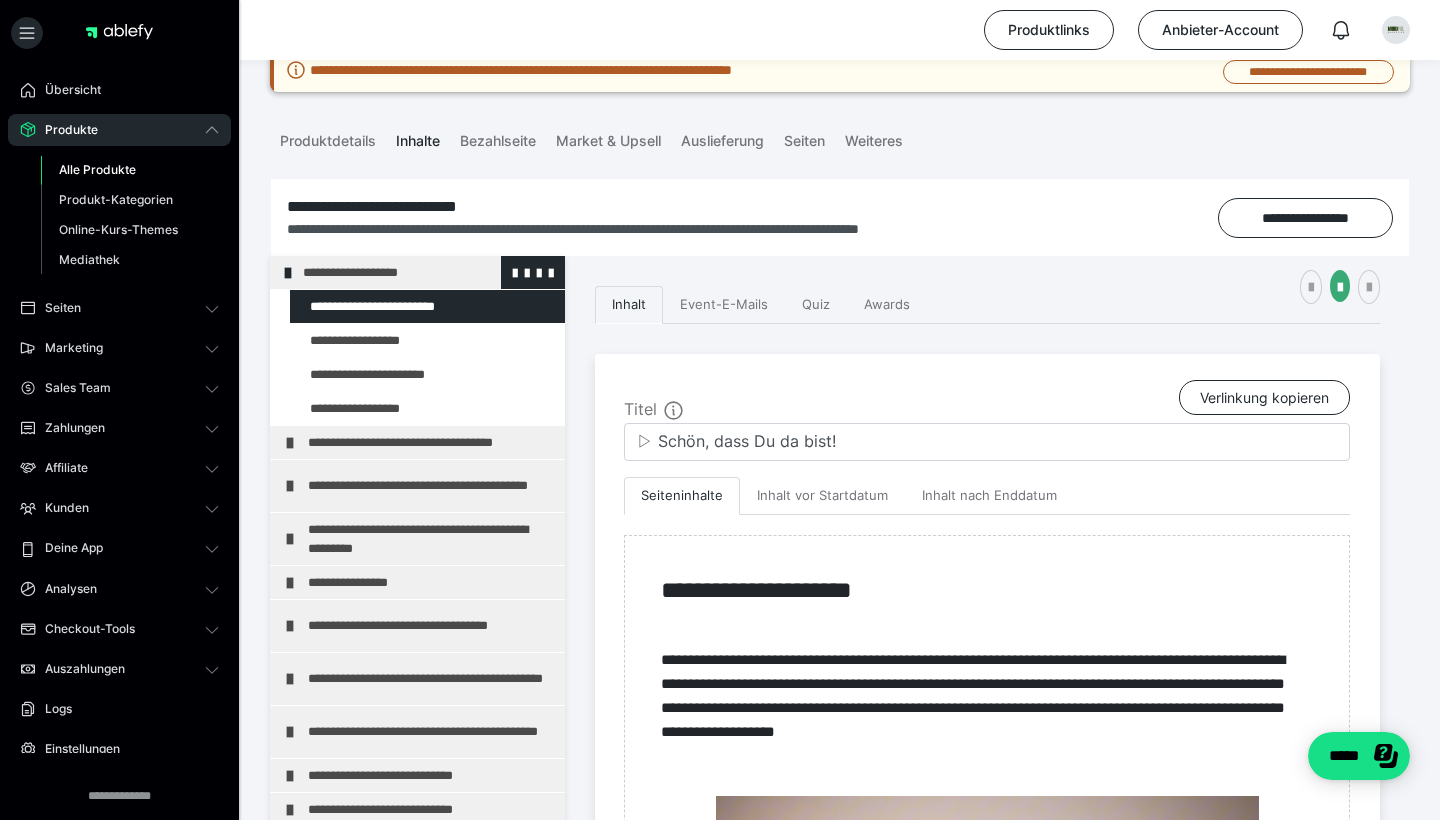 click on "**********" at bounding box center [426, 272] 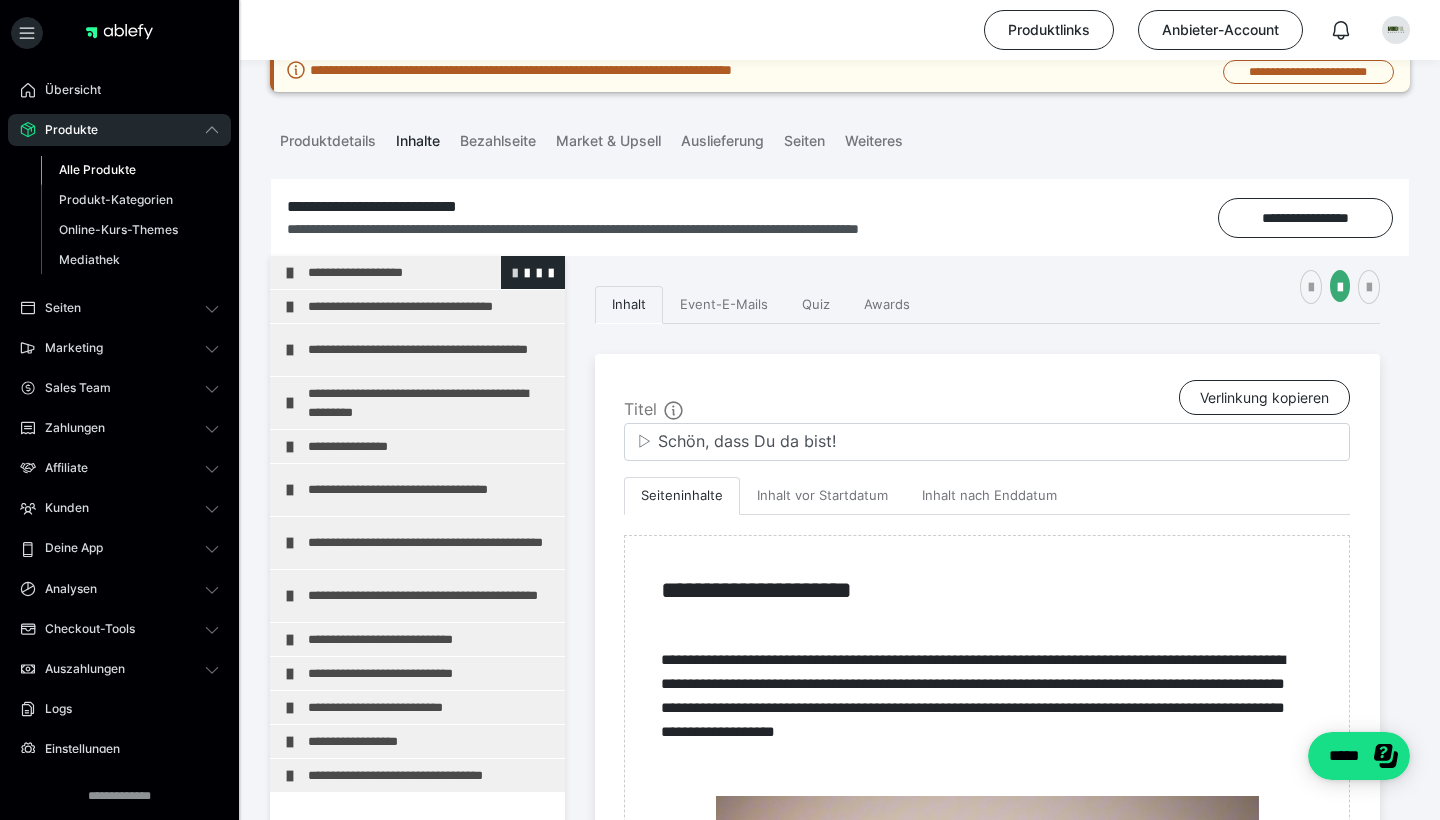 click at bounding box center [515, 272] 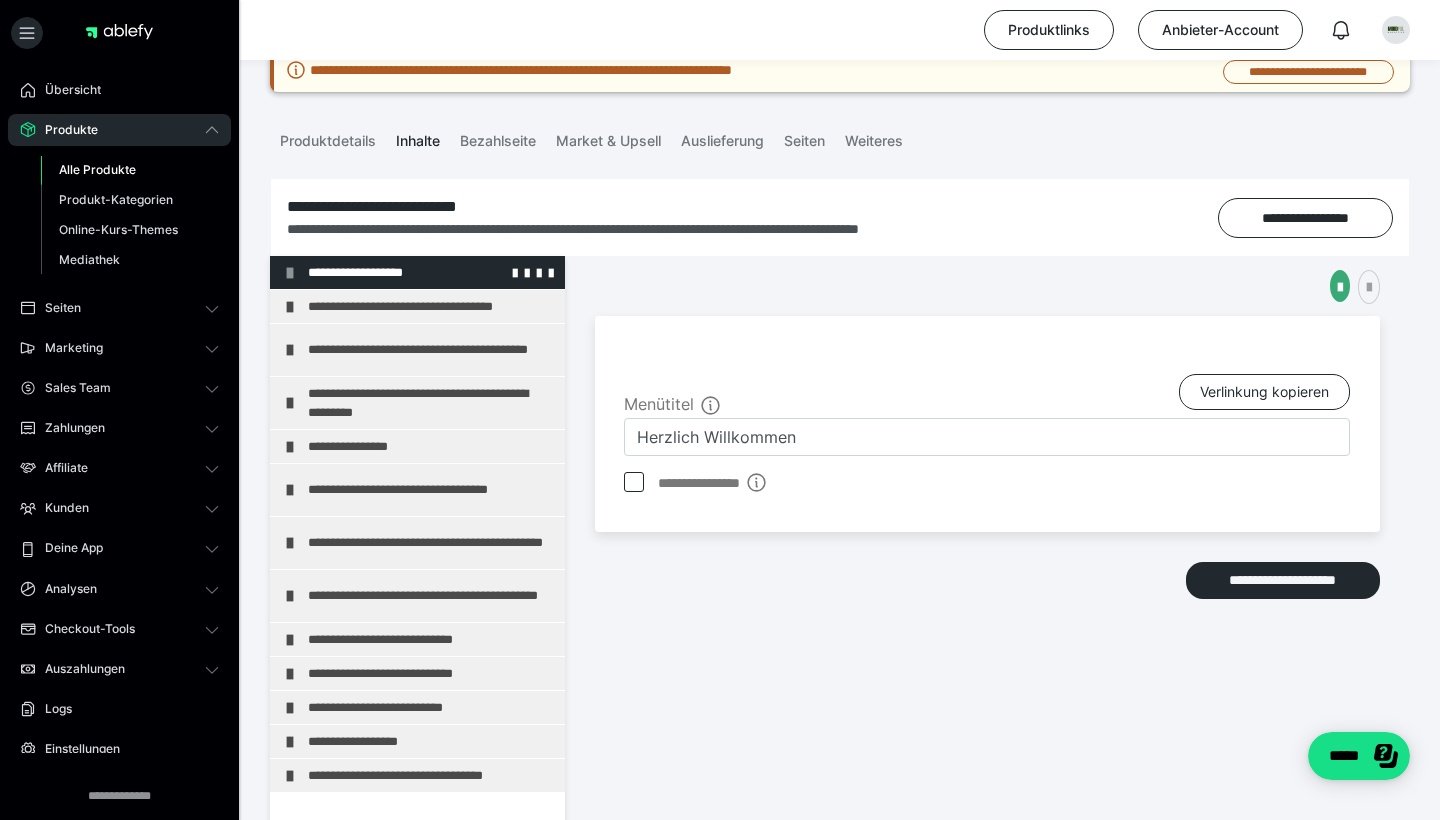 click on "**********" at bounding box center (417, 272) 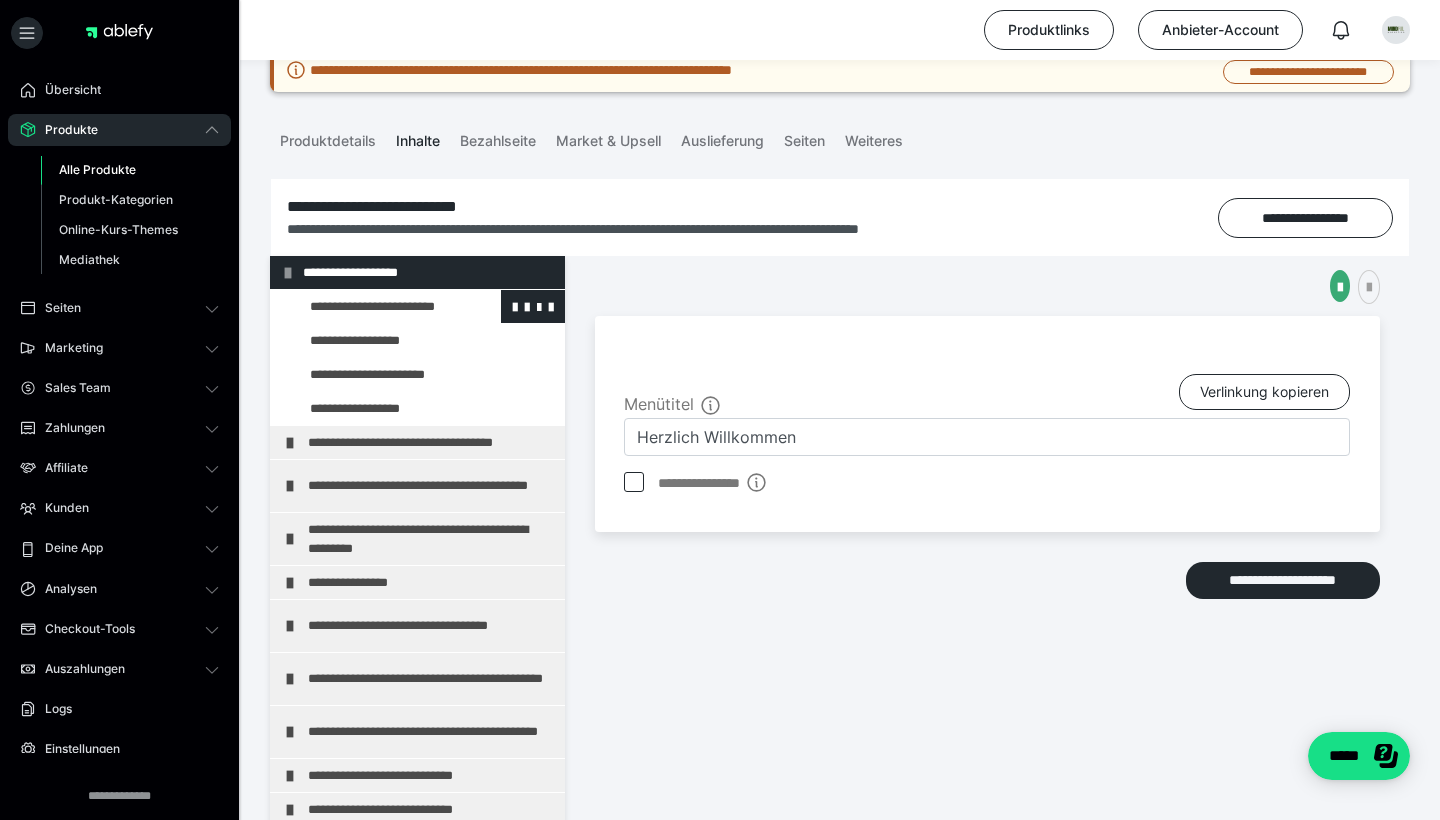click at bounding box center (375, 306) 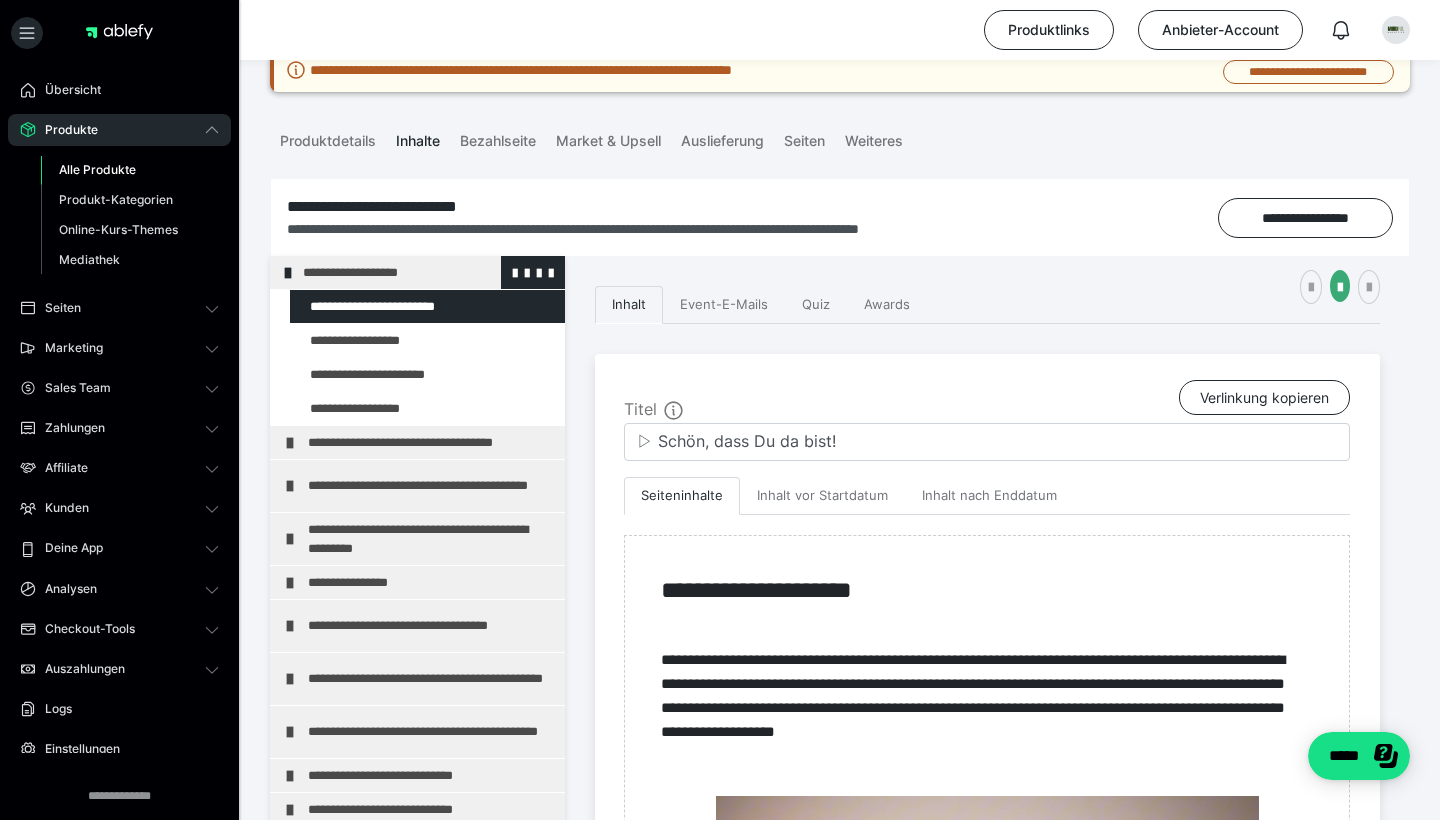 click on "**********" at bounding box center (426, 272) 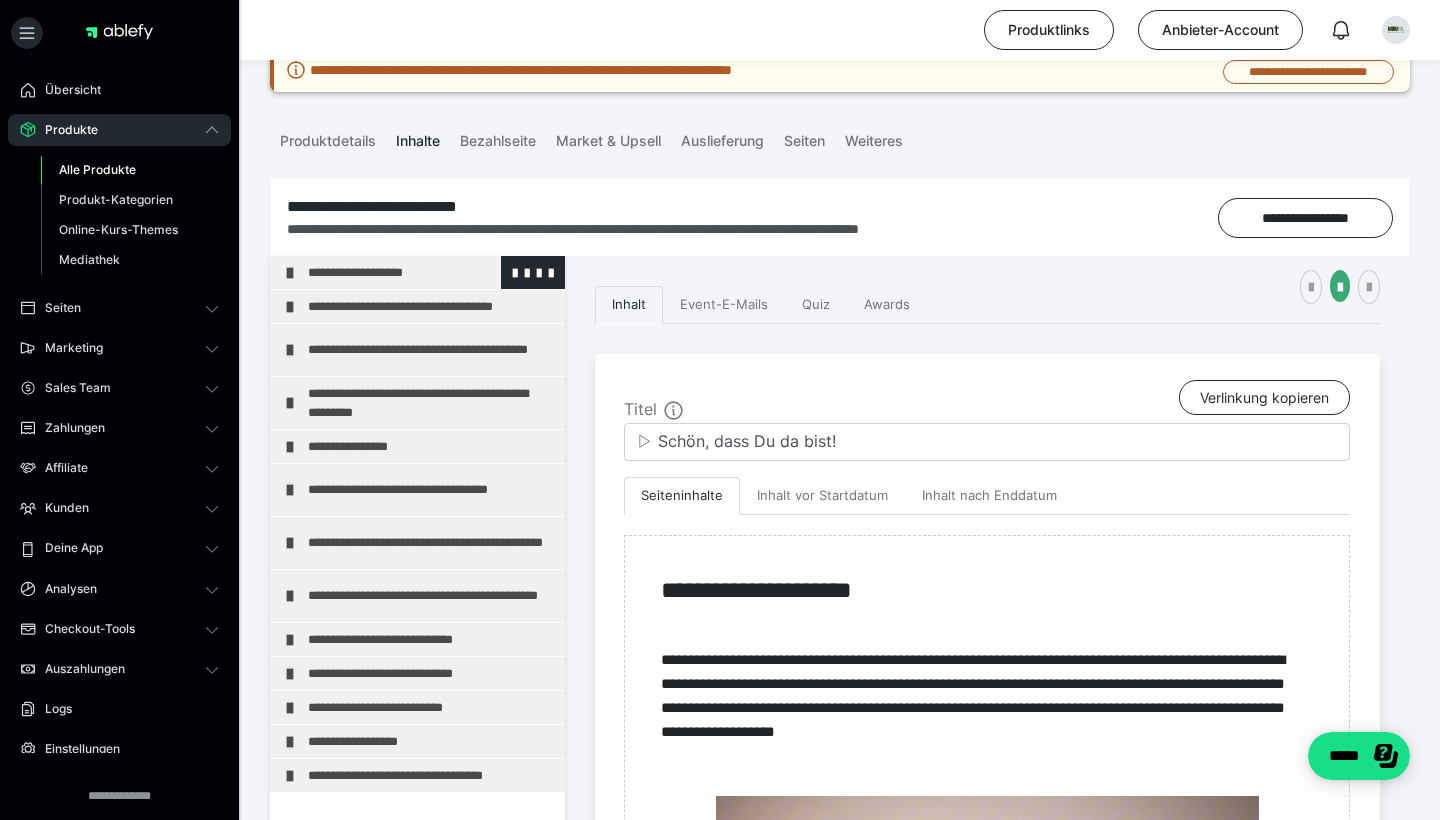 click at bounding box center [290, 273] 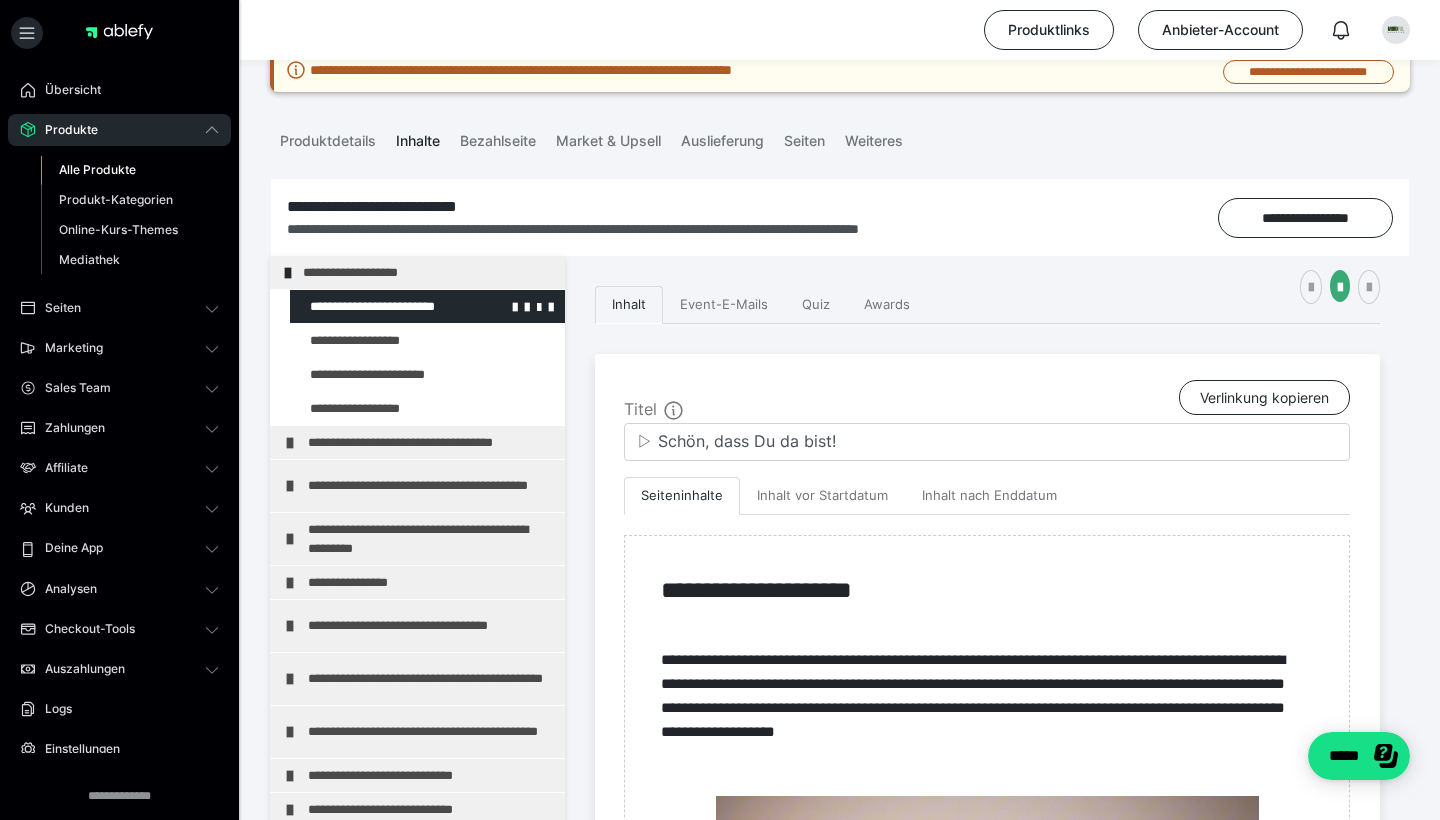 click at bounding box center [375, 306] 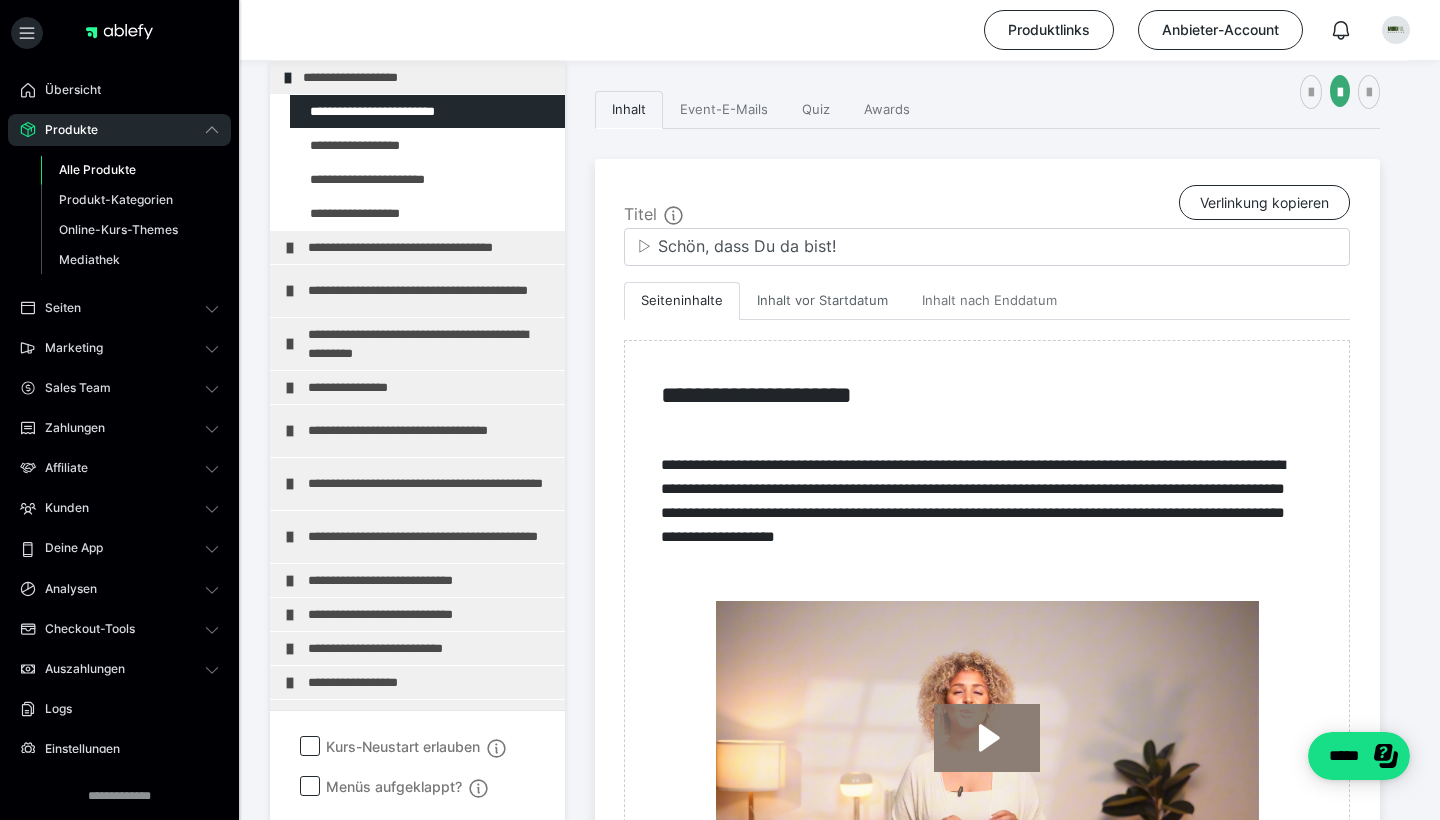 scroll, scrollTop: 446, scrollLeft: 0, axis: vertical 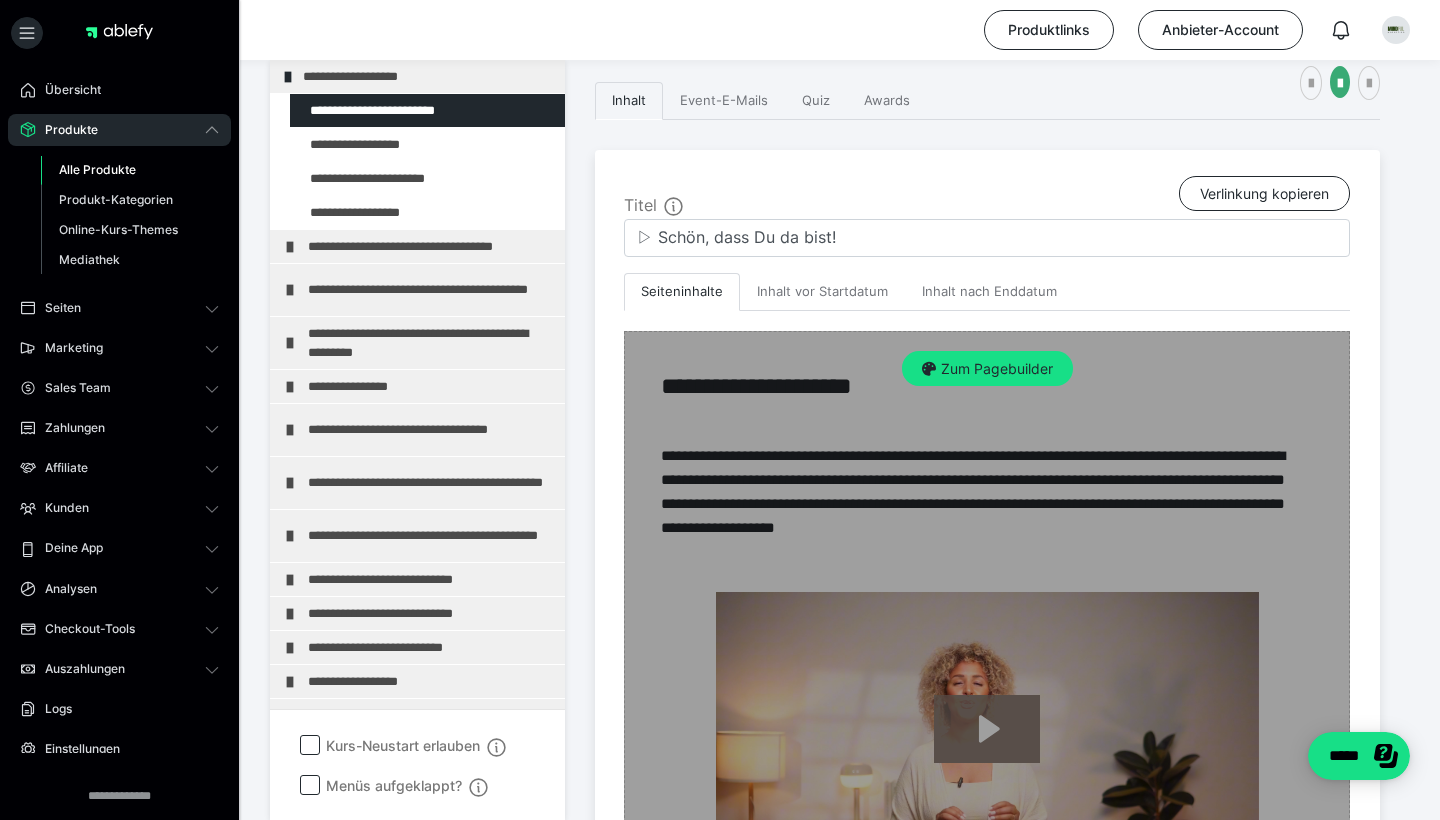 click on "Zum Pagebuilder" at bounding box center (987, 615) 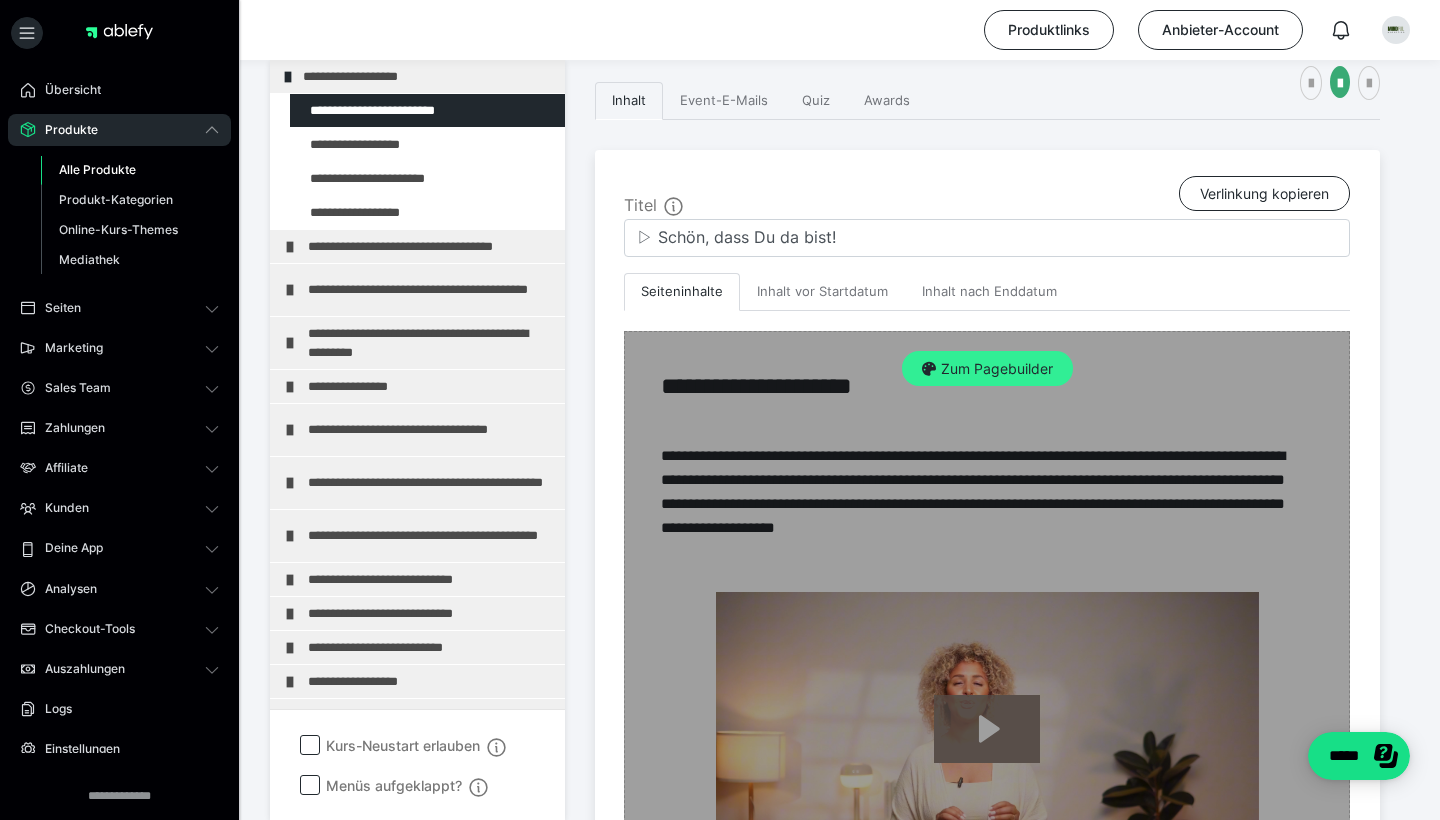 click on "Zum Pagebuilder" at bounding box center [987, 369] 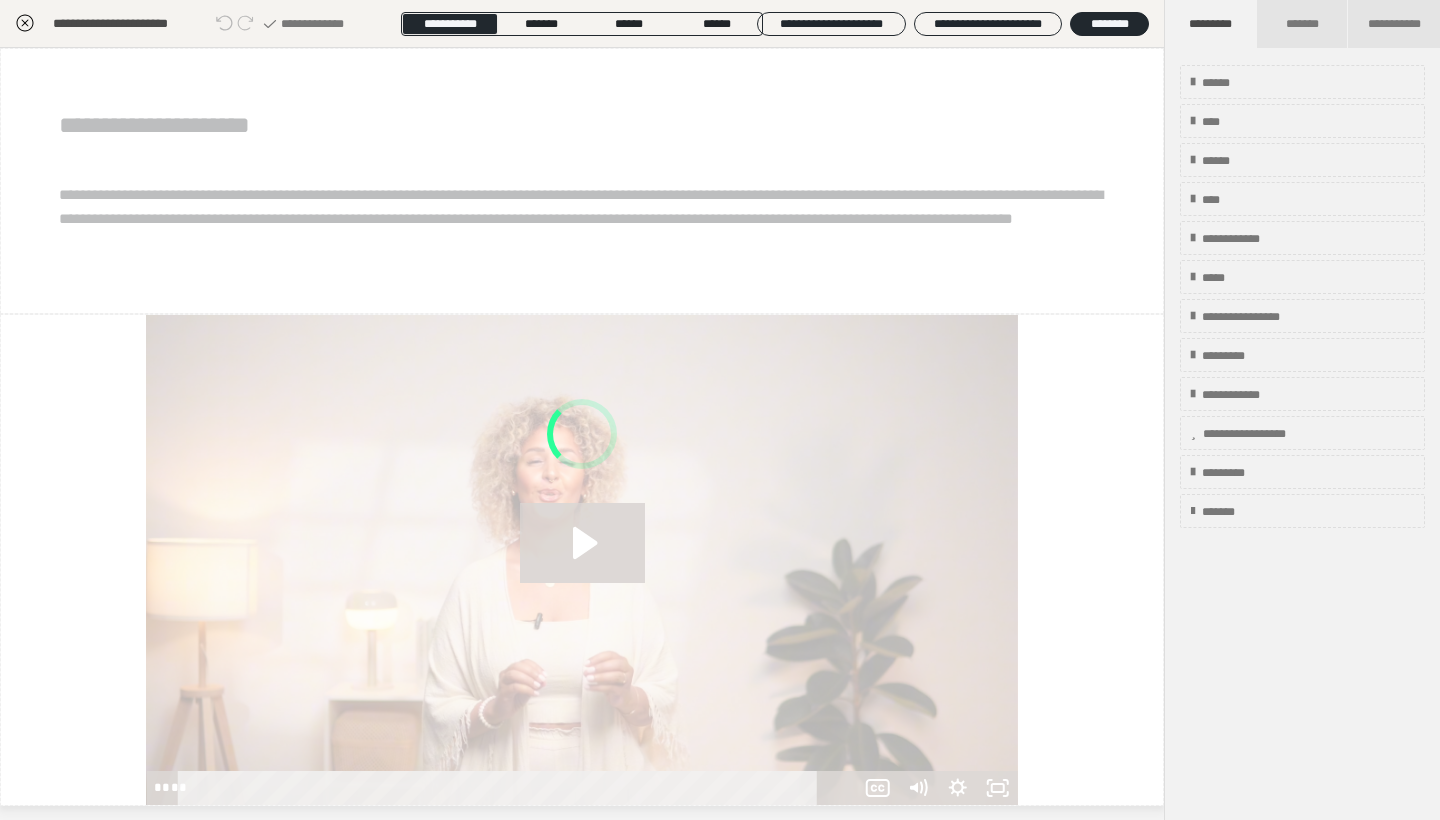 scroll, scrollTop: 438, scrollLeft: 0, axis: vertical 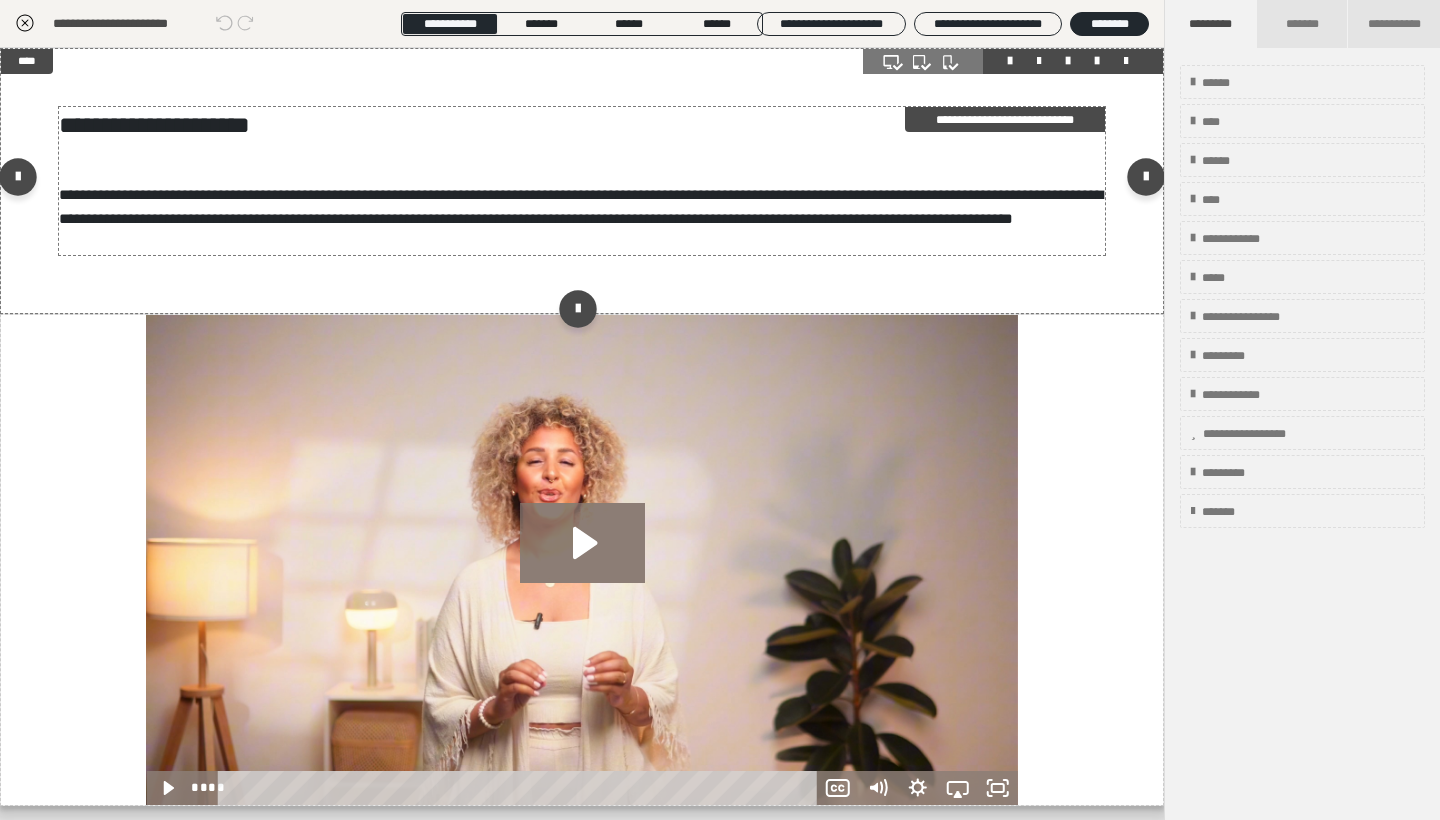click on "**********" at bounding box center (582, 181) 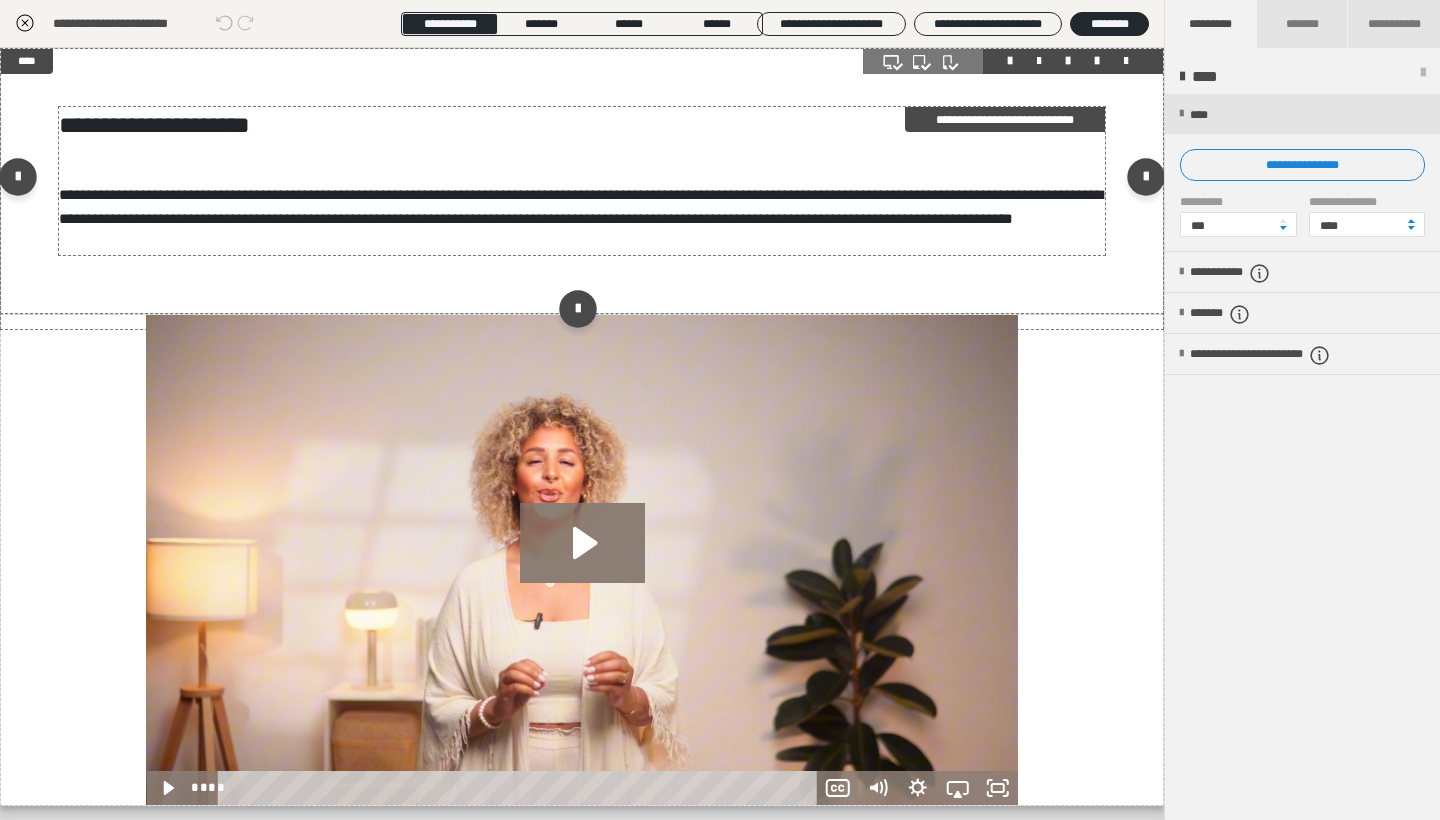 click on "**********" at bounding box center [582, 181] 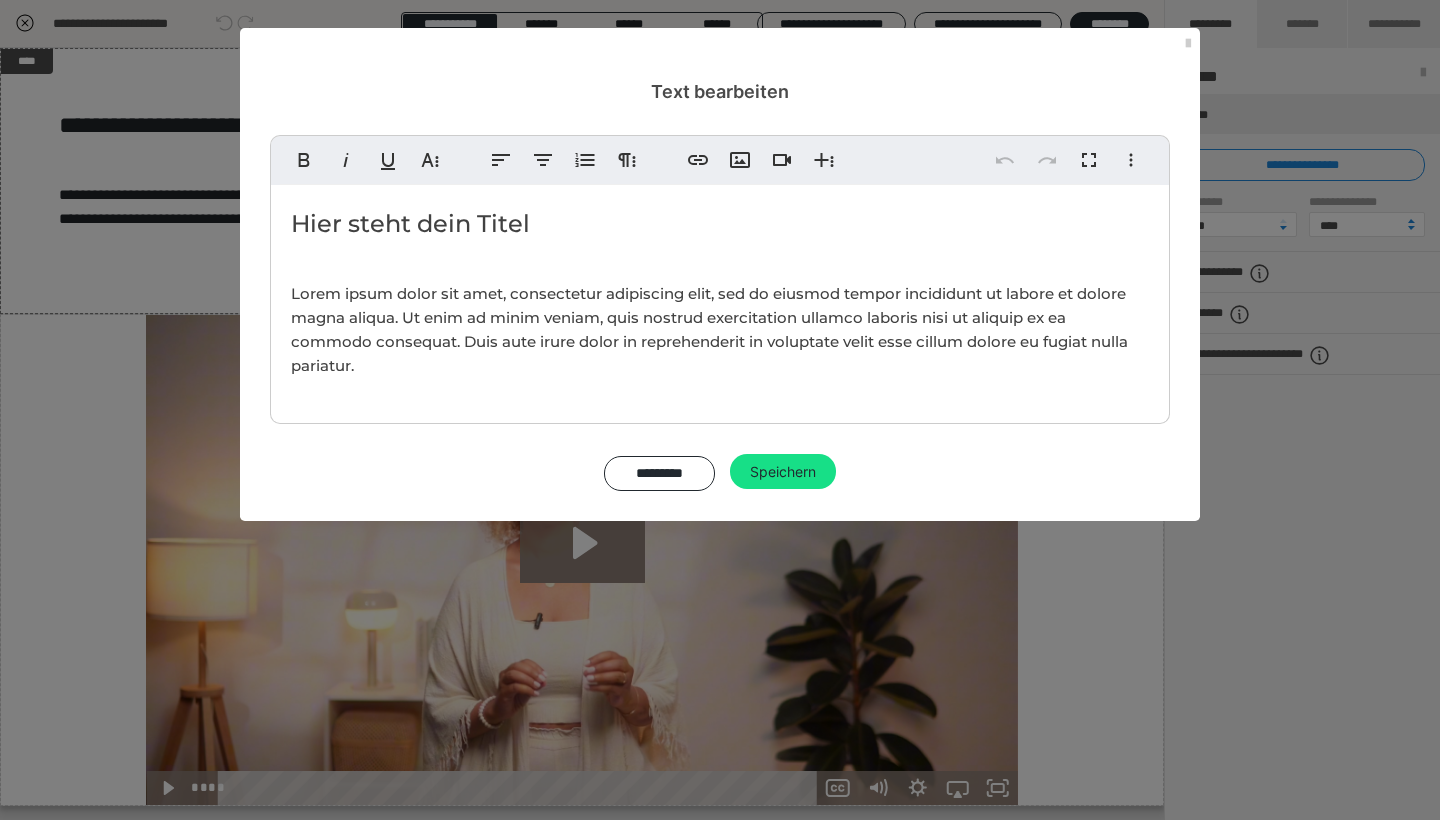 click on "Hier steht dein Titel Lorem ipsum dolor sit amet, consectetur adipiscing elit, sed do eiusmod tempor incididunt ut labore et dolore magna aliqua. Ut enim ad minim veniam, quis nostrud exercitation ullamco laboris nisi ut aliquip ex ea commodo consequat. Duis aute irure dolor in reprehenderit in voluptate velit esse cillum dolore eu fugiat nulla pariatur." at bounding box center [720, 299] 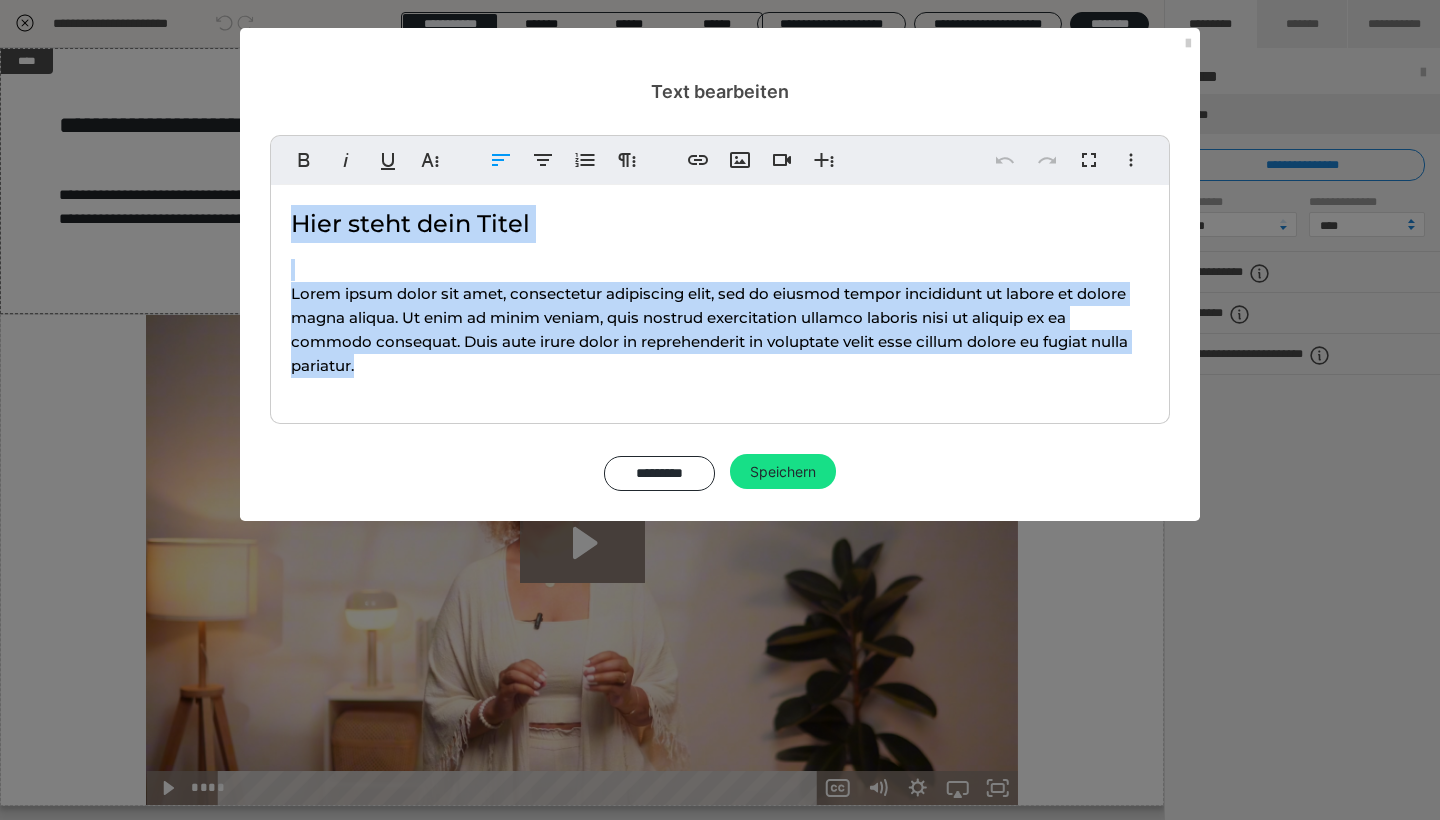 drag, startPoint x: 481, startPoint y: 377, endPoint x: 290, endPoint y: 254, distance: 227.17834 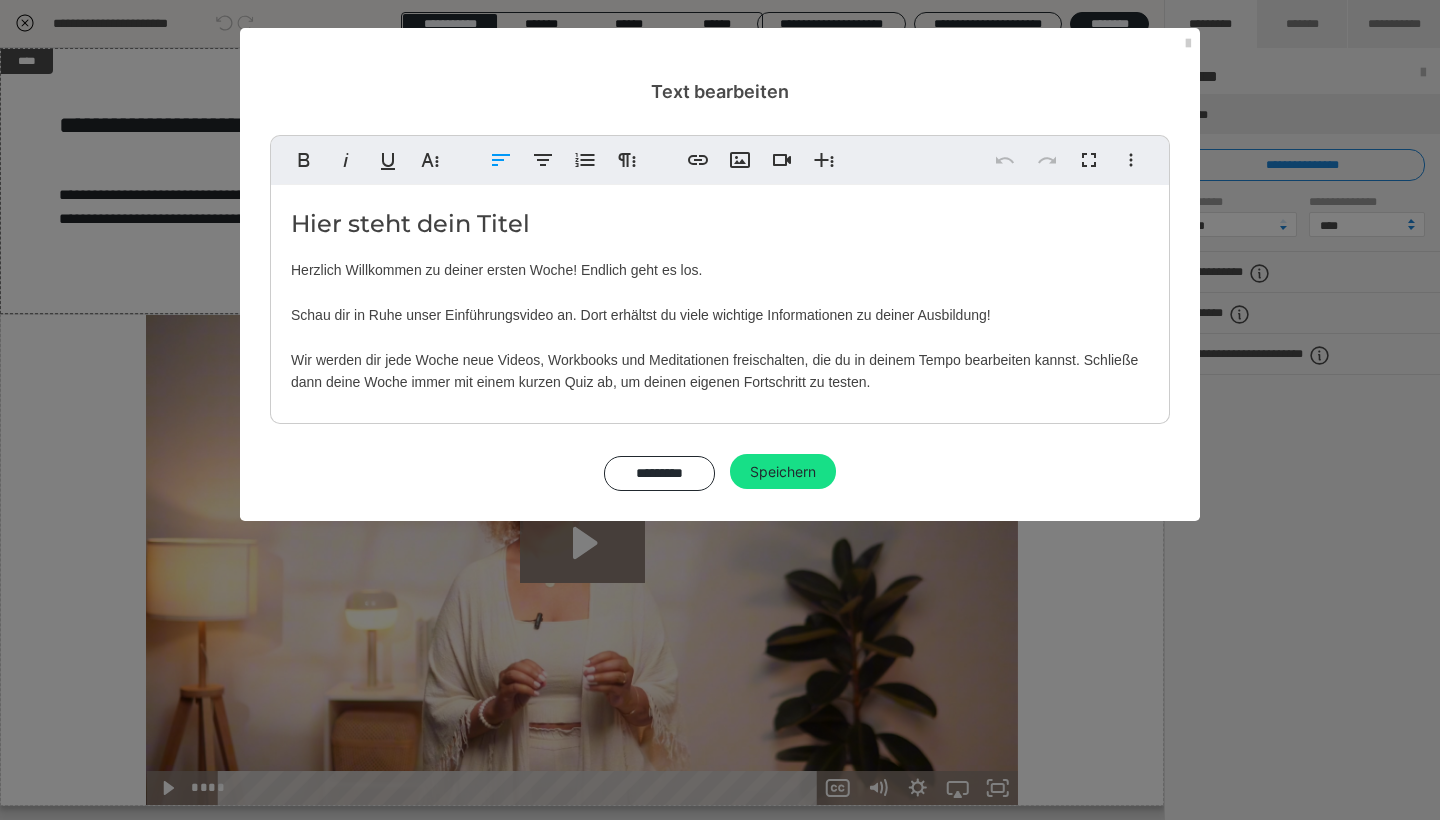 scroll, scrollTop: 5659, scrollLeft: 3, axis: both 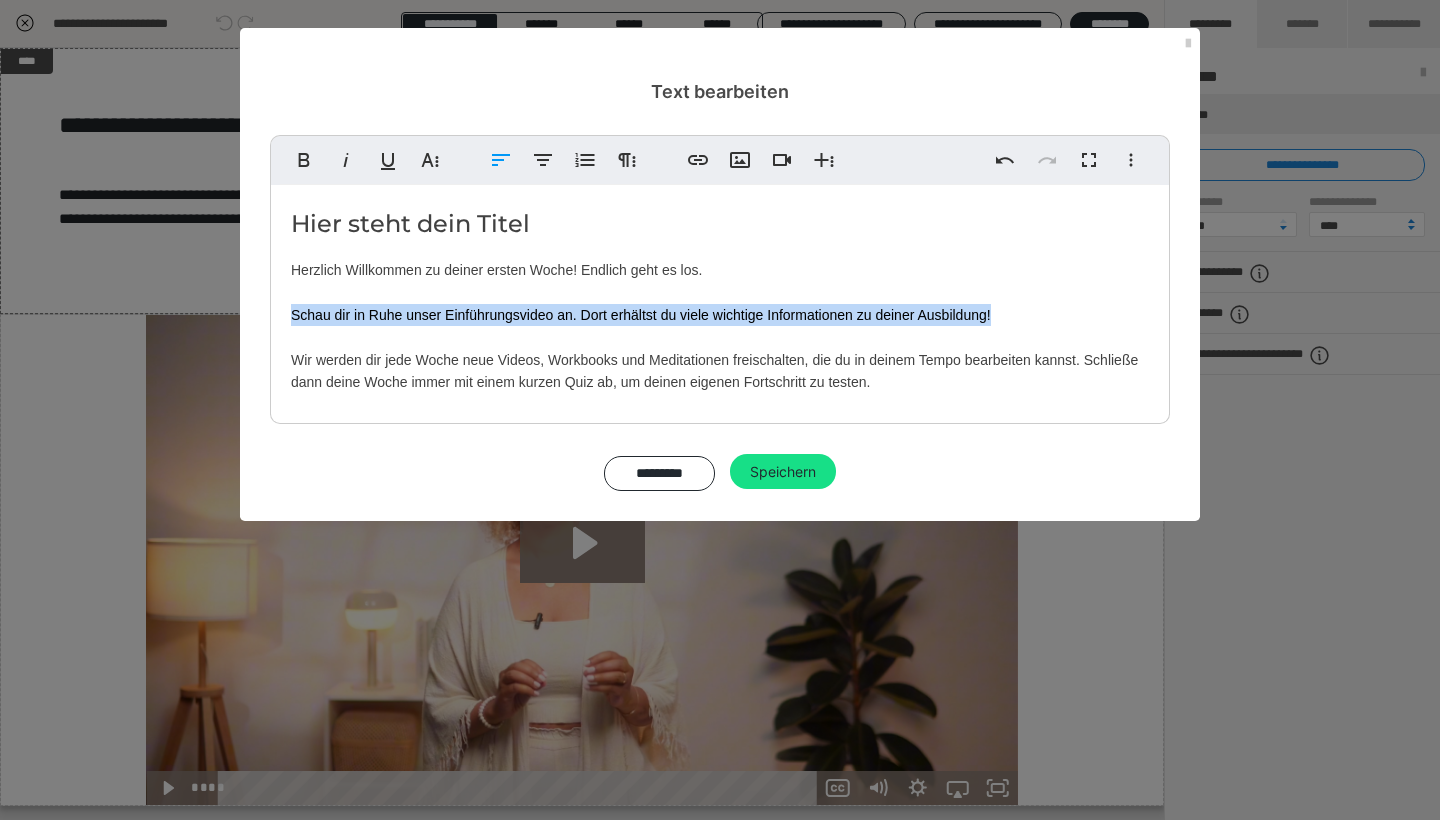 drag, startPoint x: 996, startPoint y: 312, endPoint x: 290, endPoint y: 318, distance: 706.0255 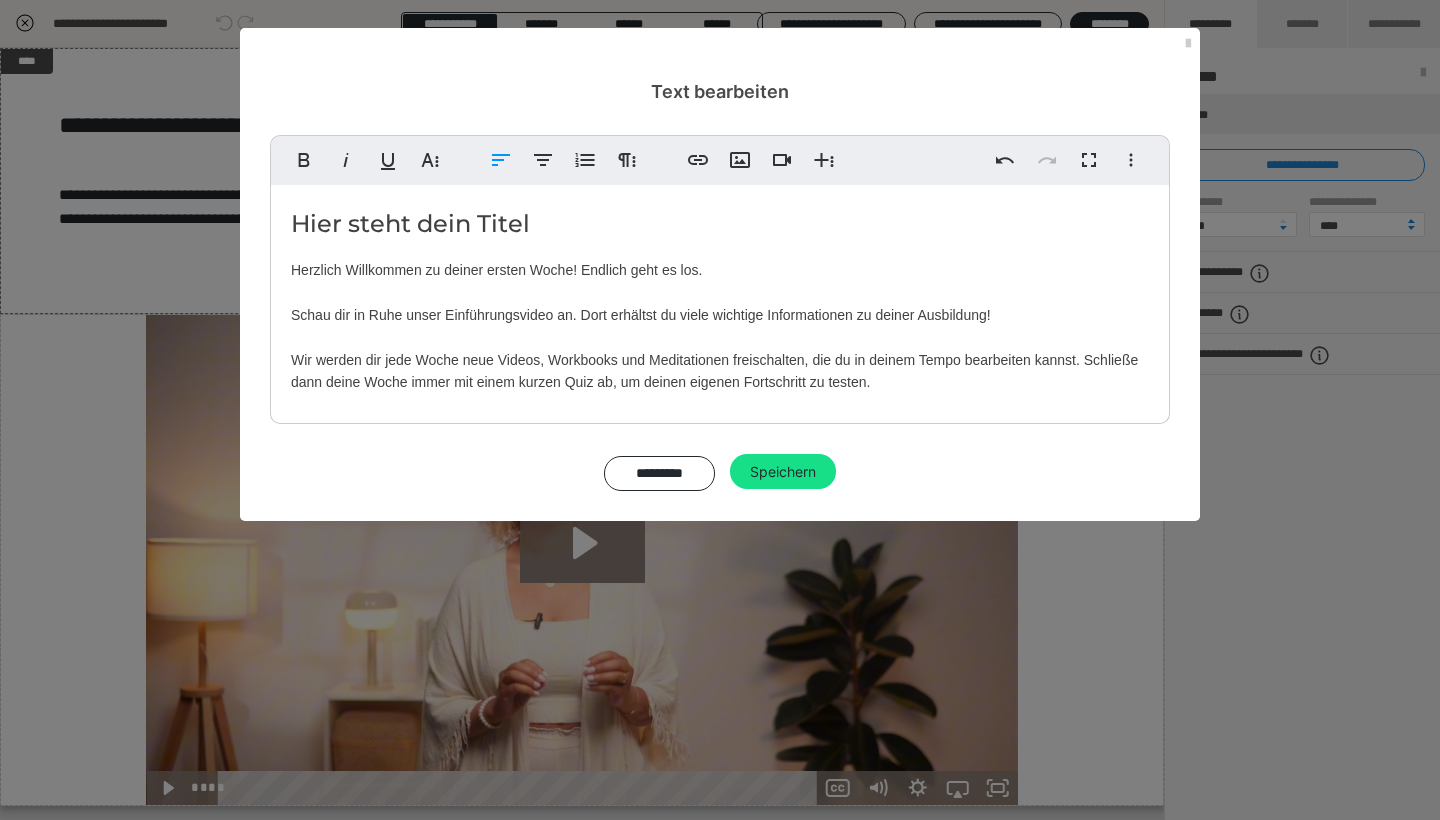 click on "Hier steht dein Titel Herzlich Willkommen zu deiner ersten Woche! Endlich geht es los. Schau dir in Ruhe unser Einführungsvideo an. Dort erhältst du viele wichtige Informationen zu deiner Ausbildung! Wir werden dir jede Woche neue Videos, Workbooks und Meditationen freischalten, die du in deinem Tempo bearbeiten kannst. Schließe dann deine Woche immer mit einem kurzen Quiz ab, um deinen eigenen Fortschritt zu testen." at bounding box center (720, 299) 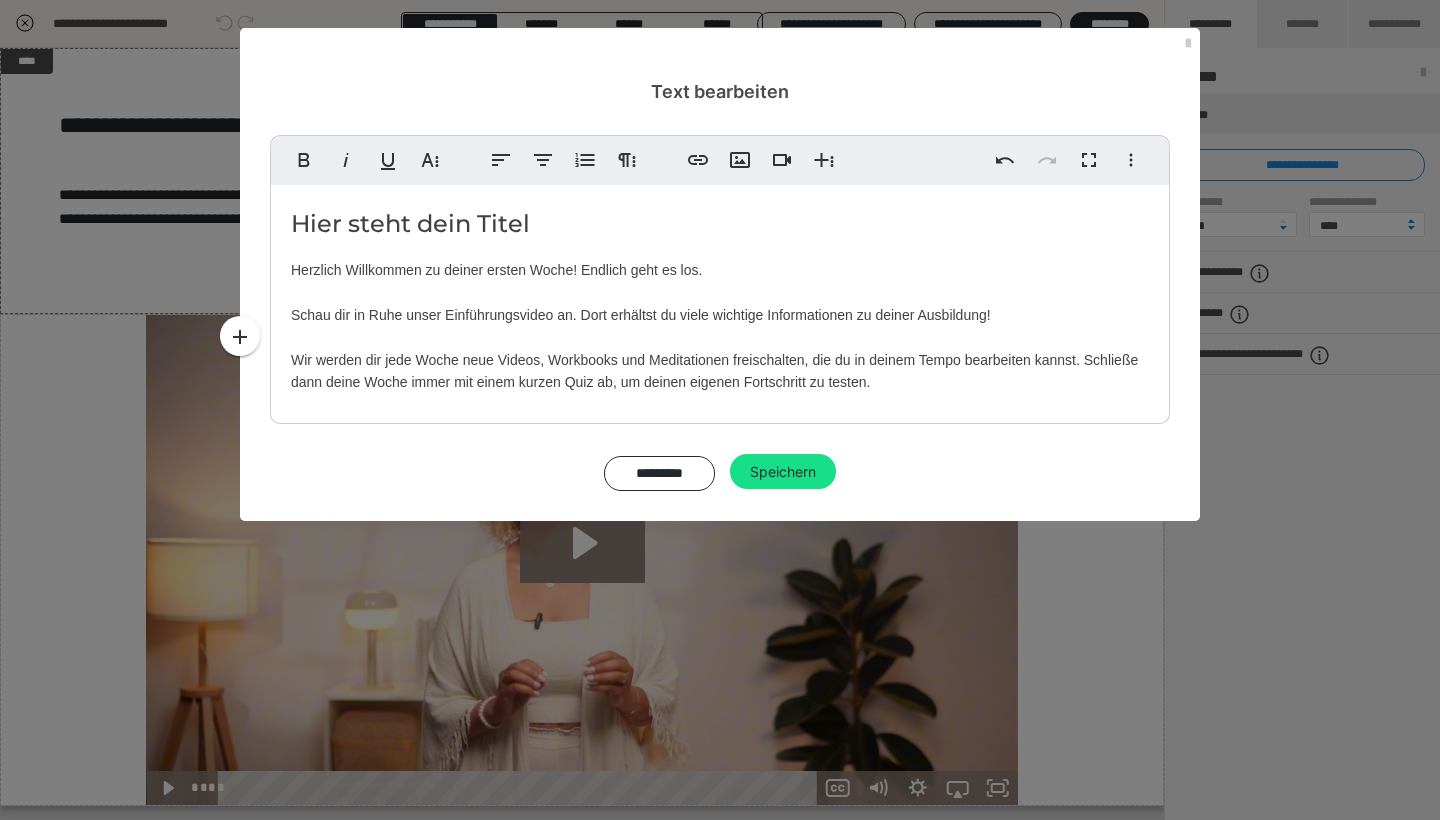 click on "Hier steht dein Titel Herzlich Willkommen zu deiner ersten Woche! Endlich geht es los. Schau dir in Ruhe unser Einführungsvideo an. Dort erhältst du viele wichtige Informationen zu deiner Ausbildung! Wir werden dir jede Woche neue Videos, Workbooks und Meditationen freischalten, die du in deinem Tempo bearbeiten kannst. Schließe dann deine Woche immer mit einem kurzen Quiz ab, um deinen eigenen Fortschritt zu testen." at bounding box center [720, 299] 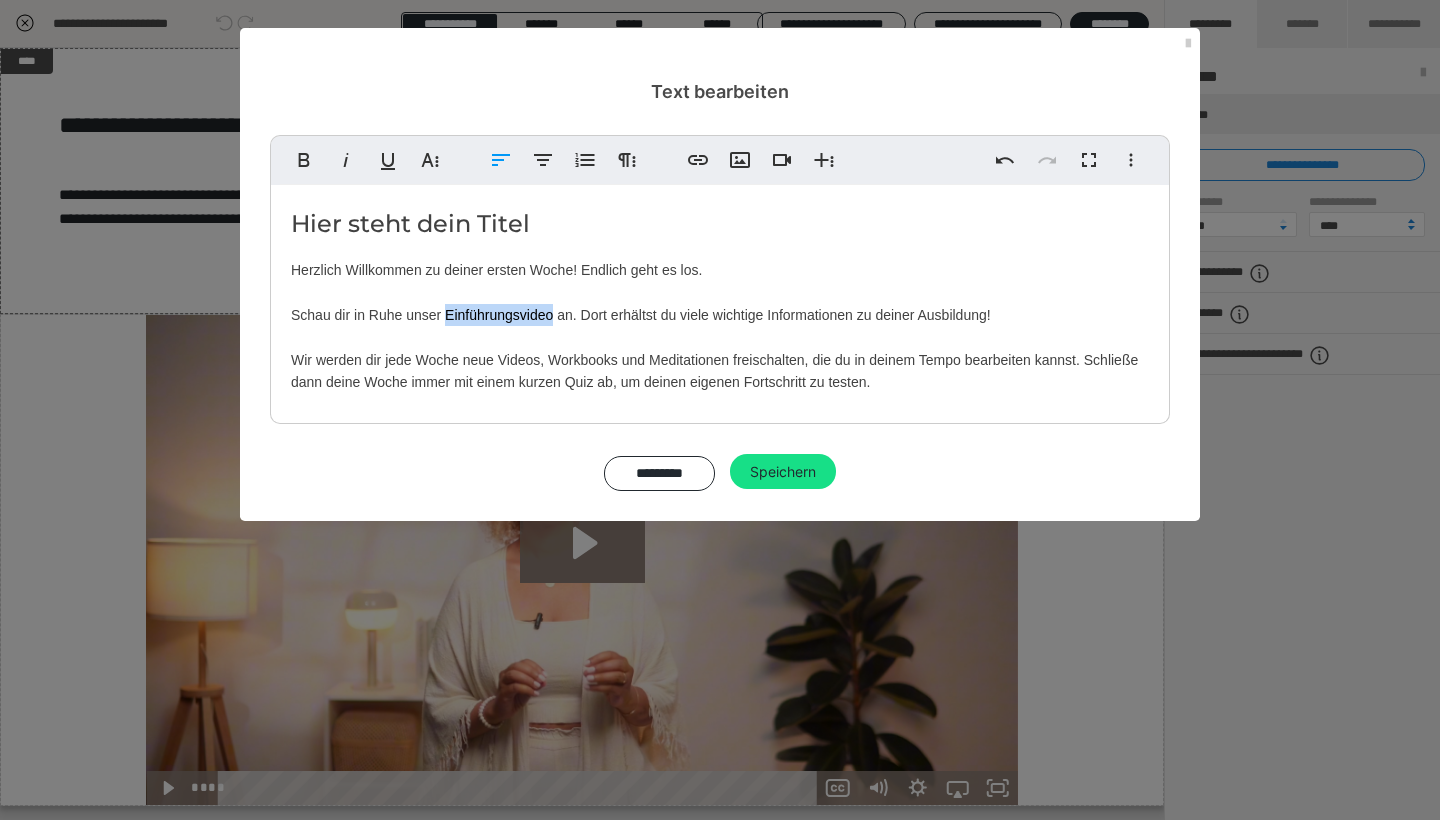 drag, startPoint x: 553, startPoint y: 307, endPoint x: 447, endPoint y: 300, distance: 106.23088 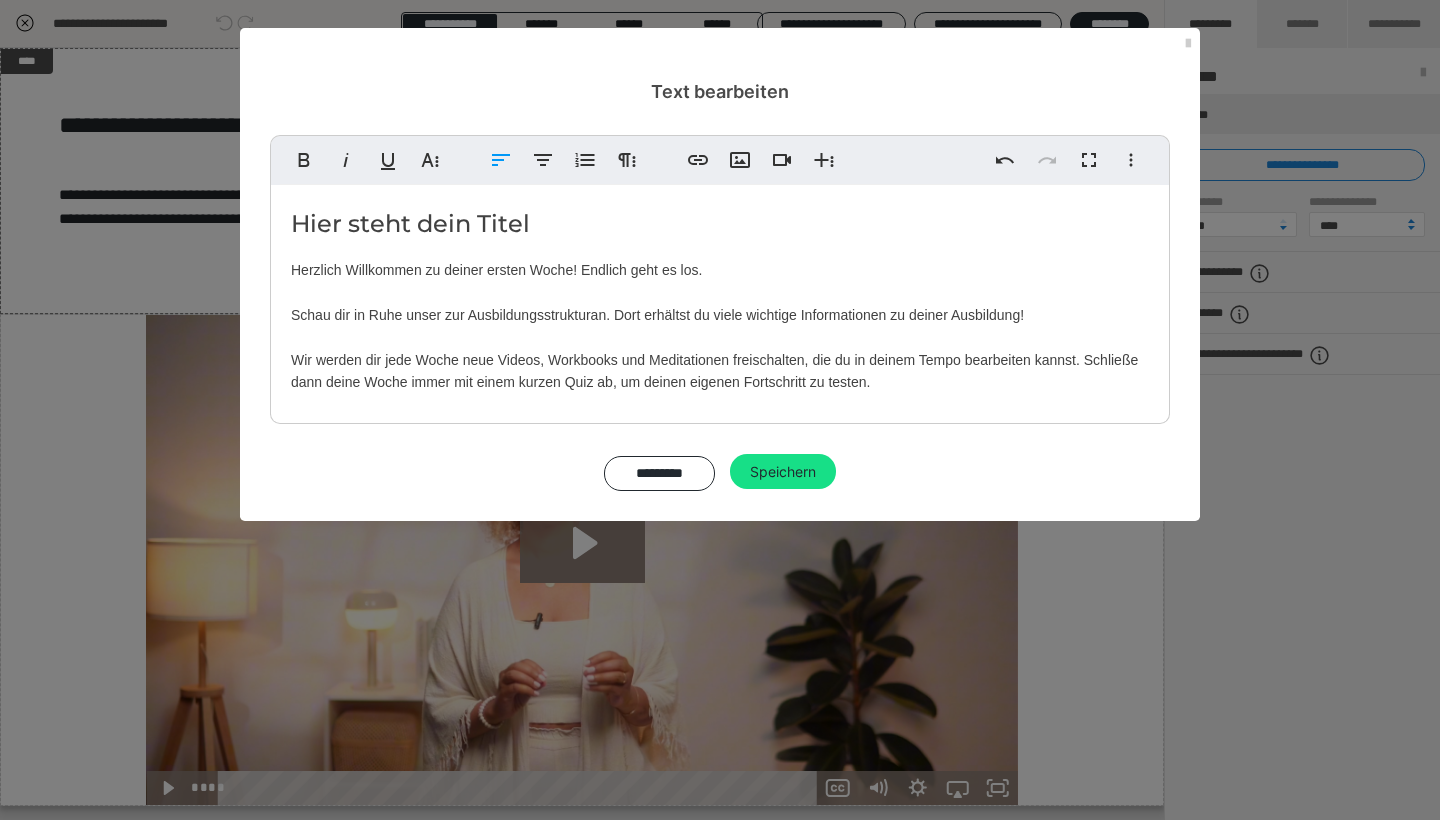 drag, startPoint x: 1055, startPoint y: 311, endPoint x: 265, endPoint y: 305, distance: 790.02277 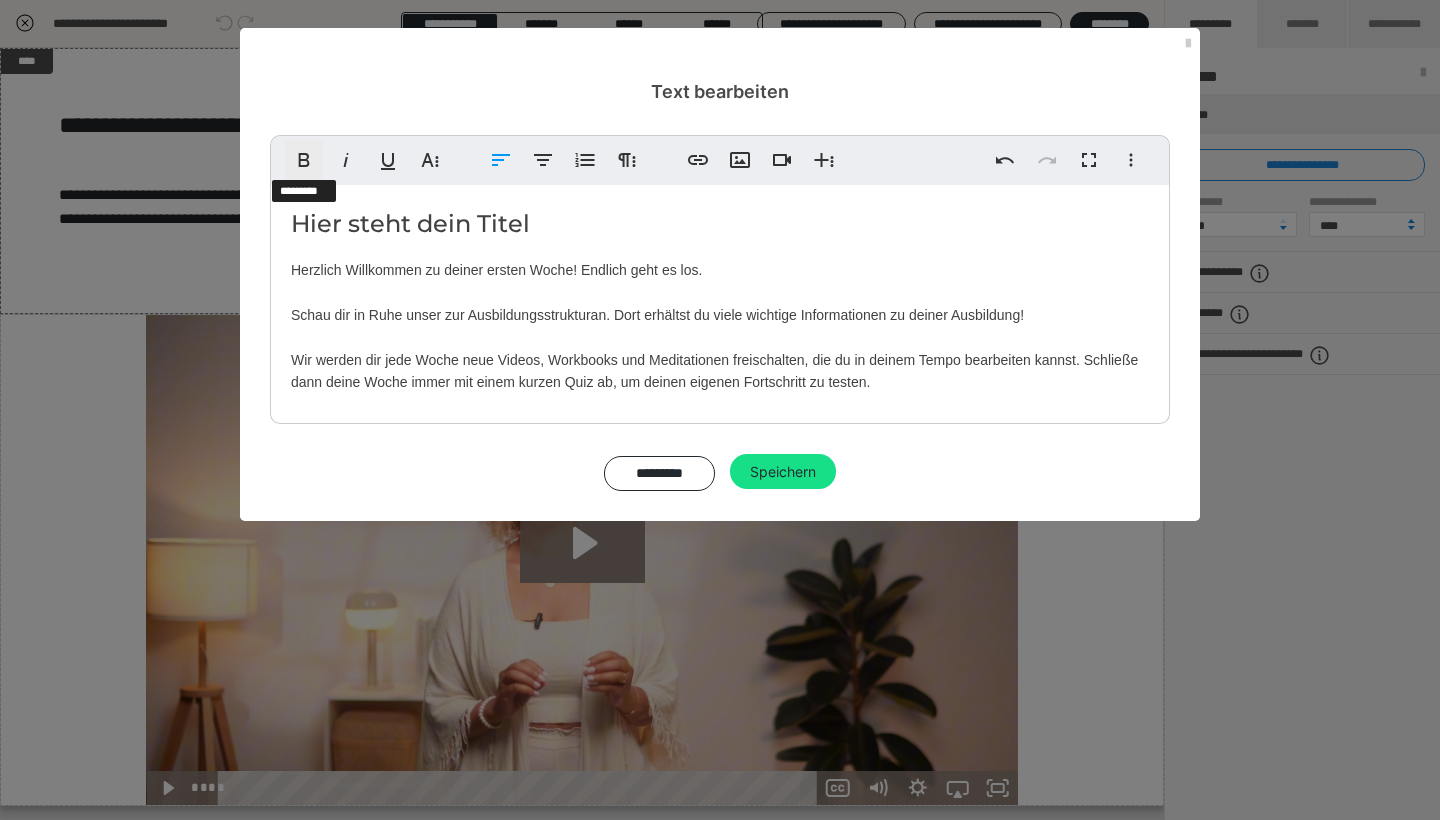 click 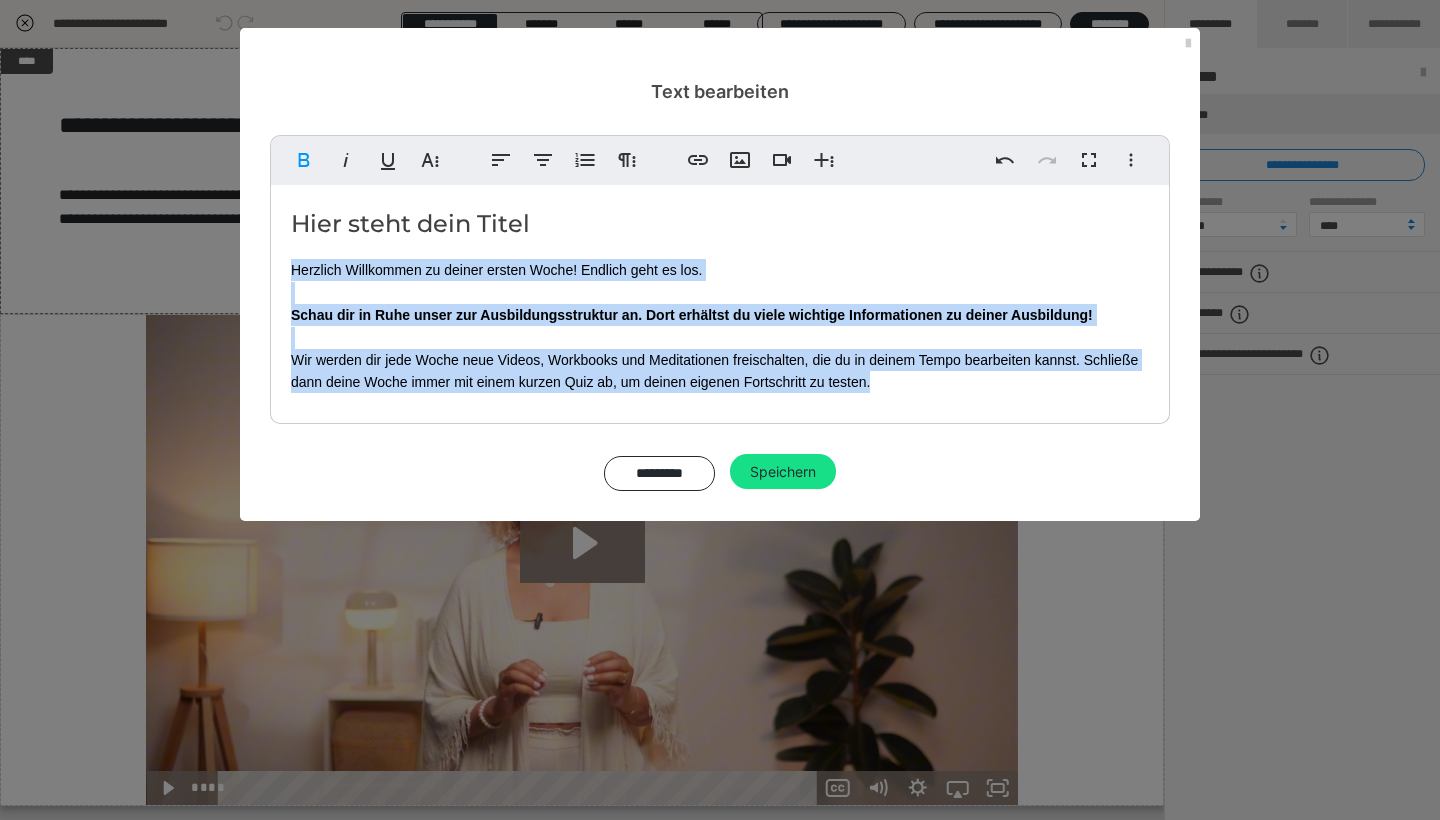 drag, startPoint x: 880, startPoint y: 386, endPoint x: 285, endPoint y: 263, distance: 607.58044 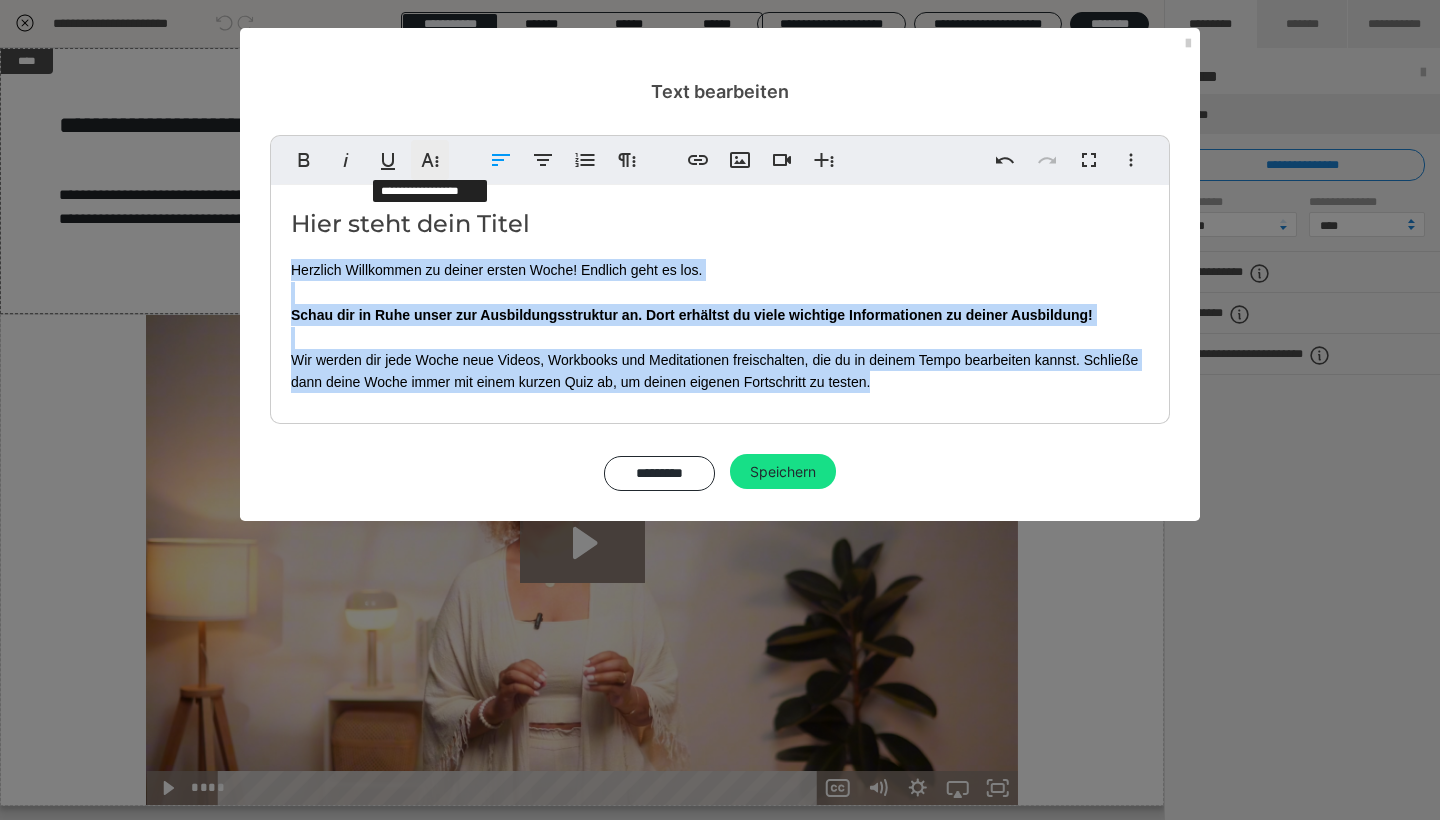 click 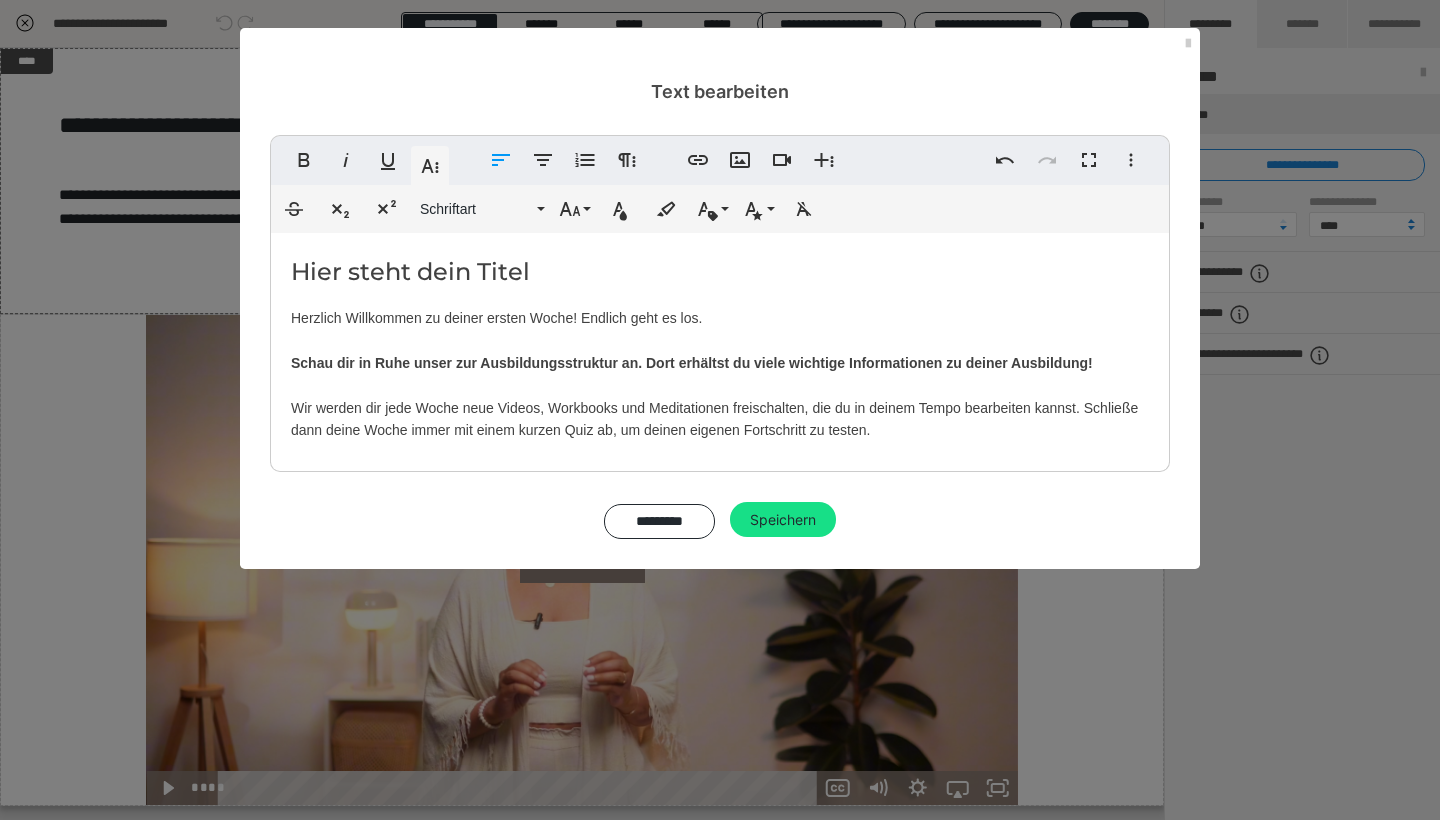 scroll, scrollTop: 5659, scrollLeft: 3, axis: both 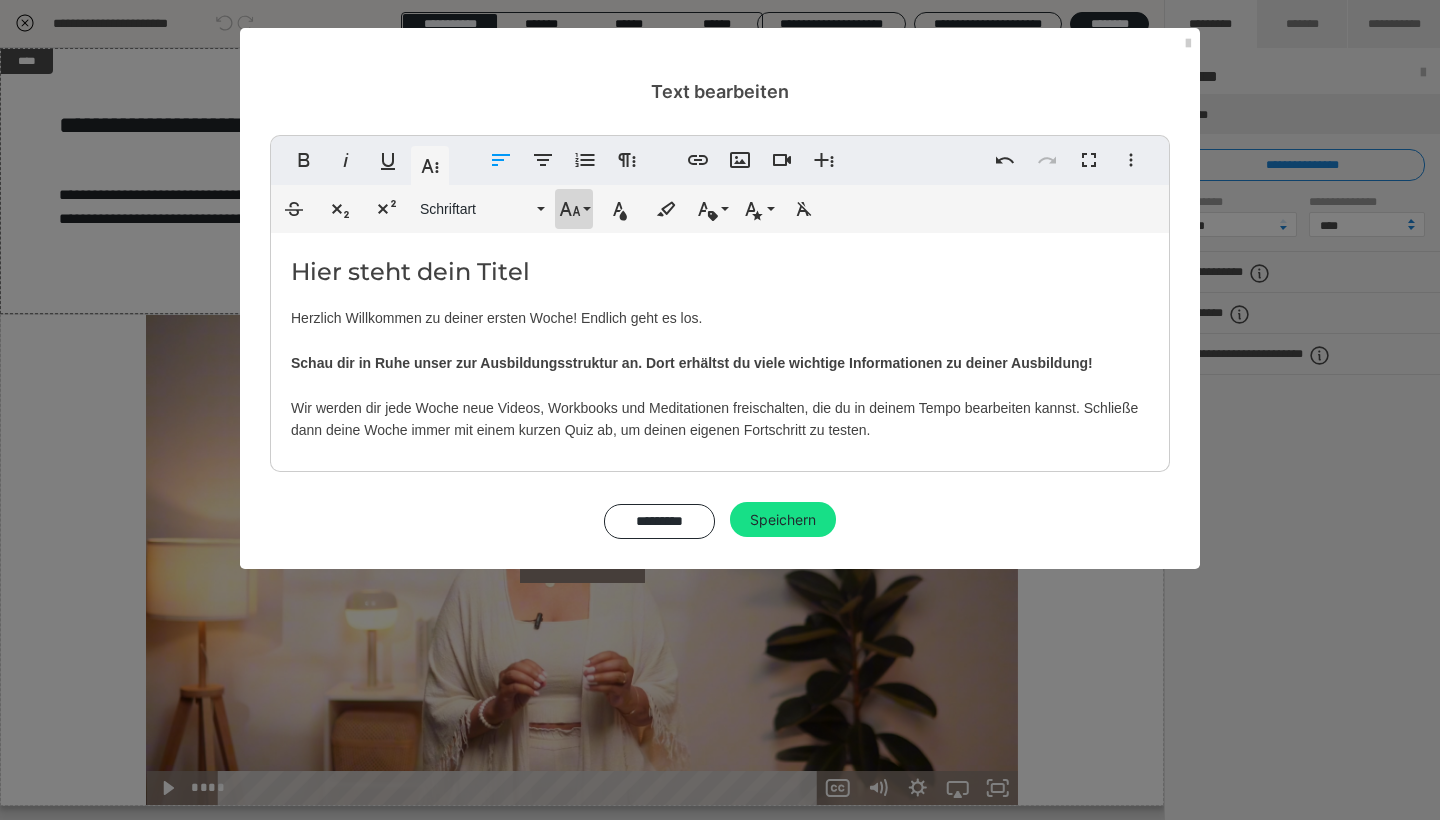 click on "Schriftgröße" at bounding box center [574, 209] 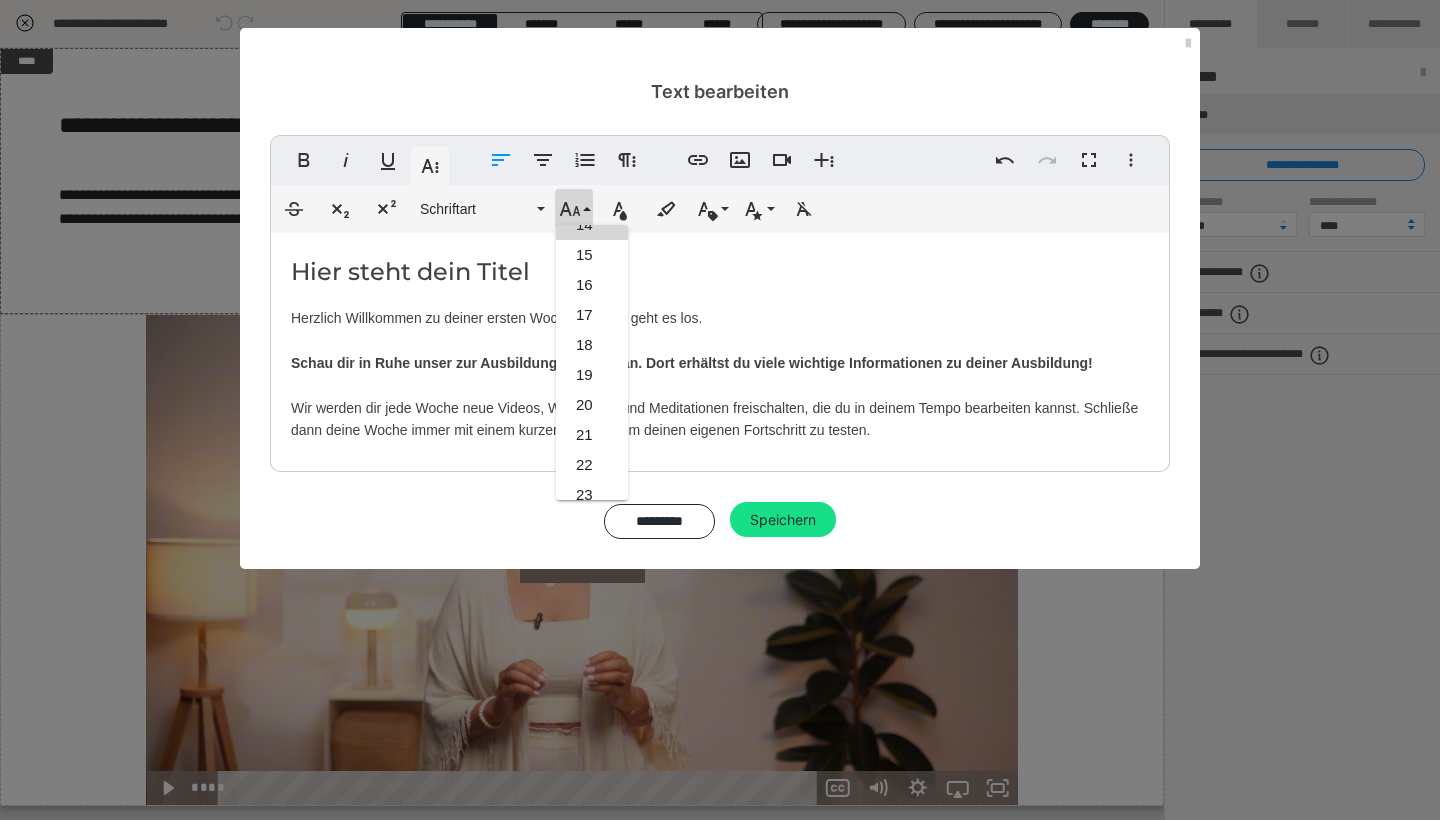 click on "14" at bounding box center (592, 225) 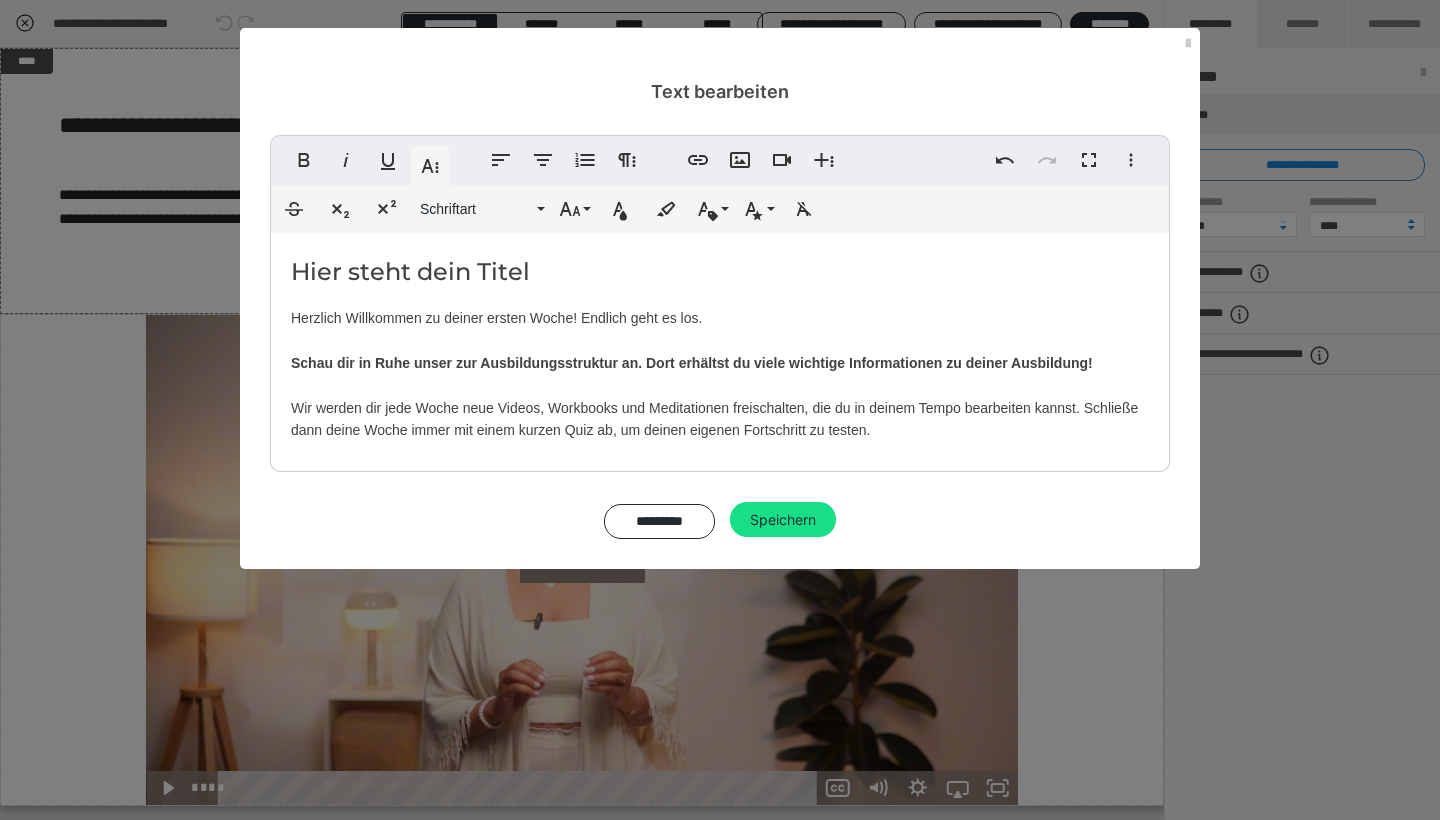 click on "Hier steht dein Titel Herzlich Willkommen zu deiner ersten Woche! Endlich geht es los. Schau dir in Ruhe unser zur Ausbildungsstruktur an. Dort erhältst du viele wichtige Informationen zu deiner Ausbildung! Wir werden dir jede Woche neue Videos, Workbooks und Meditationen freischalten, die du in deinem Tempo bearbeiten kannst. Schließe dann deine Woche immer mit einem kurzen Quiz ab, um deinen eigenen Fortschritt zu testen." at bounding box center [720, 347] 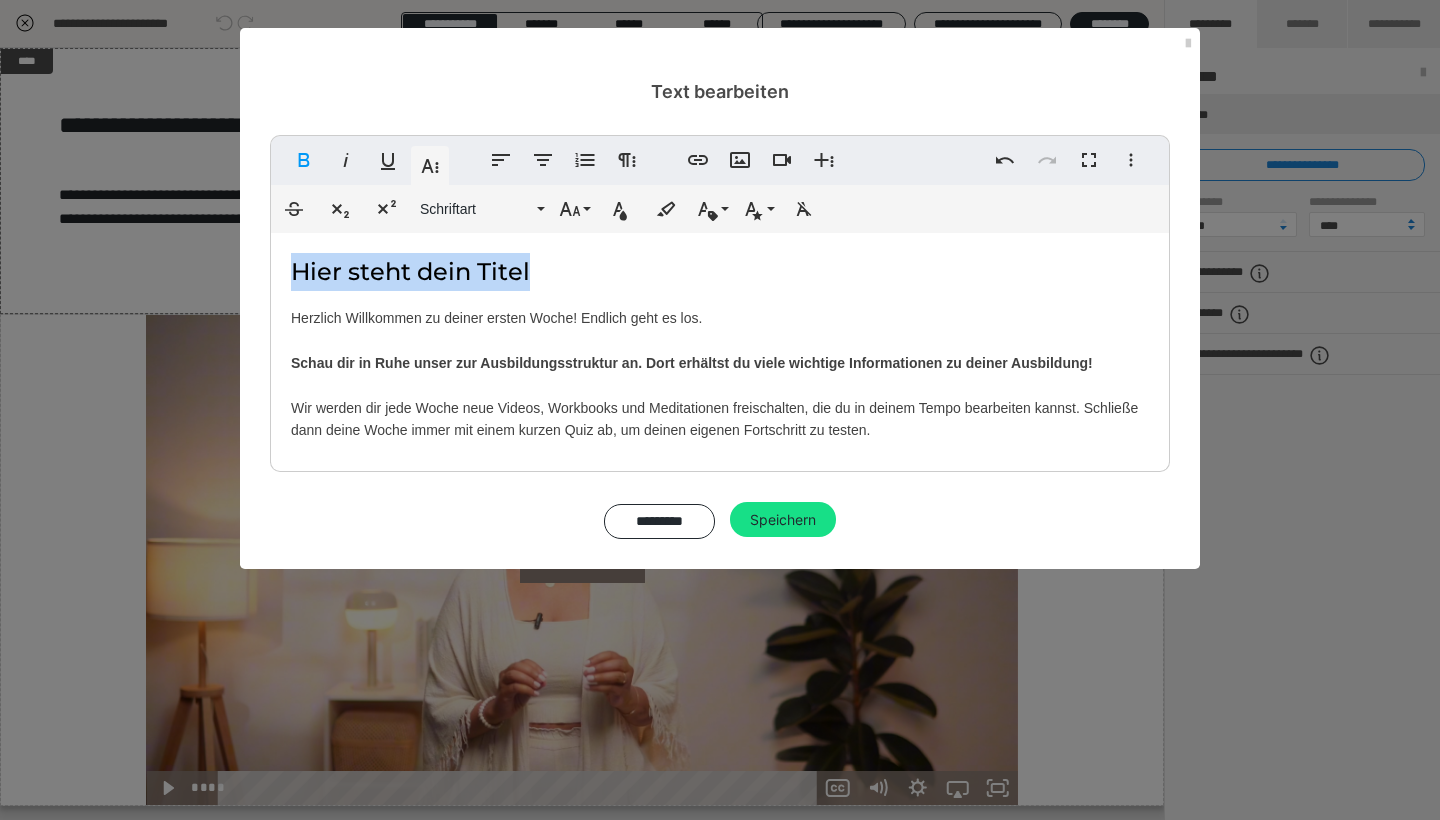 drag, startPoint x: 548, startPoint y: 274, endPoint x: 297, endPoint y: 271, distance: 251.01793 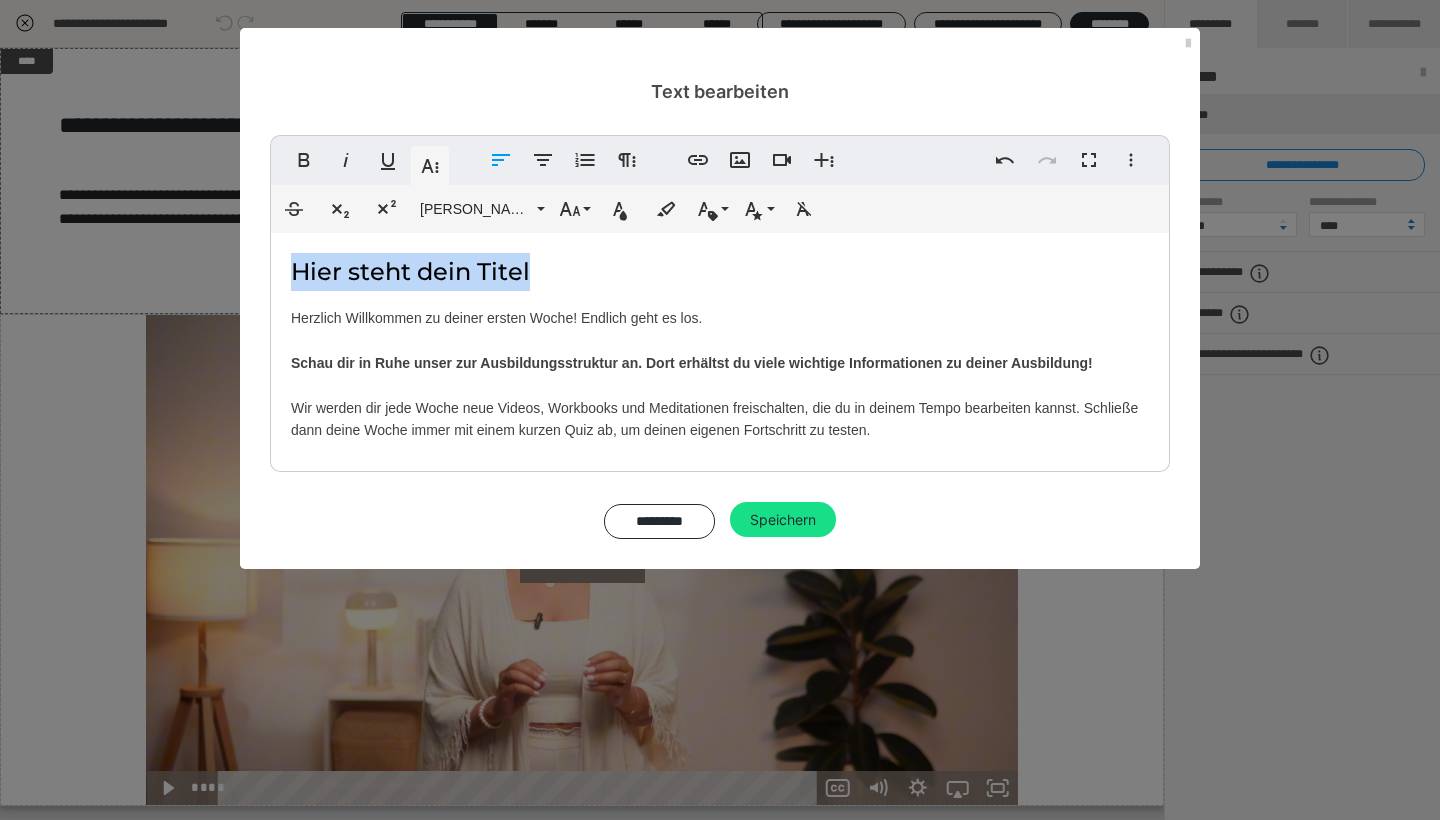 type 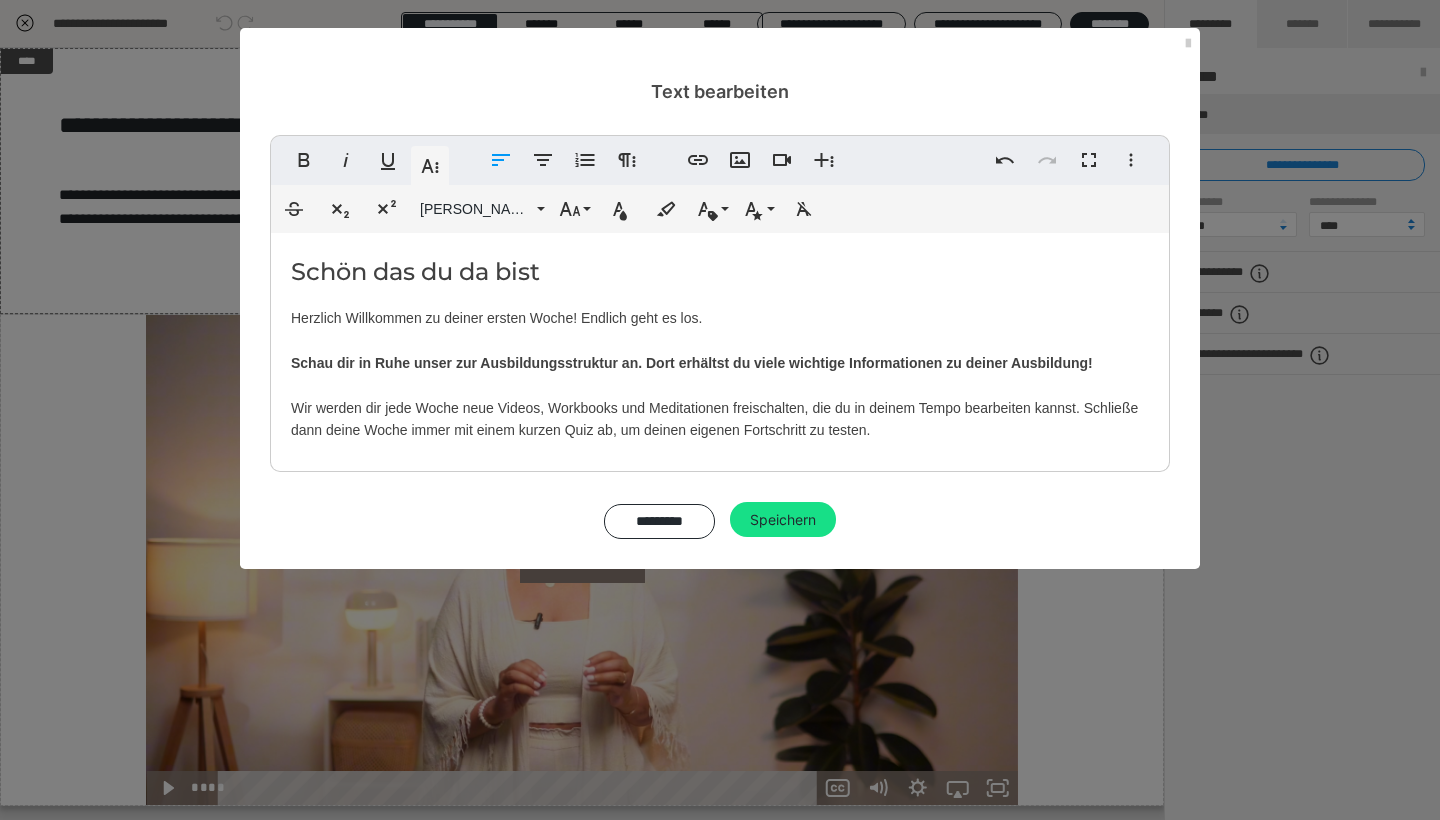 click on "Schön das du da bist" at bounding box center [720, 272] 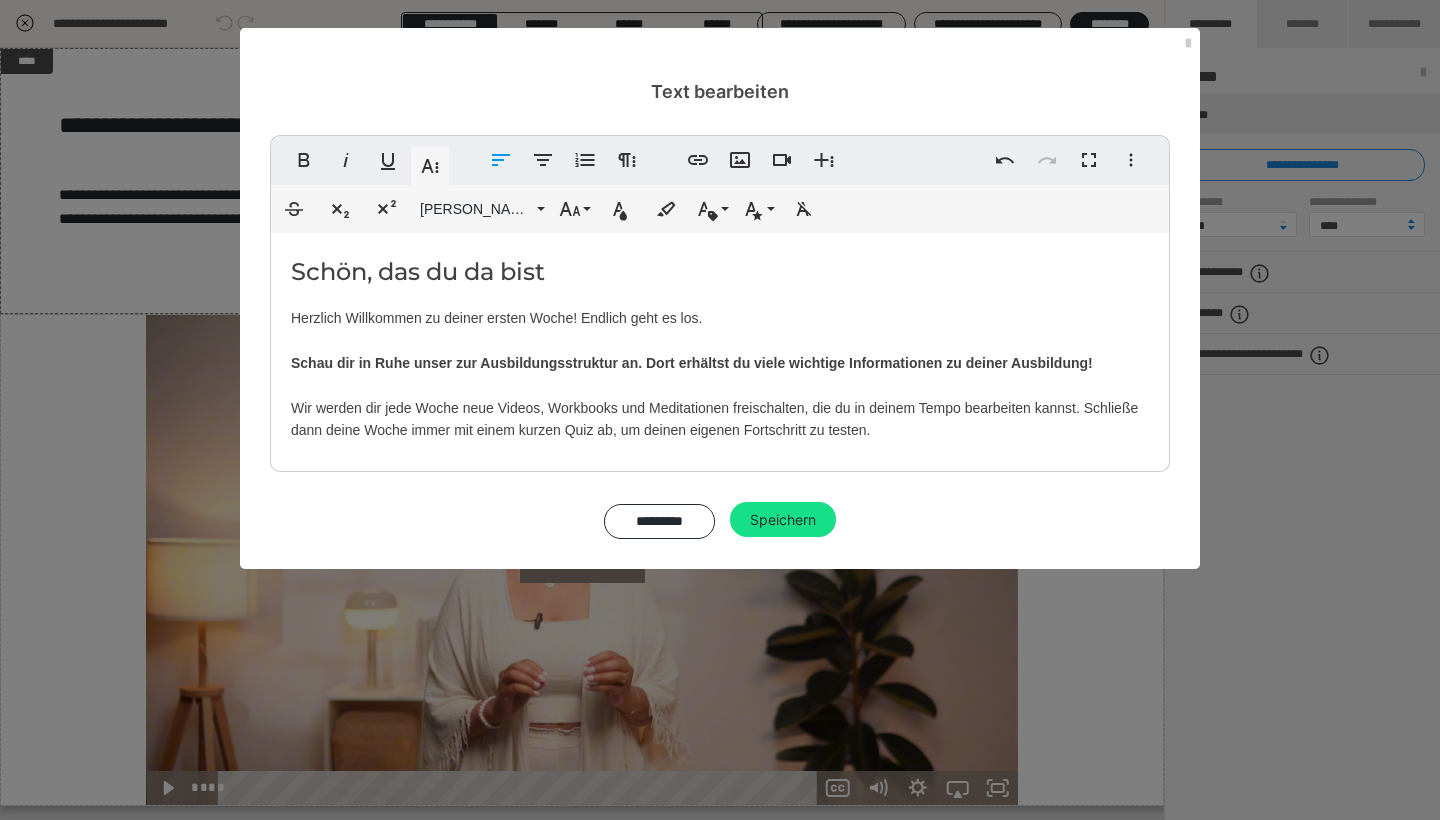 click on "Schön, das du da bist" at bounding box center (720, 272) 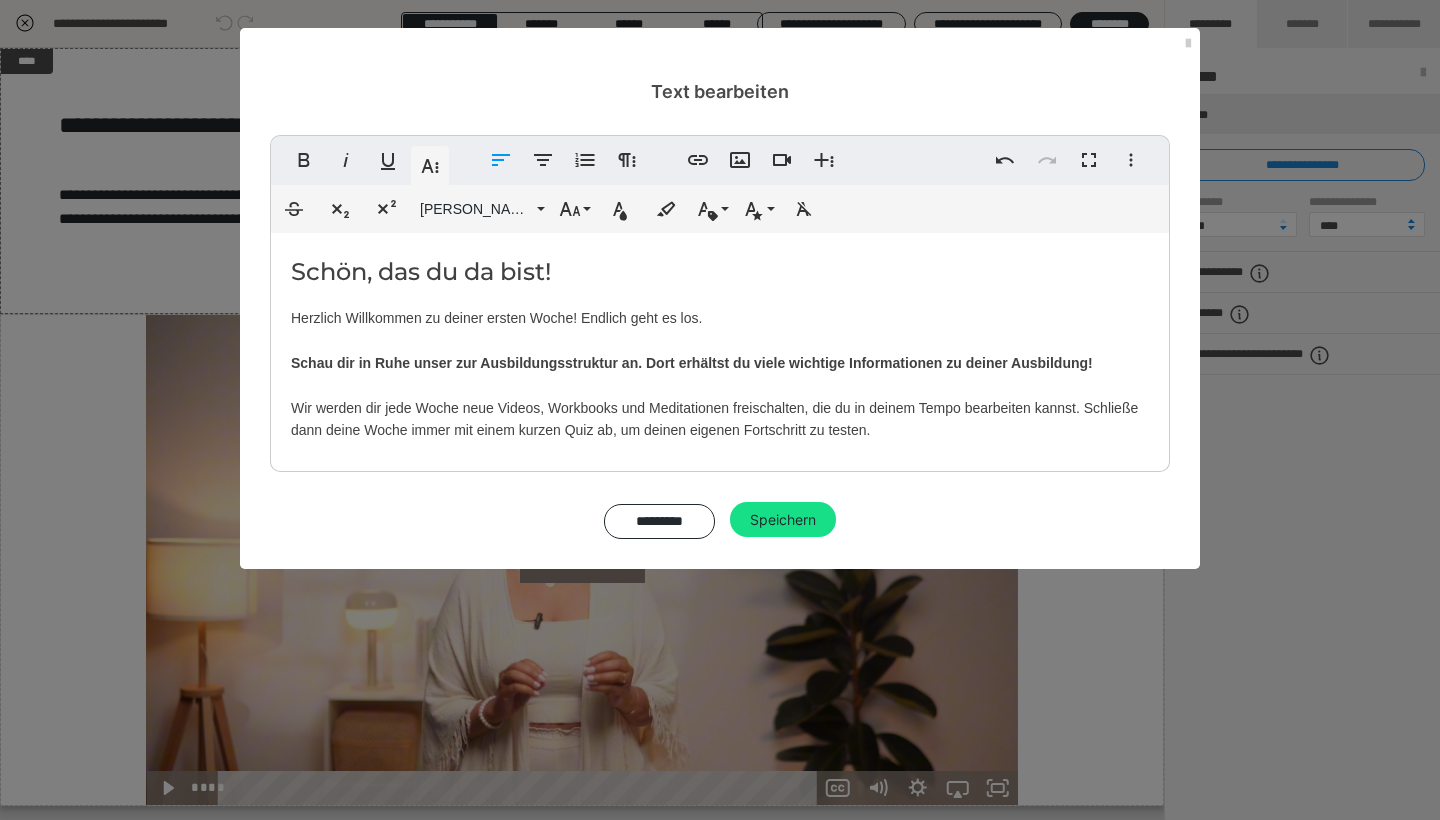 click on "Herzlich Willkommen zu deiner ersten Woche! Endlich geht es los. Schau dir in Ruhe unser zur Ausbildungsstruktur an. Dort erhältst du viele wichtige Informationen zu deiner Ausbildung! Wir werden dir jede Woche neue Videos, Workbooks und Meditationen freischalten, die du in deinem Tempo bearbeiten kannst. Schließe dann deine Woche immer mit einem kurzen Quiz ab, um deinen eigenen Fortschritt zu testen." at bounding box center [714, 374] 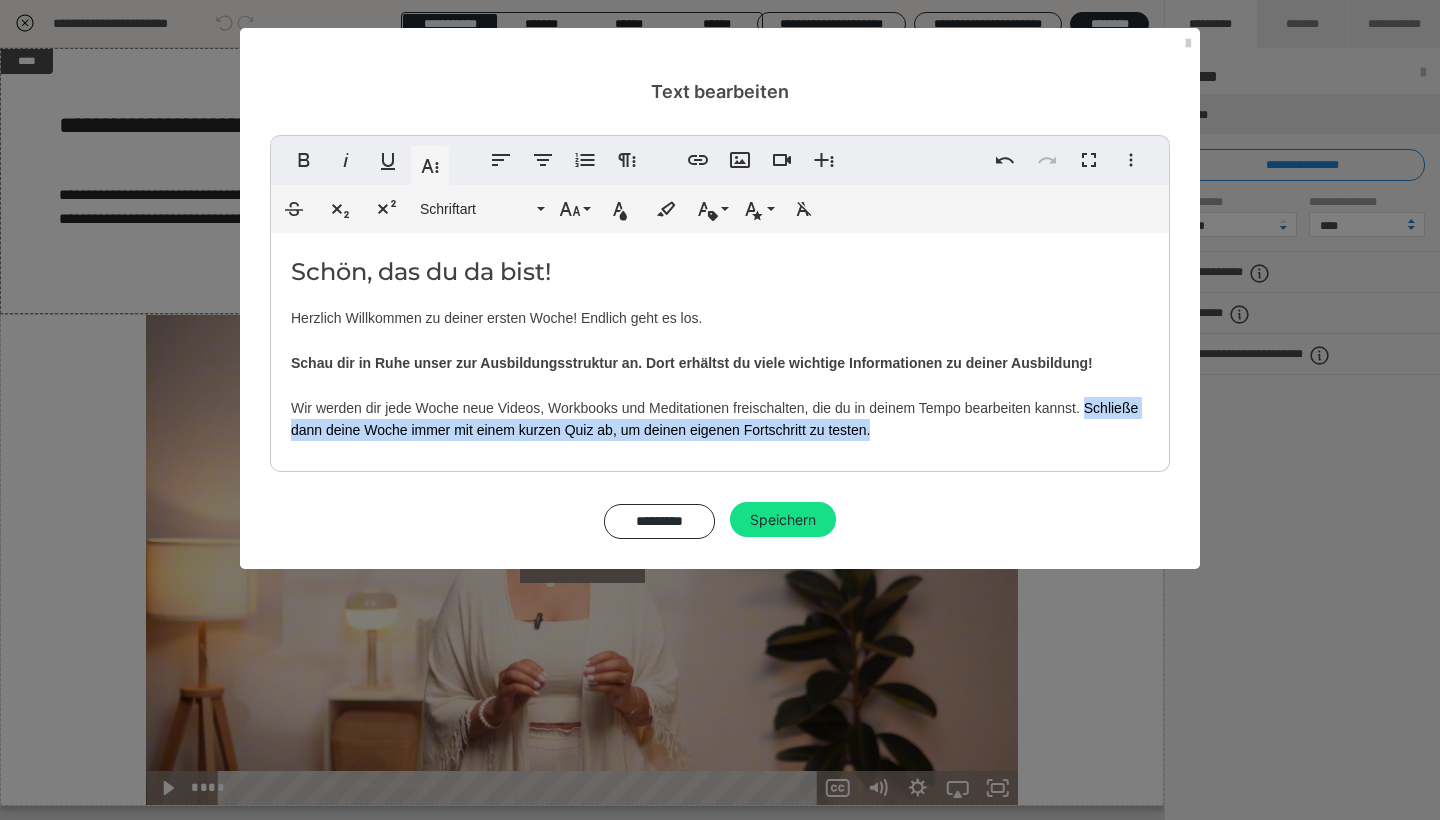drag, startPoint x: 1084, startPoint y: 404, endPoint x: 1102, endPoint y: 418, distance: 22.803509 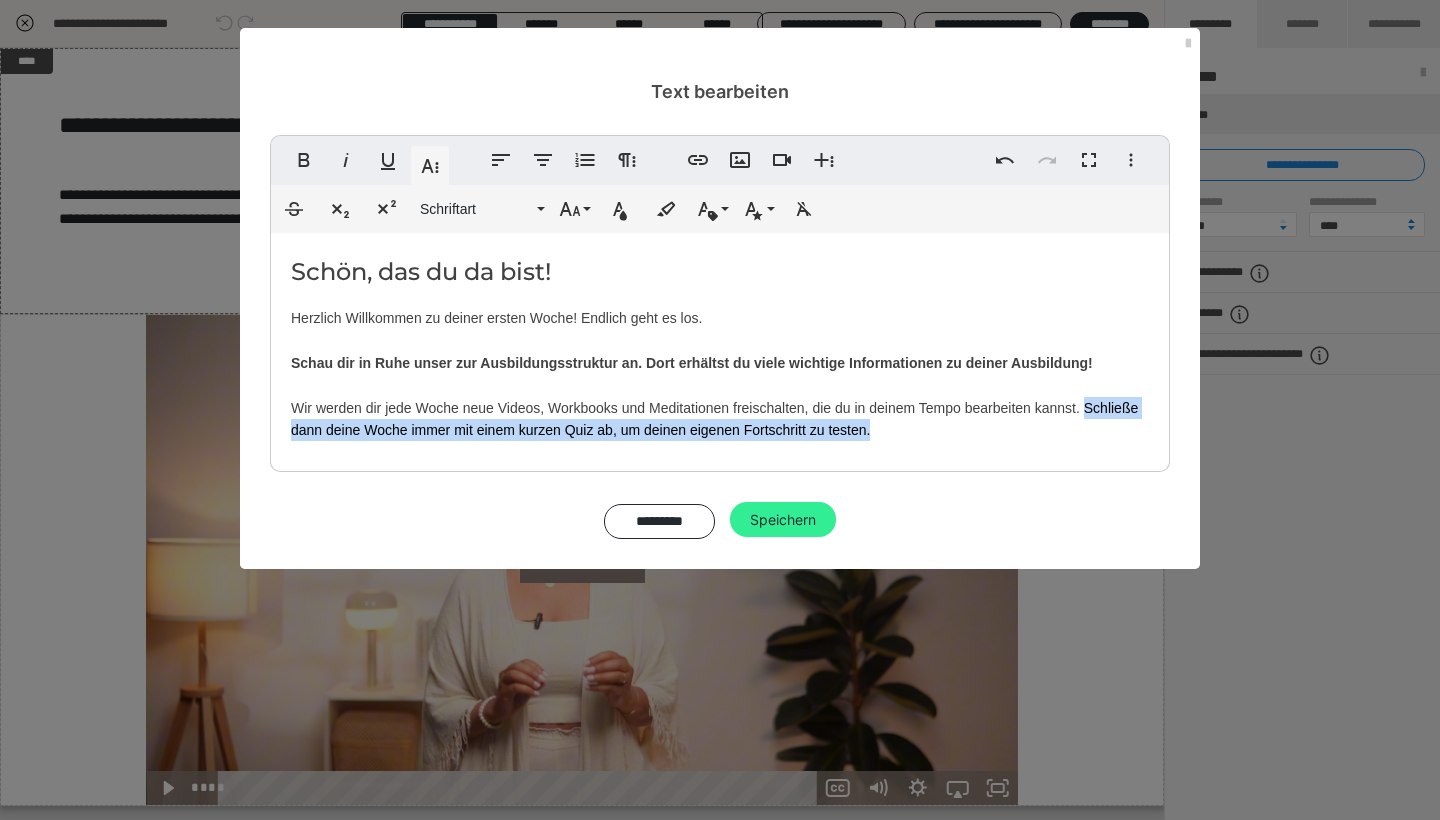 click on "Speichern" at bounding box center [783, 520] 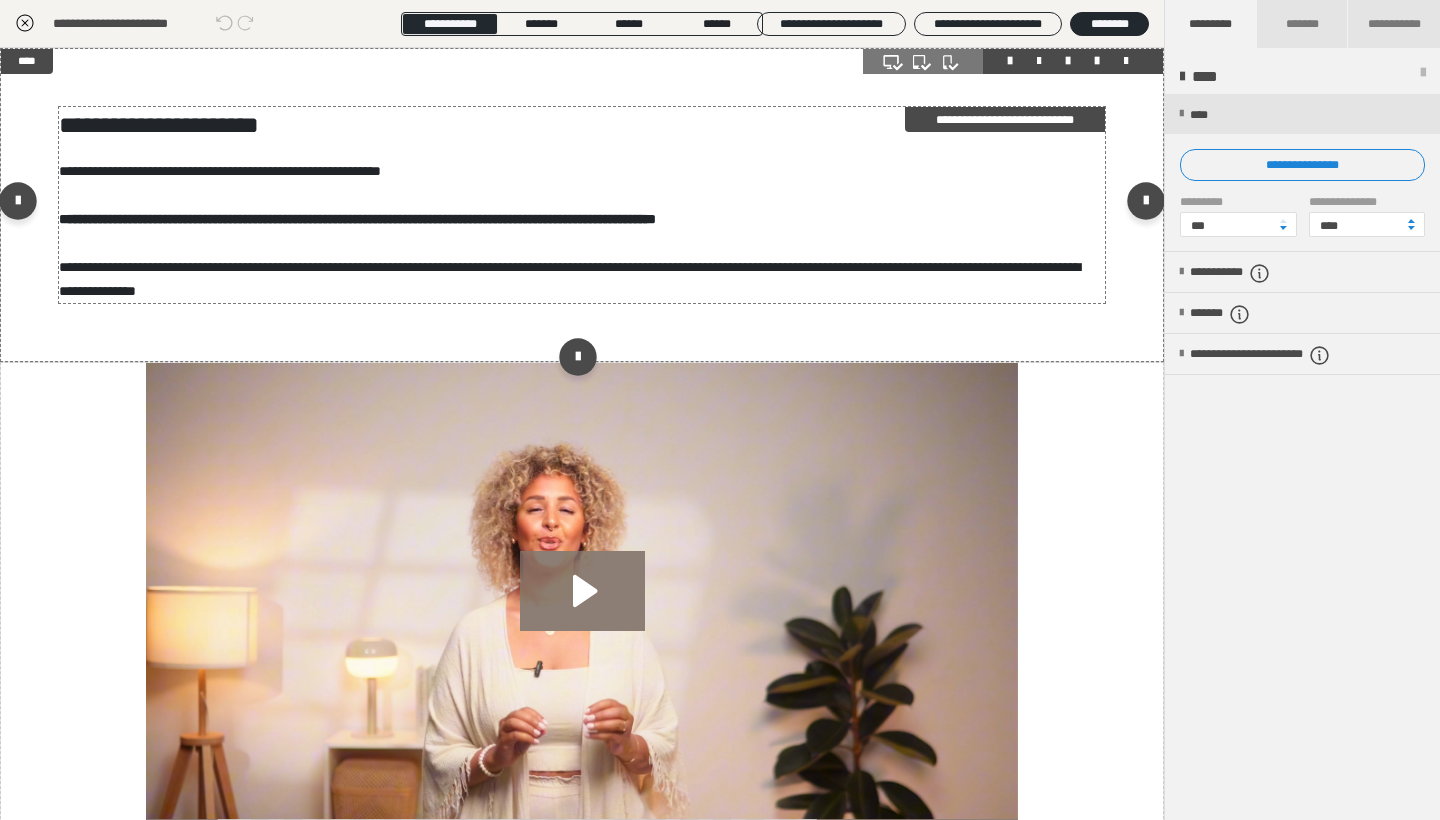 click on "**********" at bounding box center [582, 205] 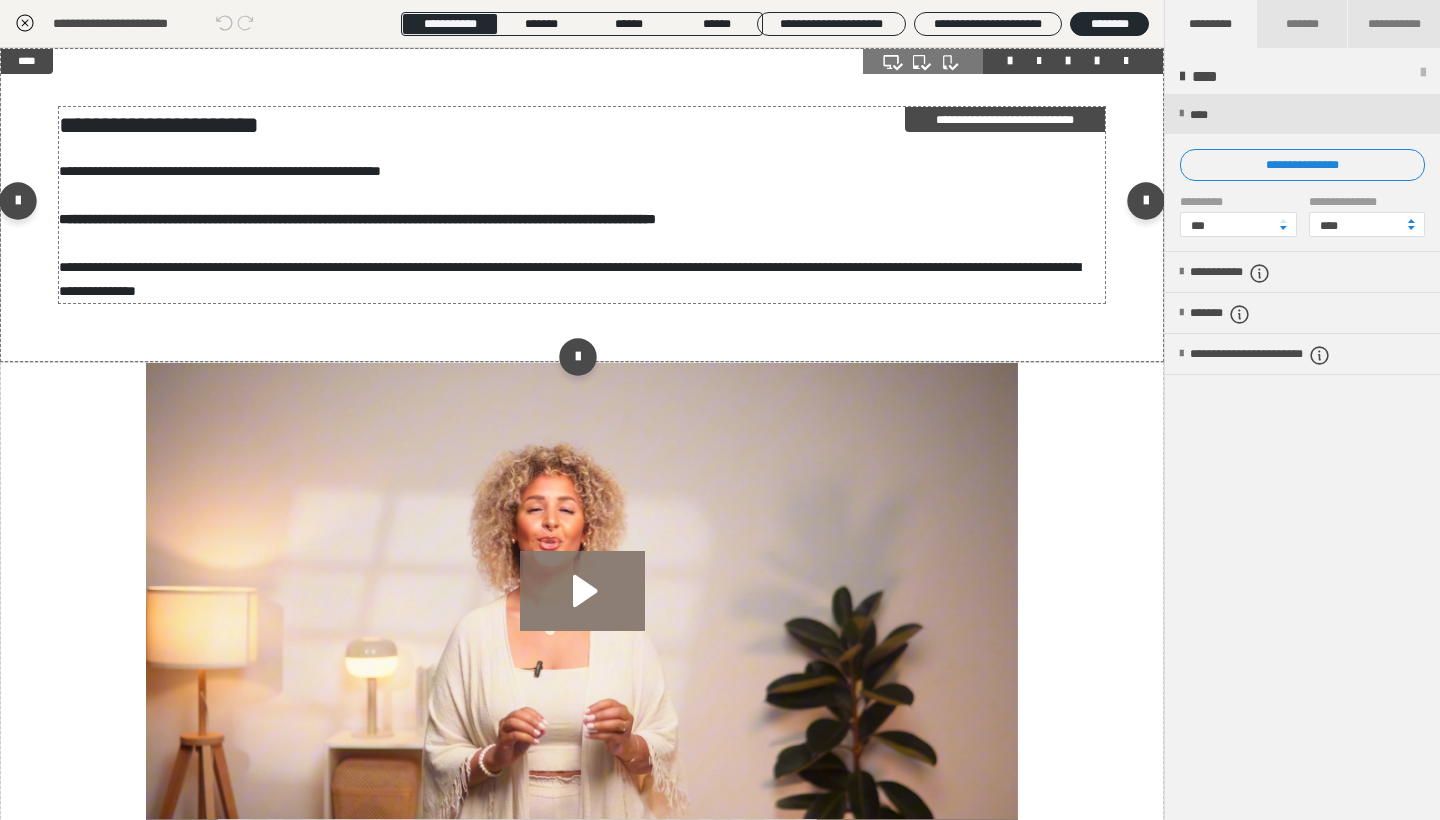 click on "**********" at bounding box center [582, 205] 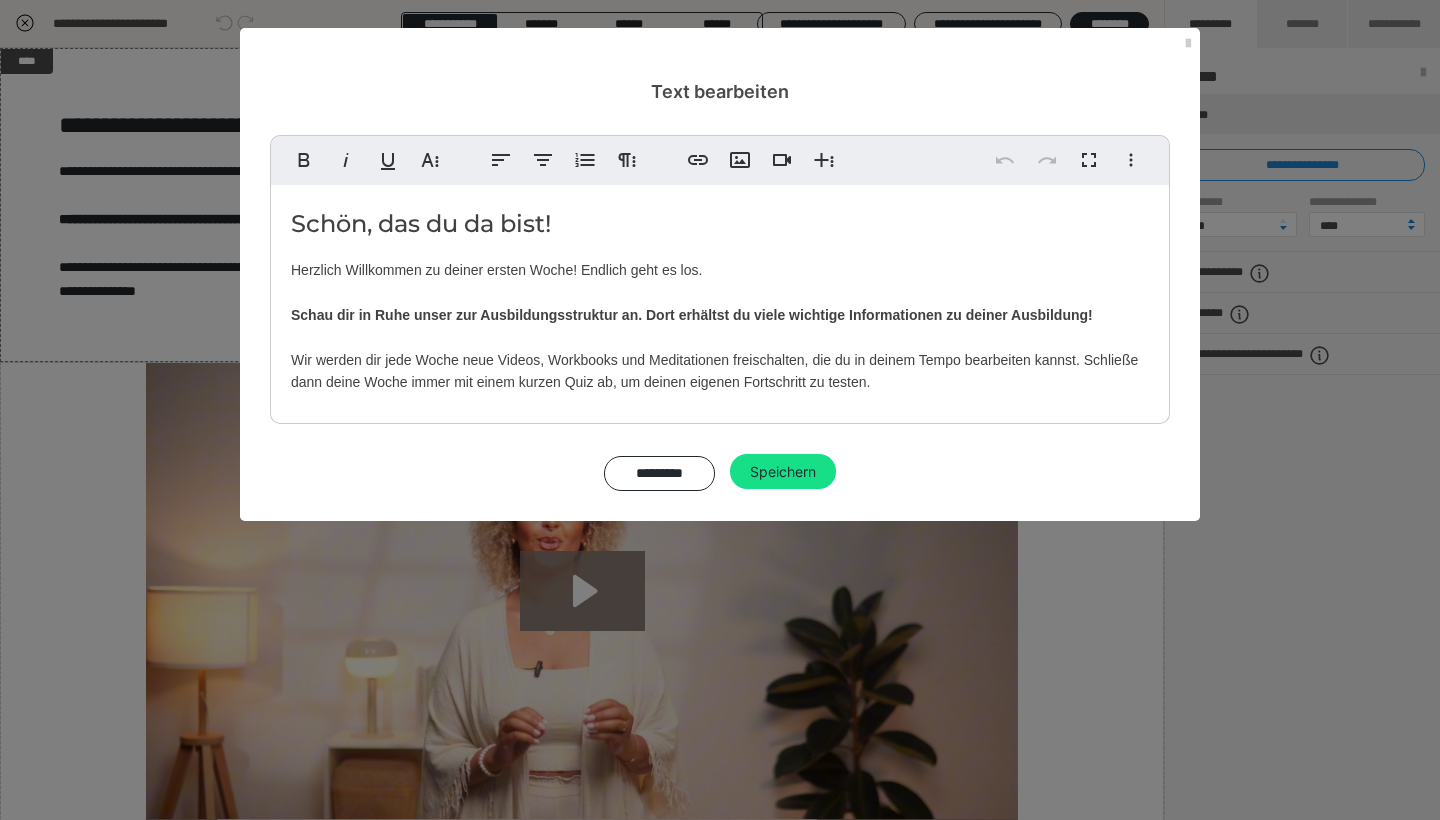 click on "Schön, das du da bist! Herzlich Willkommen zu deiner ersten Woche! Endlich geht es los. Schau dir in Ruhe unser zur Ausbildungsstruktur an. Dort erhältst du viele wichtige Informationen zu deiner Ausbildung! Wir werden dir jede Woche neue Videos, Workbooks und Meditationen freischalten, die du in deinem Tempo bearbeiten kannst. Schließe dann deine Woche immer mit einem kurzen Quiz ab, um deinen eigenen Fortschritt zu testen." at bounding box center (720, 299) 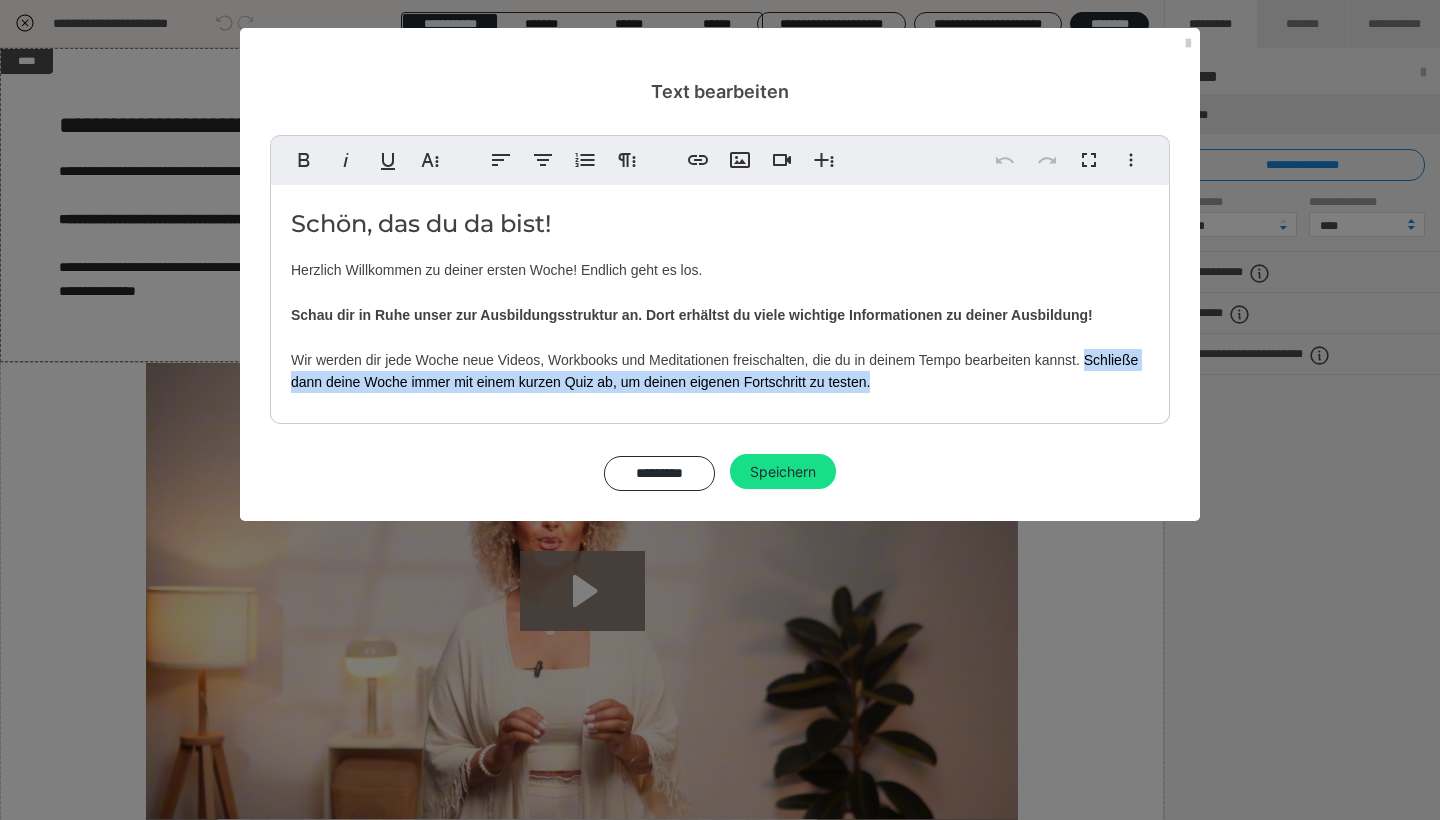 drag, startPoint x: 901, startPoint y: 378, endPoint x: 1085, endPoint y: 355, distance: 185.43193 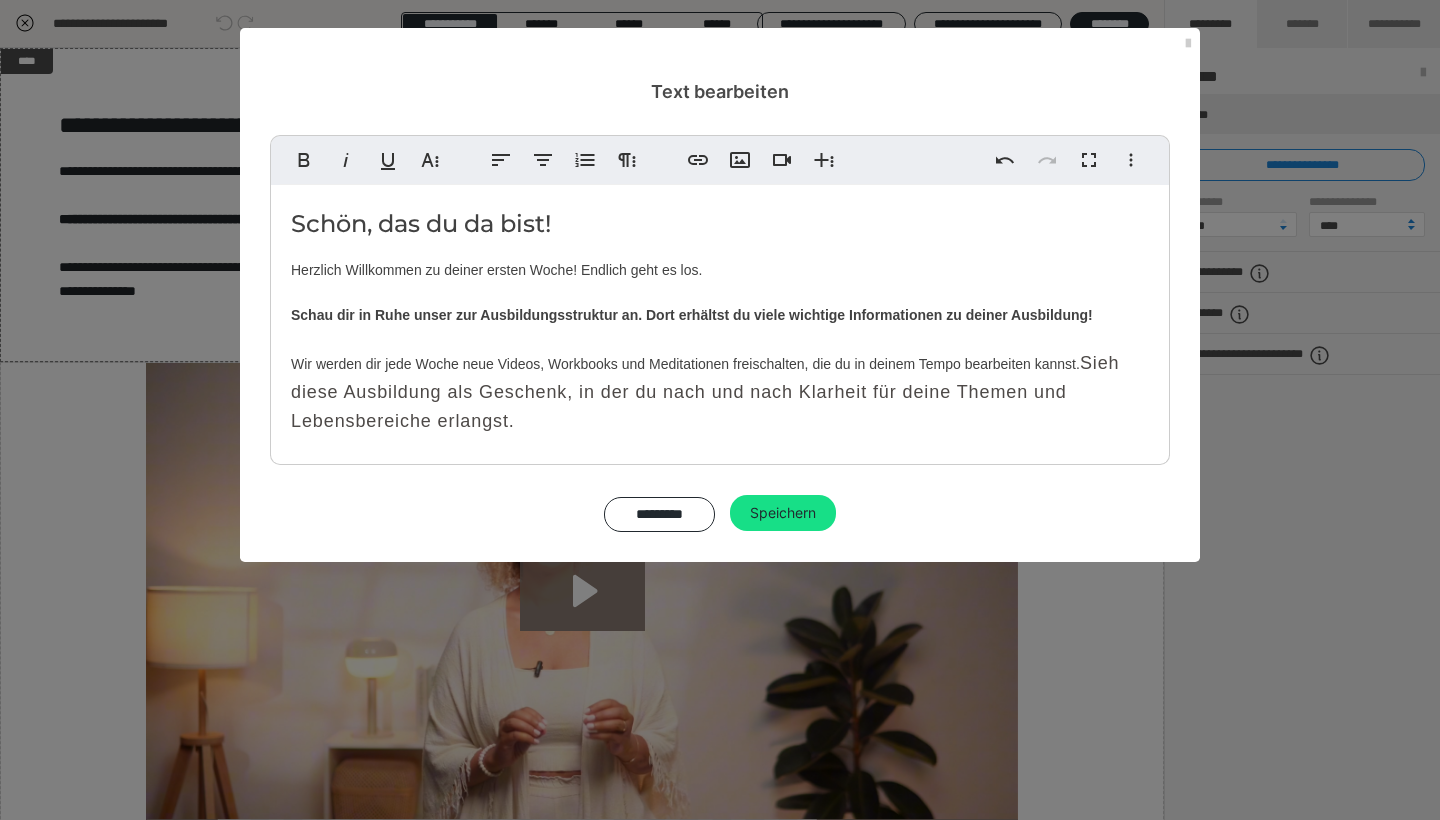 click on "Sieh diese Ausbildung als Geschenk, in der du nach und nach Klarheit für deine Themen und Lebensbereiche erlangst." at bounding box center [705, 392] 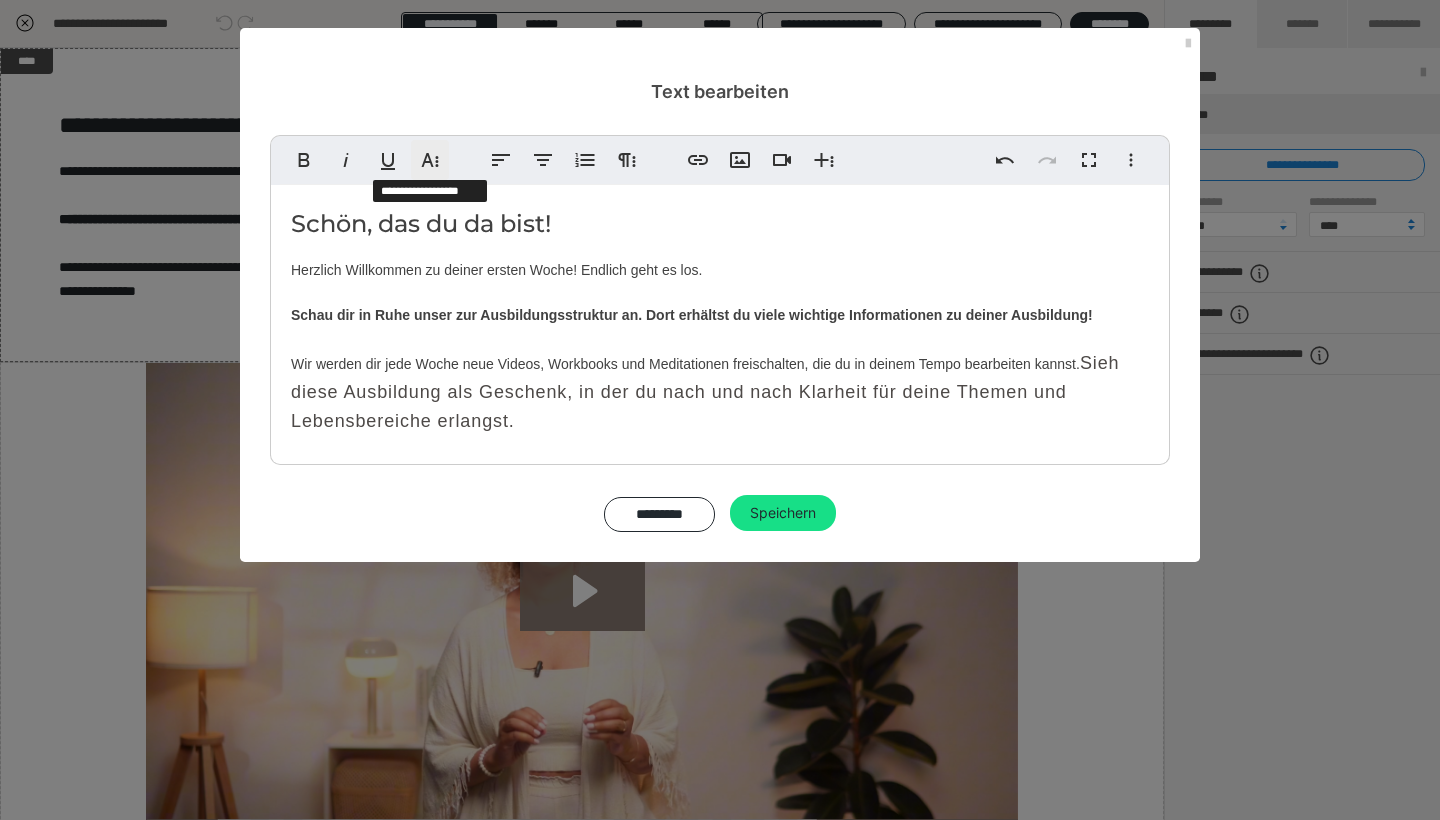 click 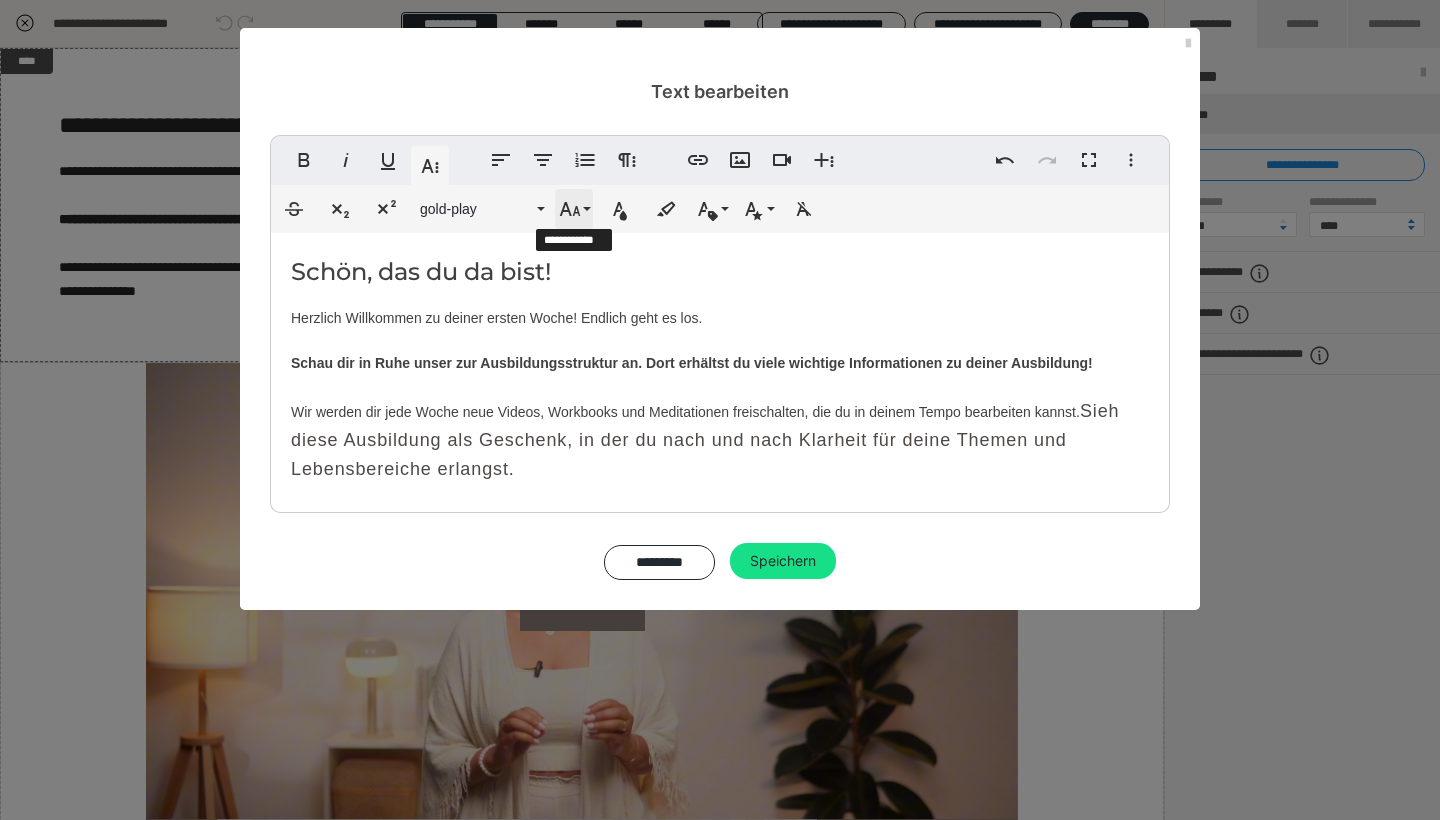 click on "Schriftgröße" at bounding box center [574, 209] 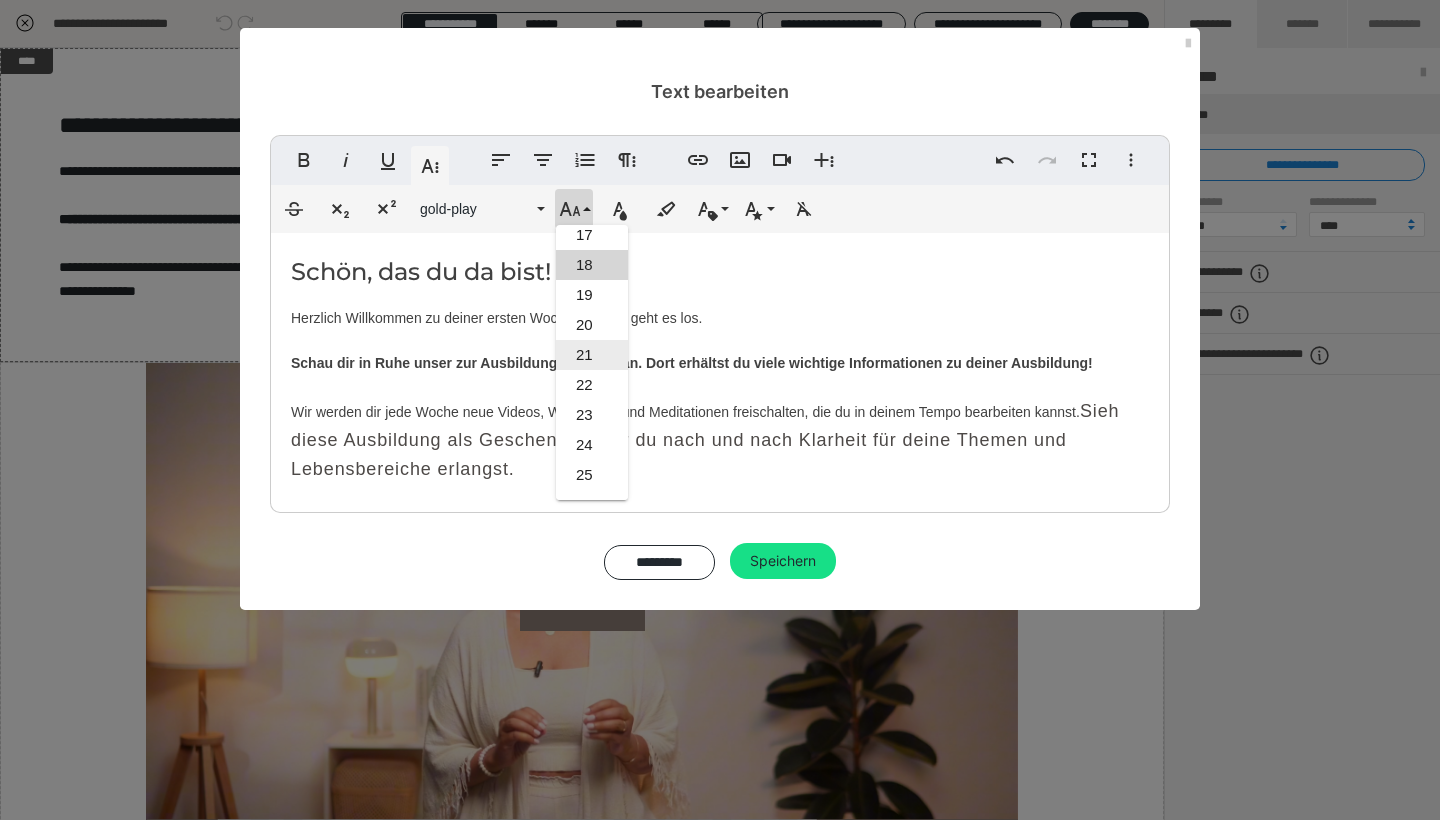 scroll, scrollTop: 489, scrollLeft: 0, axis: vertical 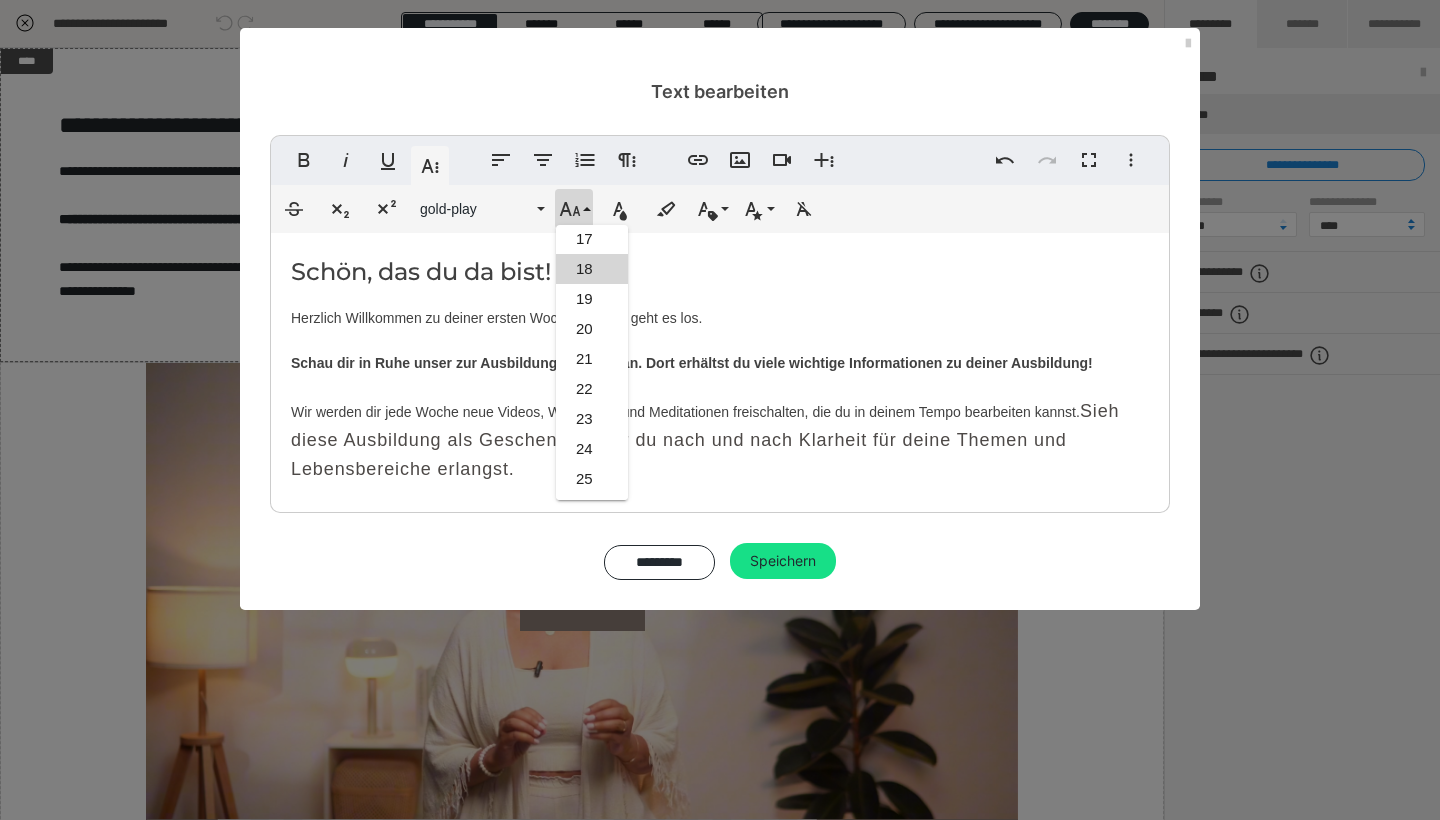 click on "Schön, das du da bist! Herzlich Willkommen zu deiner ersten Woche! Endlich geht es los. Schau dir in Ruhe unser zur Ausbildungsstruktur an. Dort erhältst du viele wichtige Informationen zu deiner Ausbildung! Wir werden dir jede Woche neue Videos, Workbooks und Meditationen freischalten, die du in deinem Tempo bearbeiten kannst.  Sieh diese Ausbildung als Geschenk, in der du nach und nach Klarheit für deine Themen und Lebensbereiche erlangst." at bounding box center (720, 368) 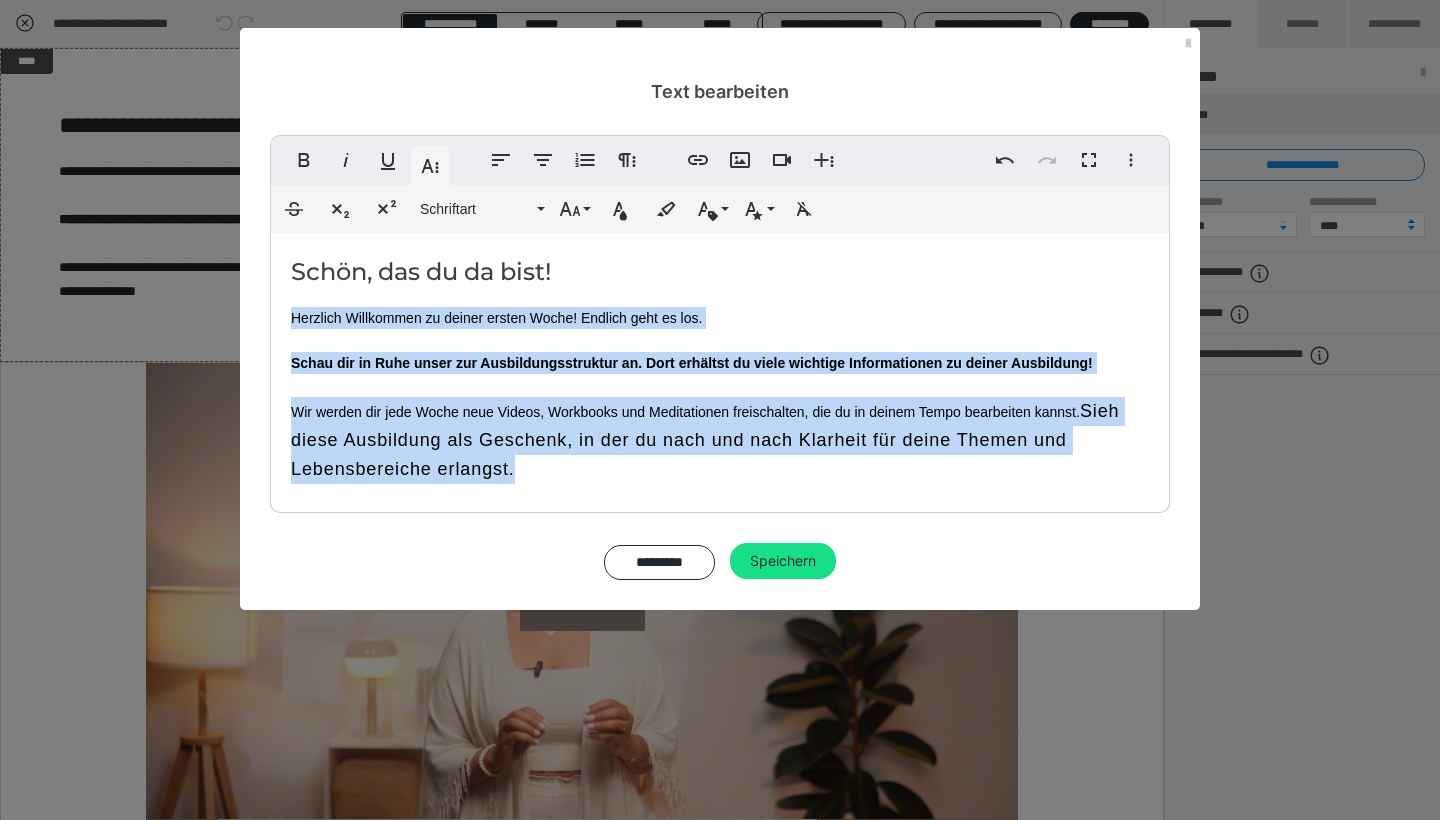 drag, startPoint x: 517, startPoint y: 464, endPoint x: 287, endPoint y: 304, distance: 280.17853 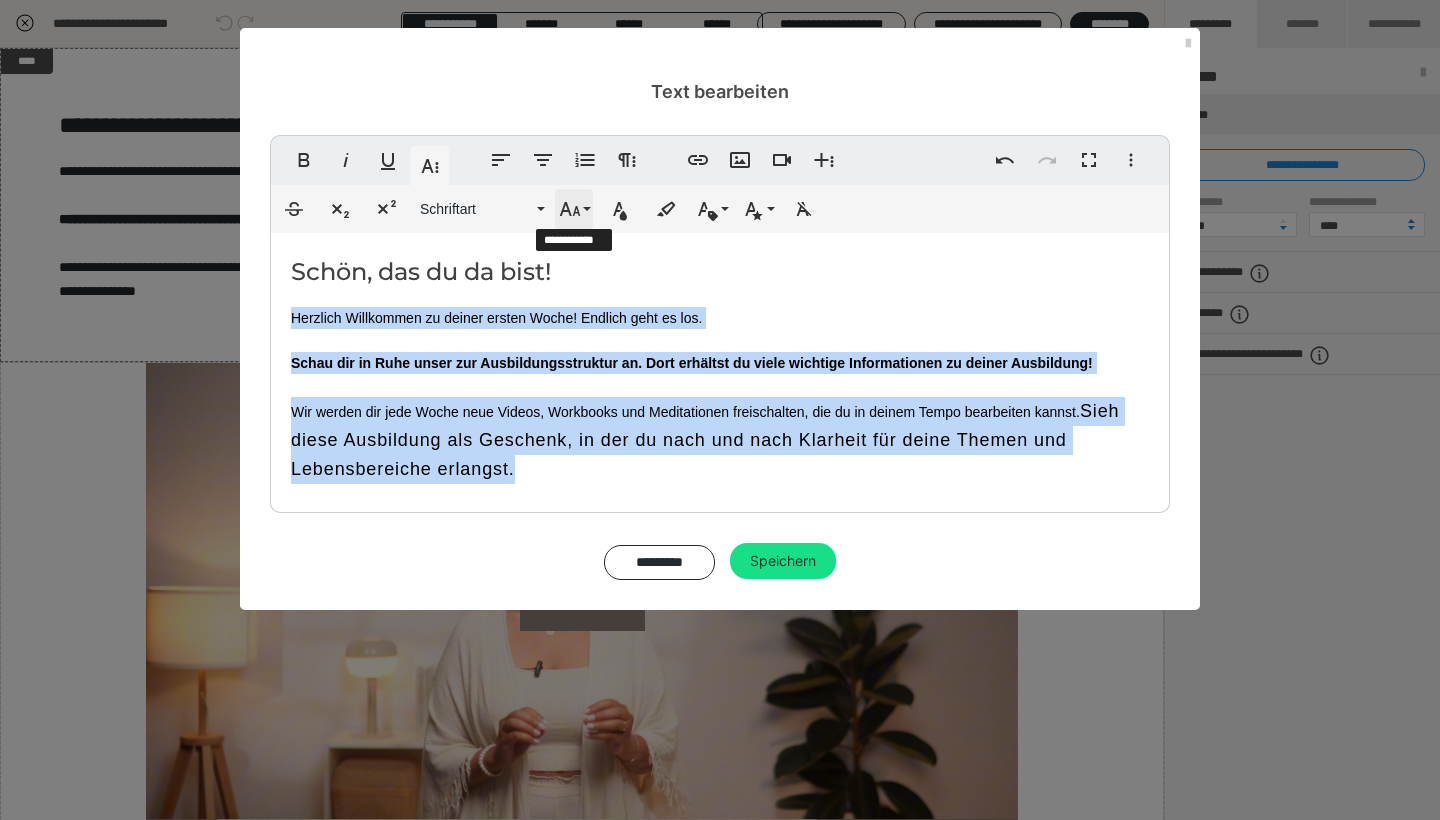 click on "Schriftgröße" at bounding box center [574, 209] 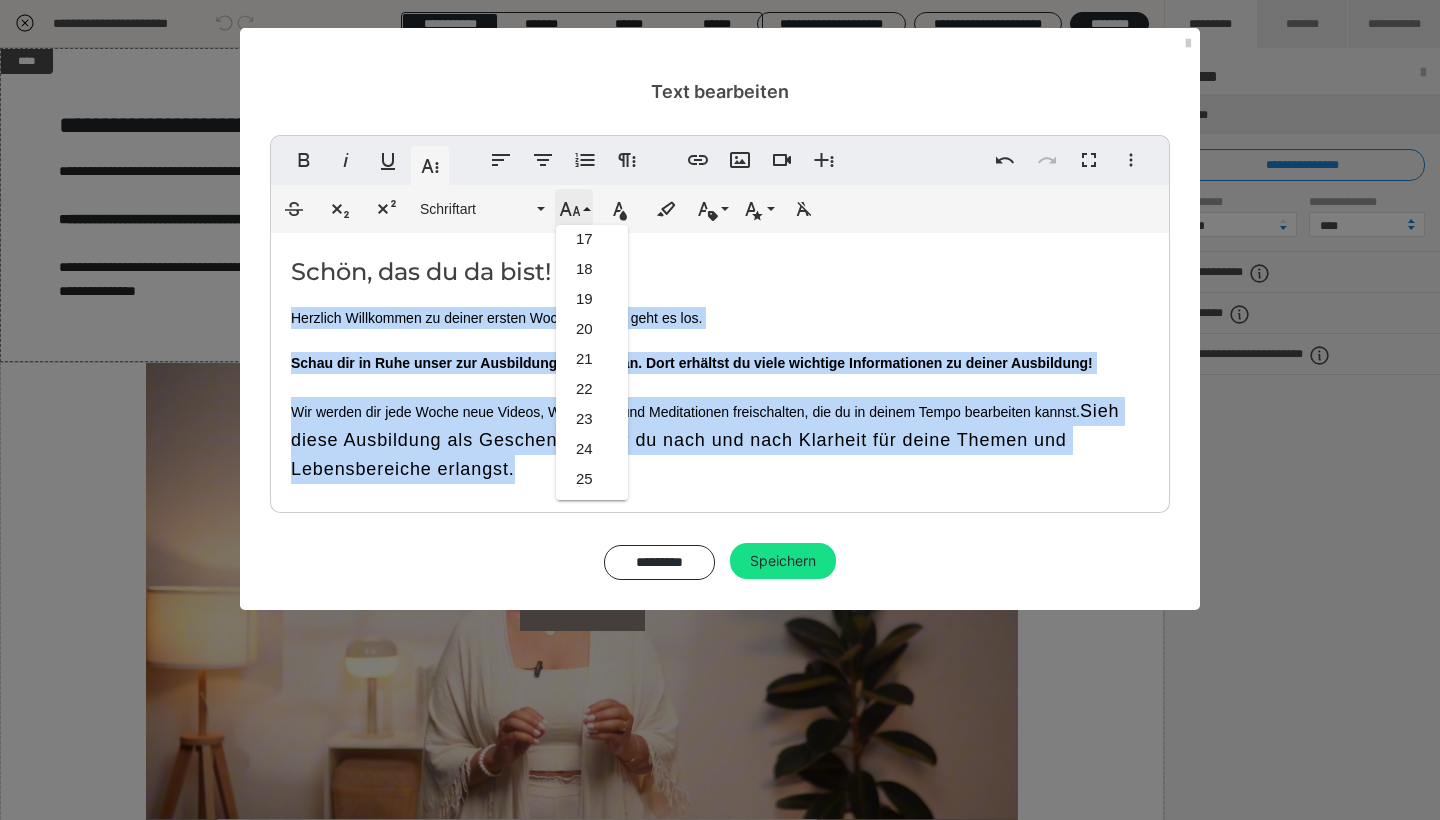 scroll, scrollTop: 413, scrollLeft: 0, axis: vertical 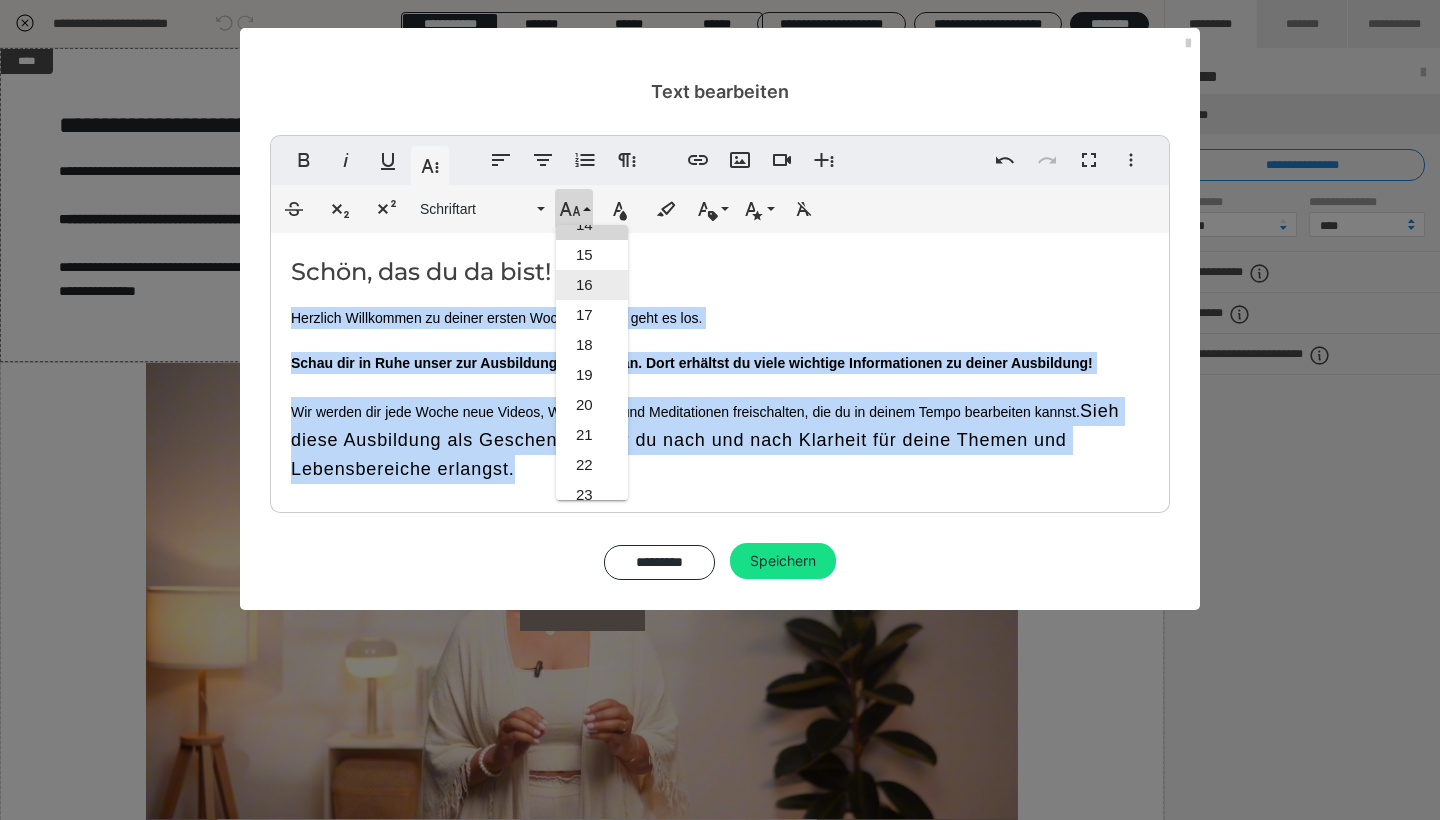 click on "16" at bounding box center (592, 285) 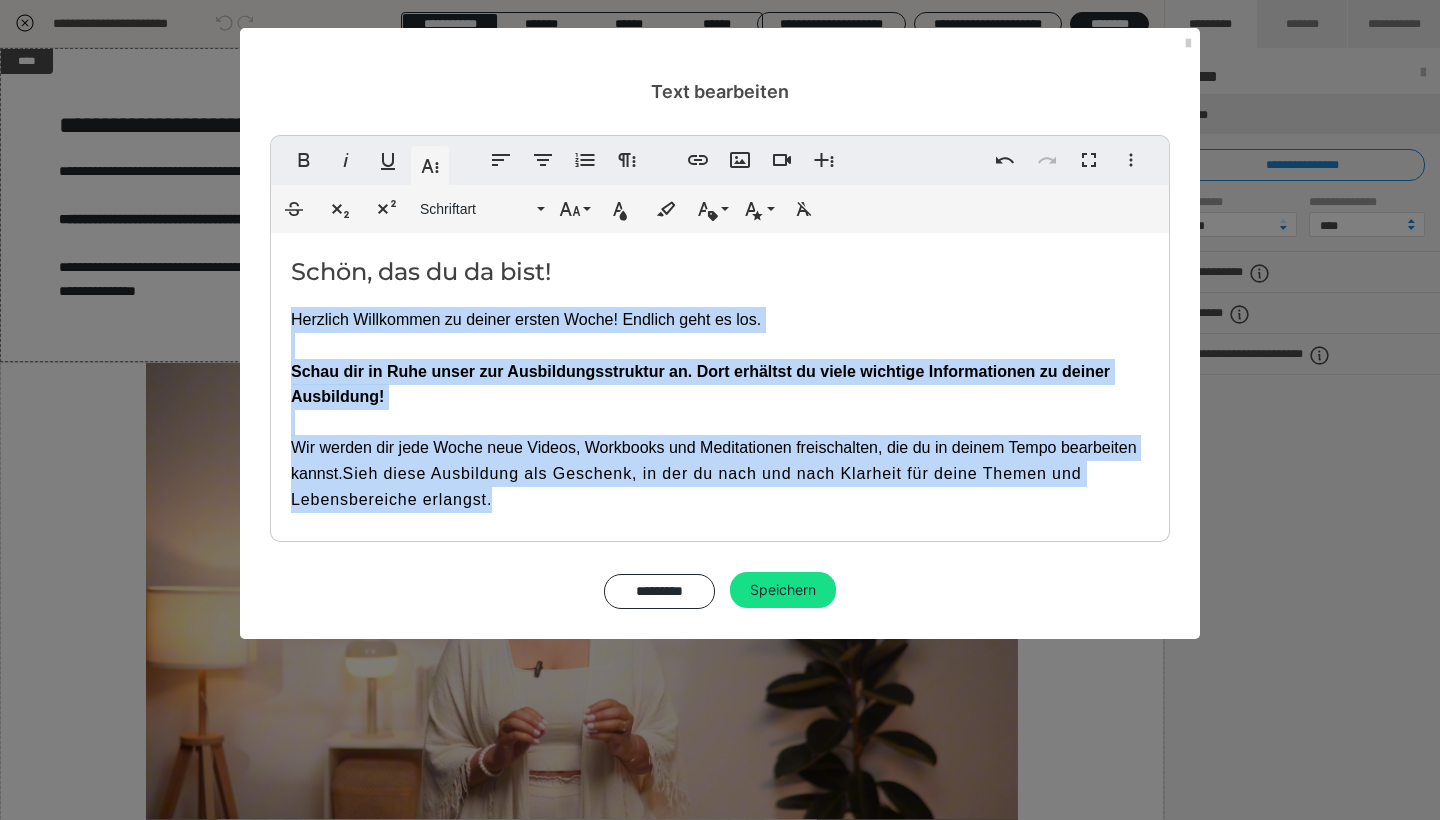 click on "Schau dir in Ruhe unser zur Ausbildungsstruktur an. Dort erhältst du viele wichtige Informationen zu deiner Ausbildung!" at bounding box center (700, 384) 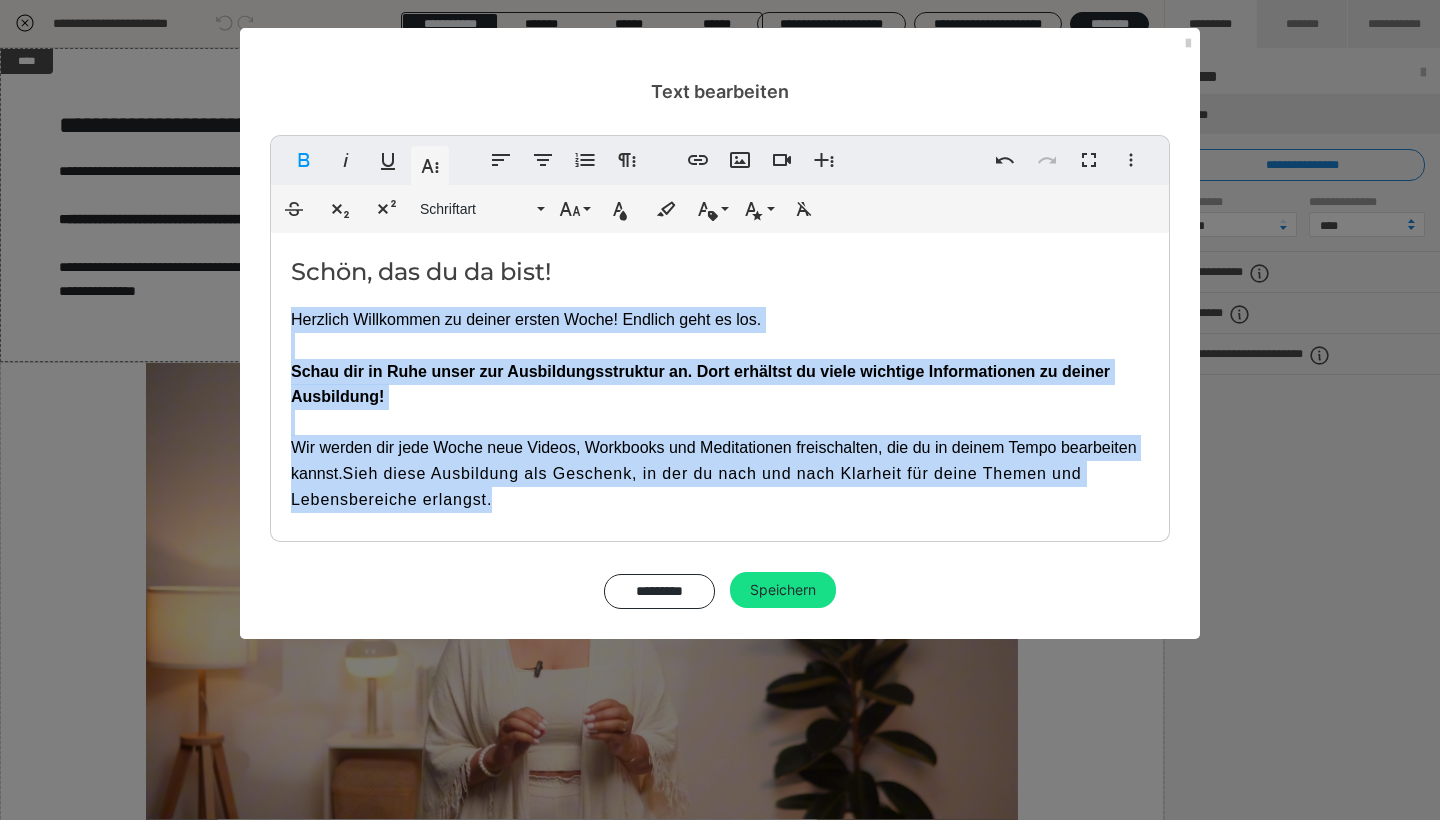 drag, startPoint x: 294, startPoint y: 312, endPoint x: 521, endPoint y: 490, distance: 288.46664 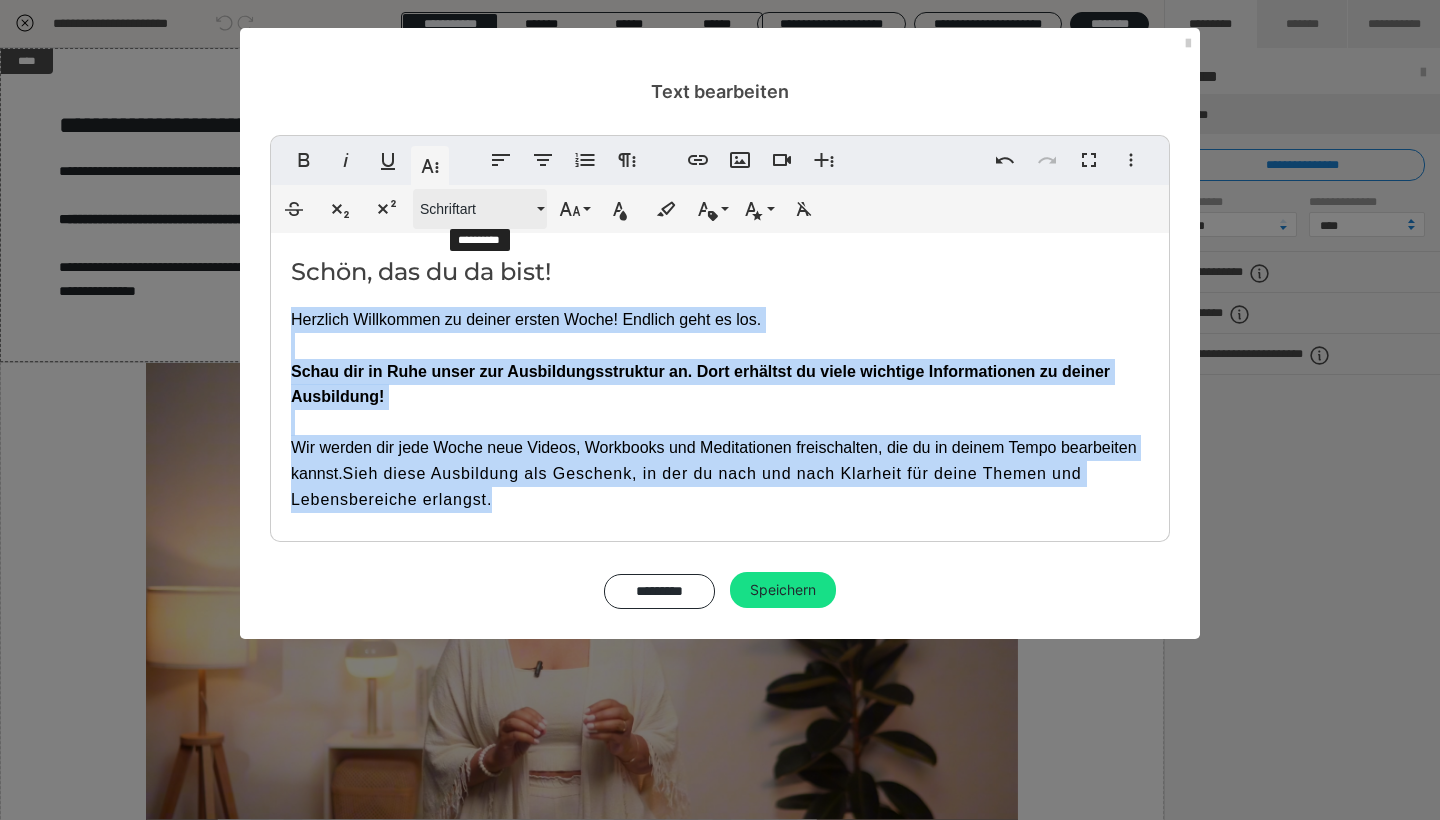 click on "Schriftart" at bounding box center (476, 209) 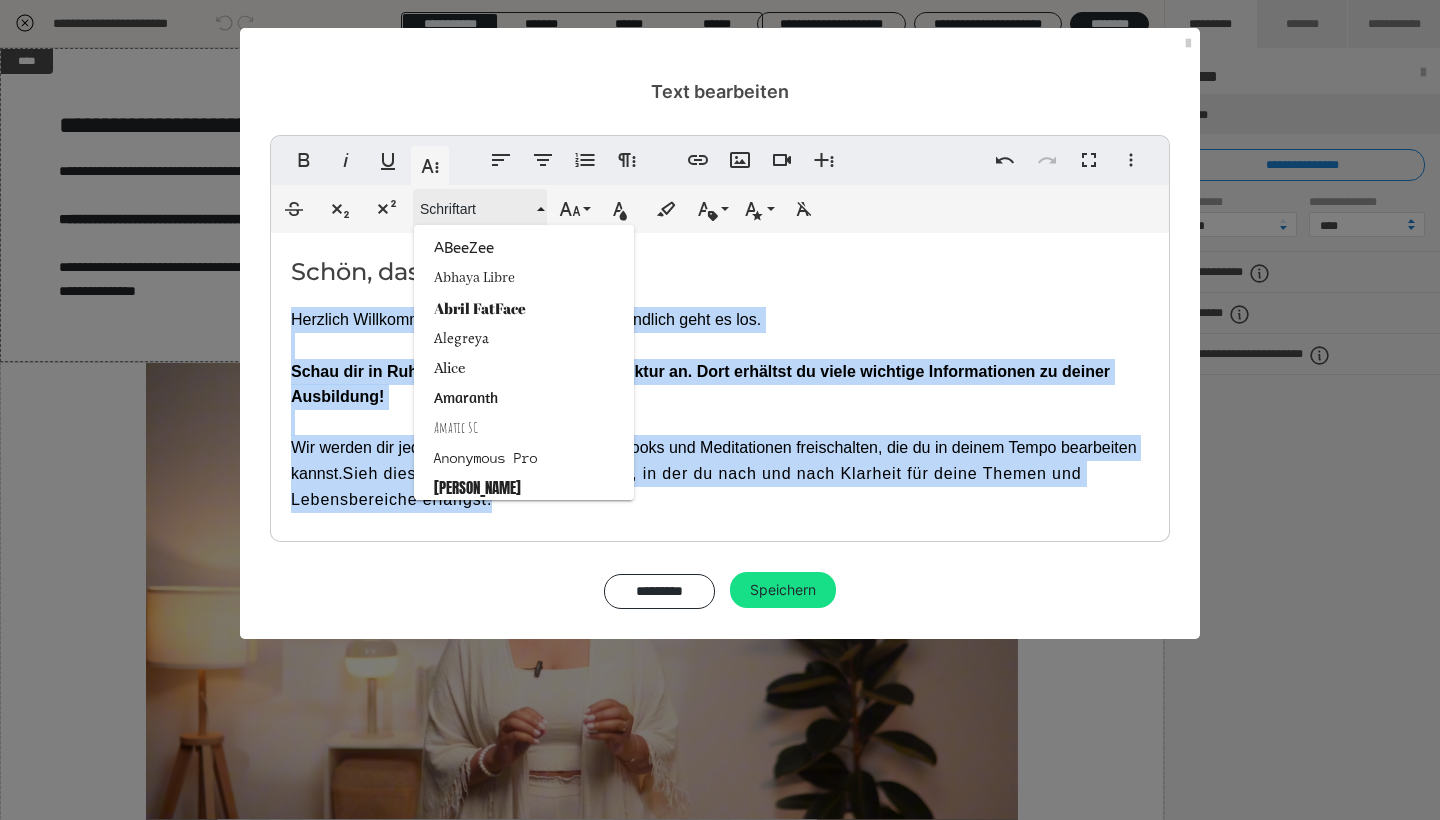type 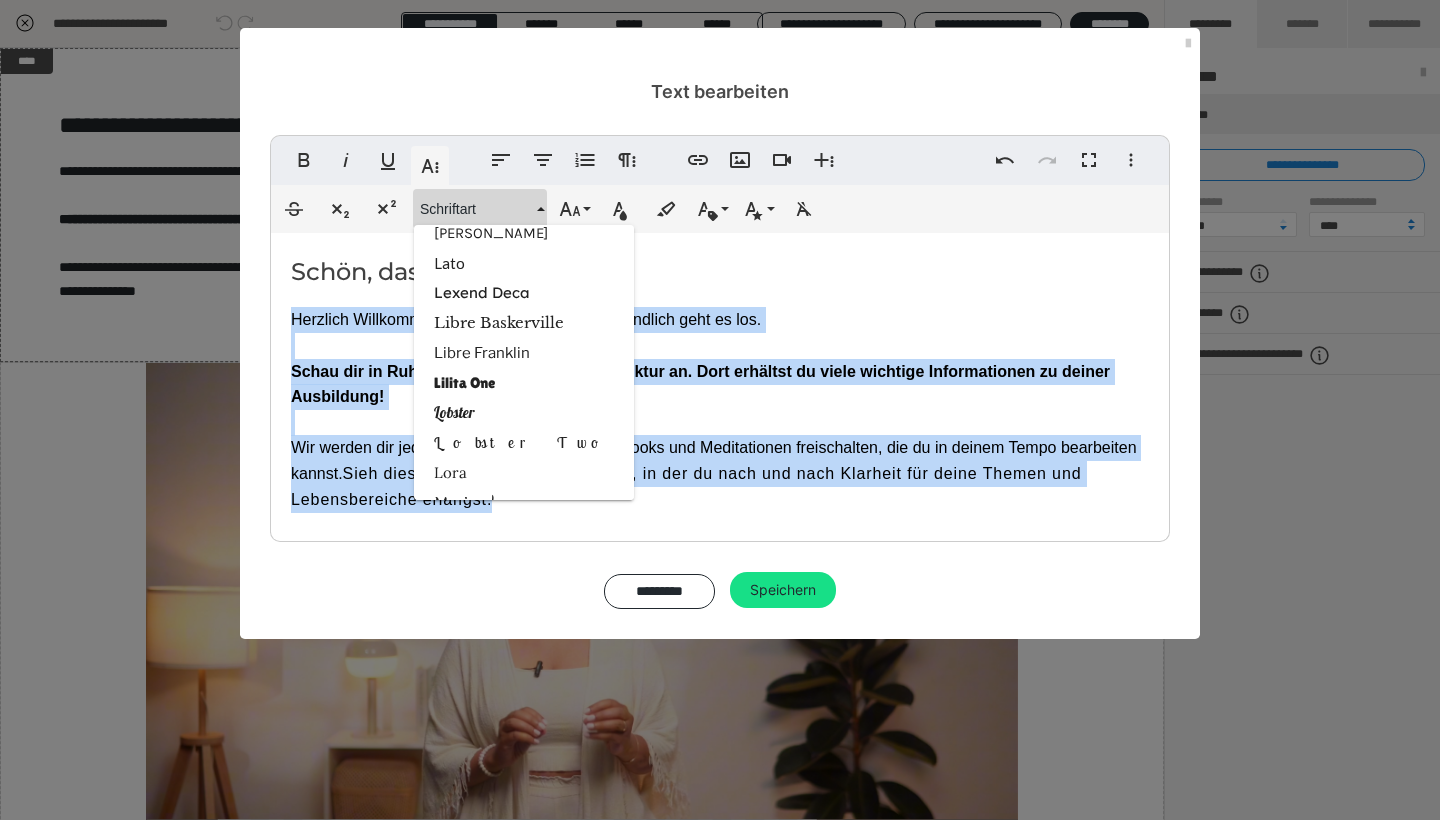 scroll, scrollTop: 1587, scrollLeft: 0, axis: vertical 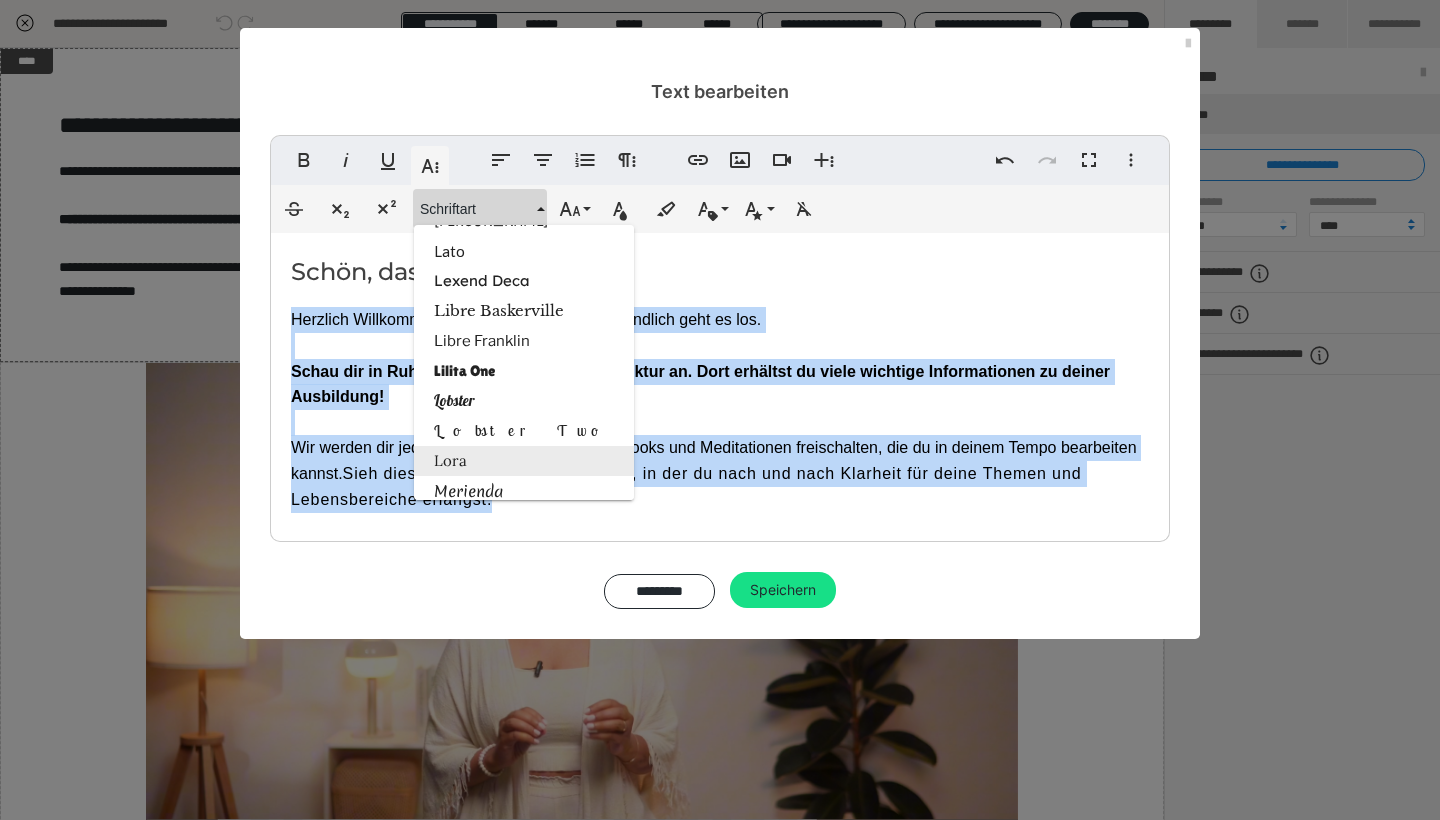 click on "Lora" at bounding box center (524, 461) 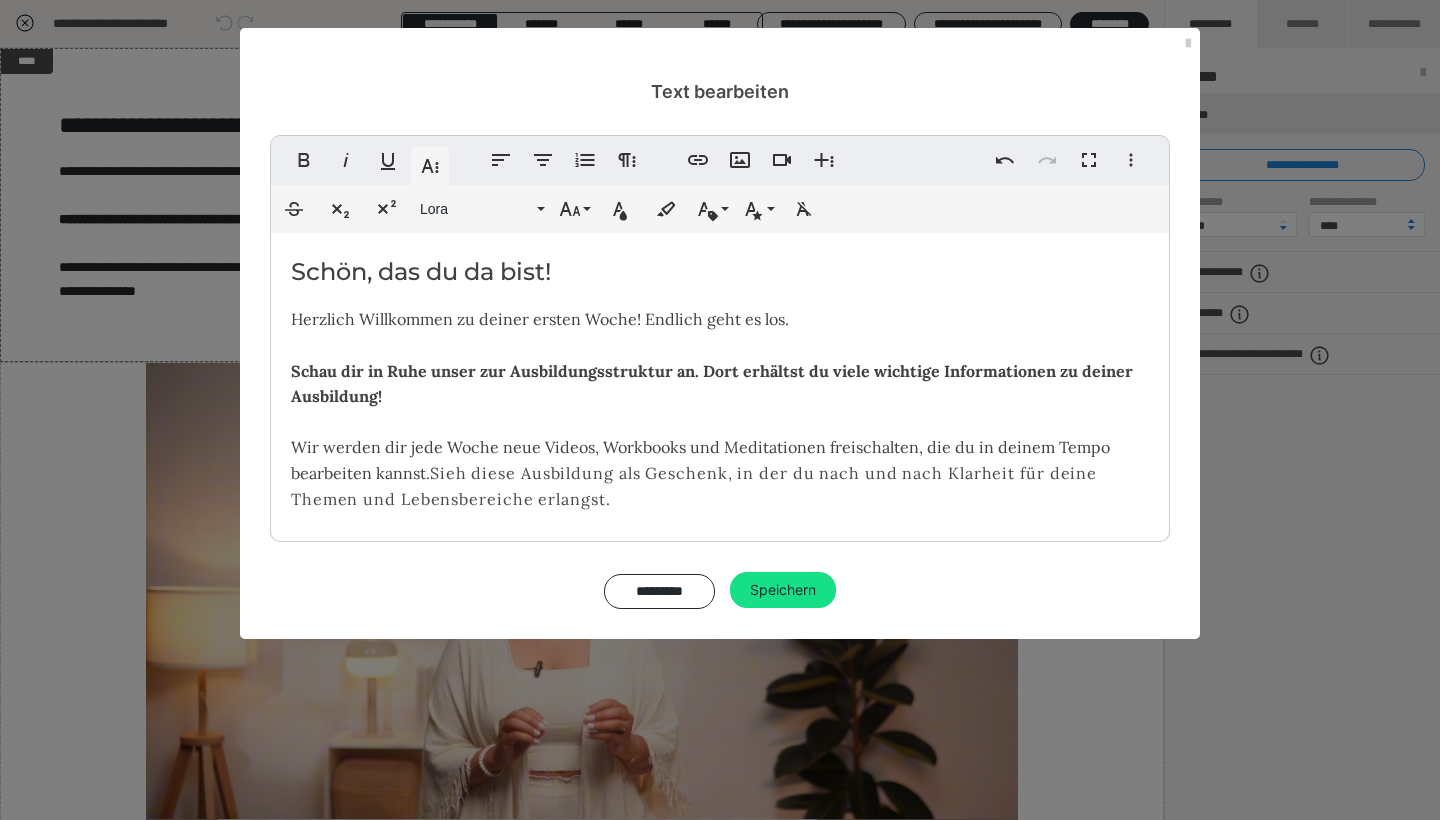 click on "Schön, das du da bist! Herzlich Willkommen zu deiner ersten Woche! Endlich geht es los. Schau dir in Ruhe unser zur Ausbildungsstruktur an. Dort erhältst du viele wichtige Informationen zu deiner Ausbildung! Wir werden dir jede Woche neue Videos, Workbooks und Meditationen freischalten, die du in deinem Tempo bearbeiten kannst.  Sieh diese Ausbildung als Geschenk, in der du nach und nach Klarheit für deine Themen und Lebensbereiche erlangst." at bounding box center [720, 382] 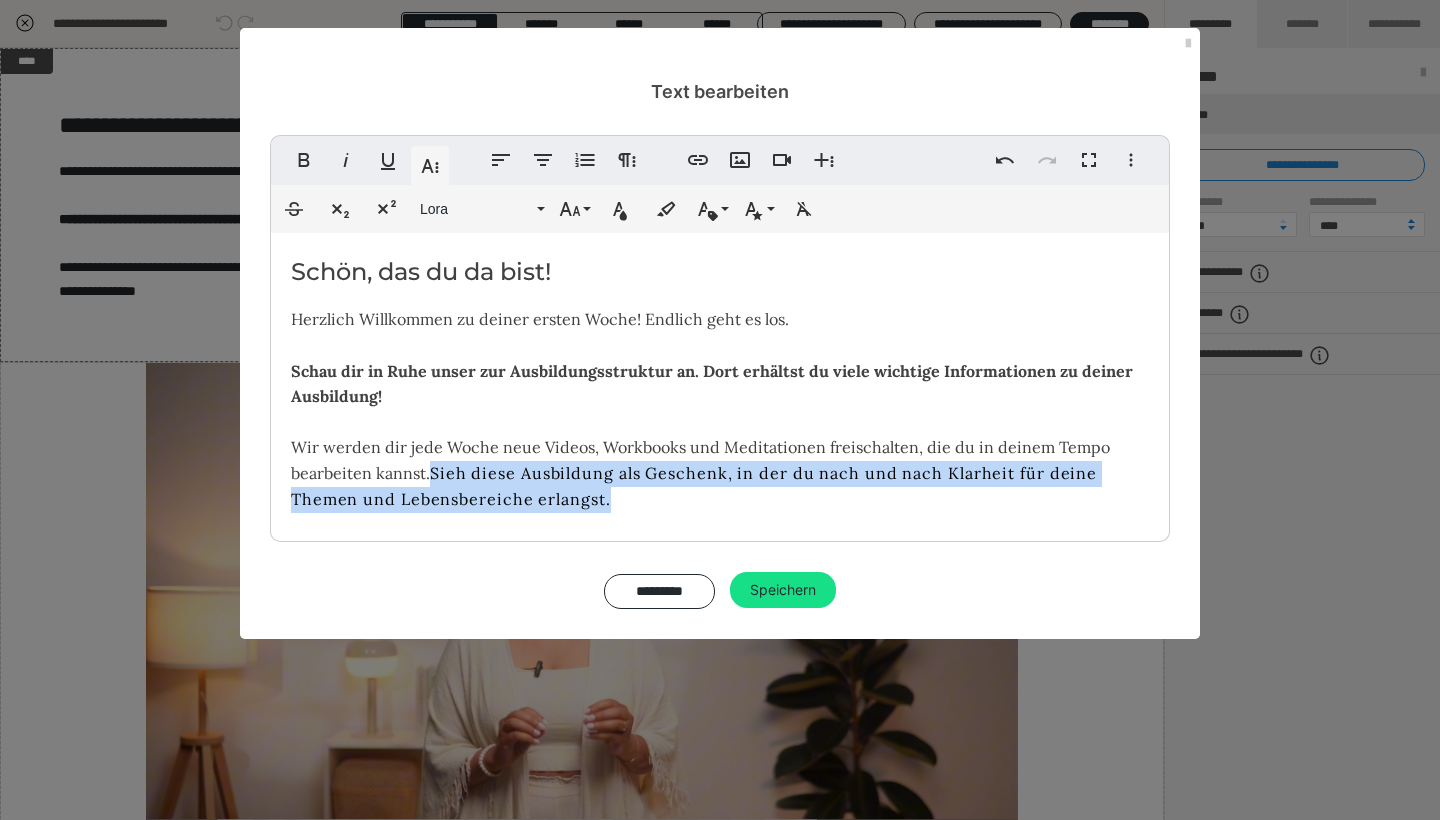 drag, startPoint x: 635, startPoint y: 502, endPoint x: 429, endPoint y: 478, distance: 207.39334 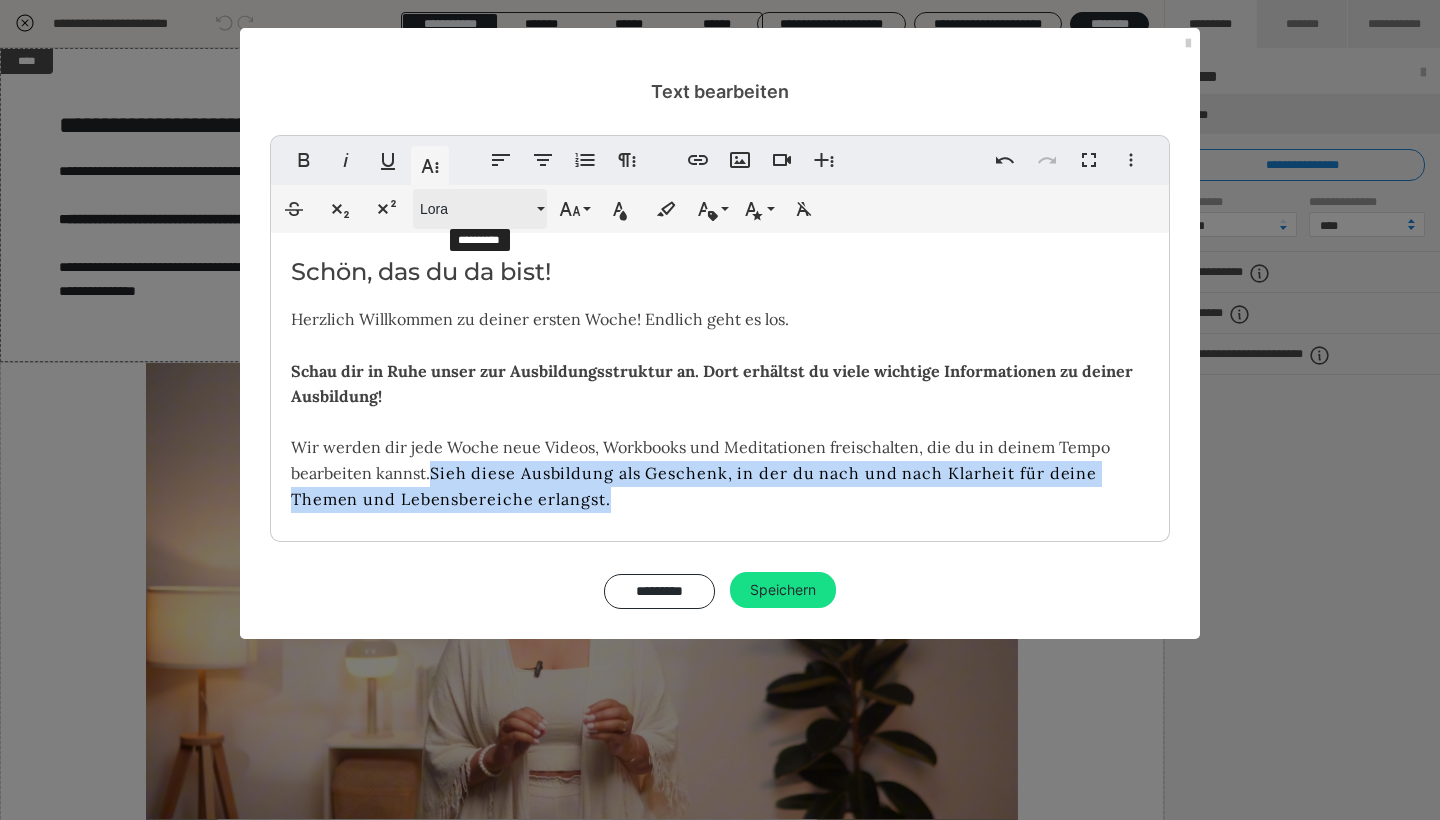 click on "Lora" at bounding box center [480, 209] 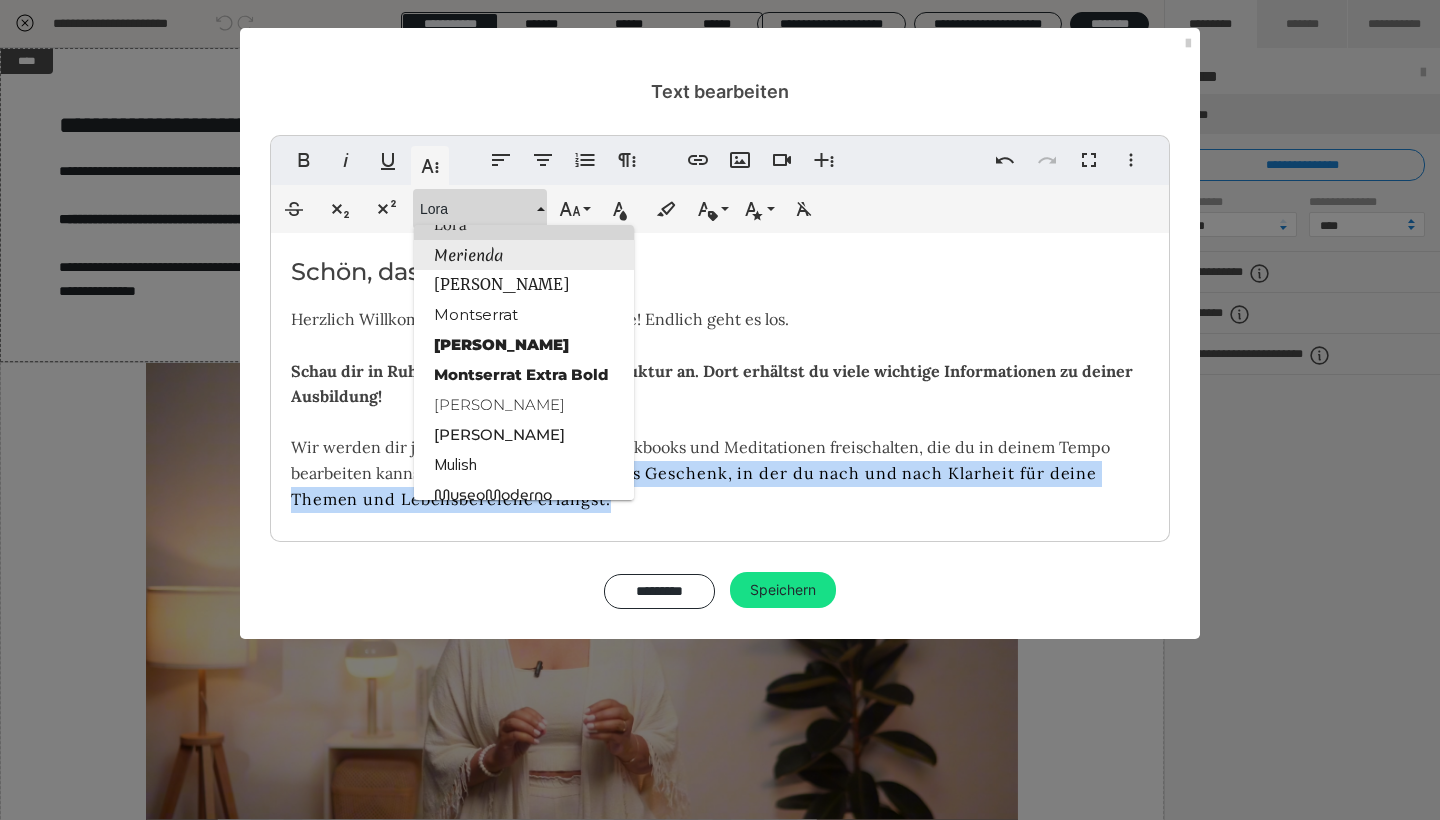 click on "Merienda" at bounding box center [524, 255] 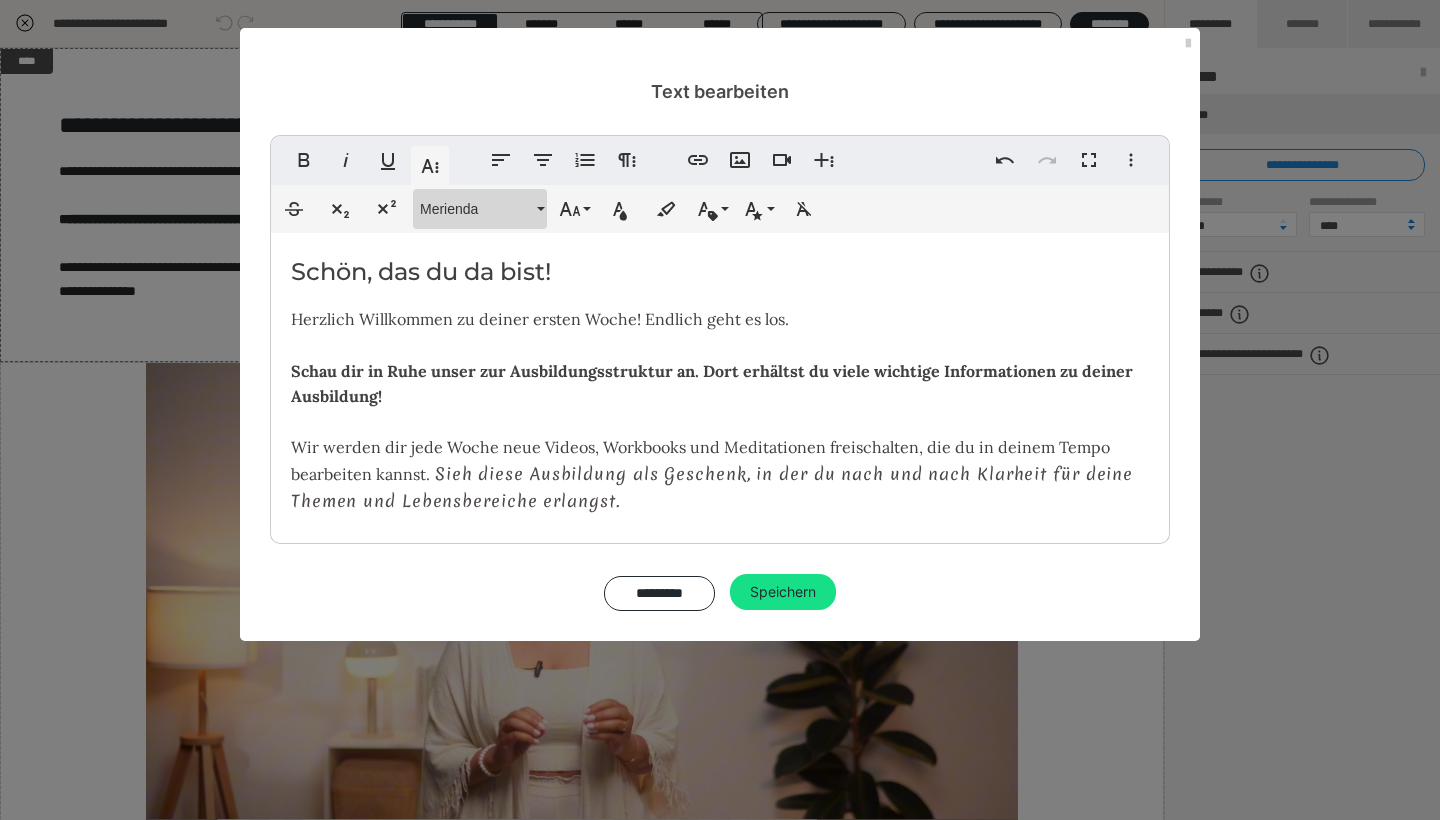 click on "Merienda" at bounding box center [476, 209] 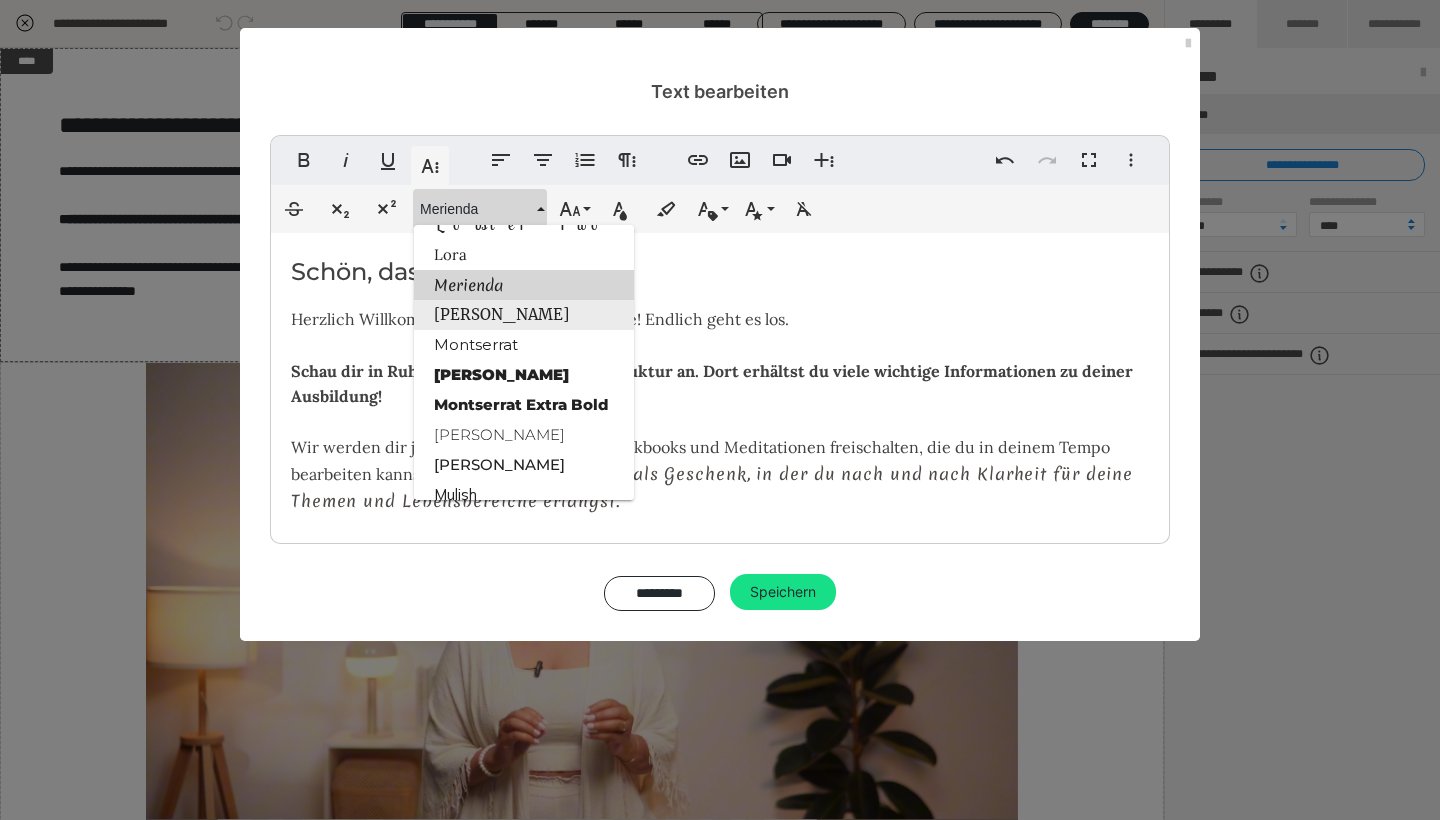 scroll, scrollTop: 1794, scrollLeft: 0, axis: vertical 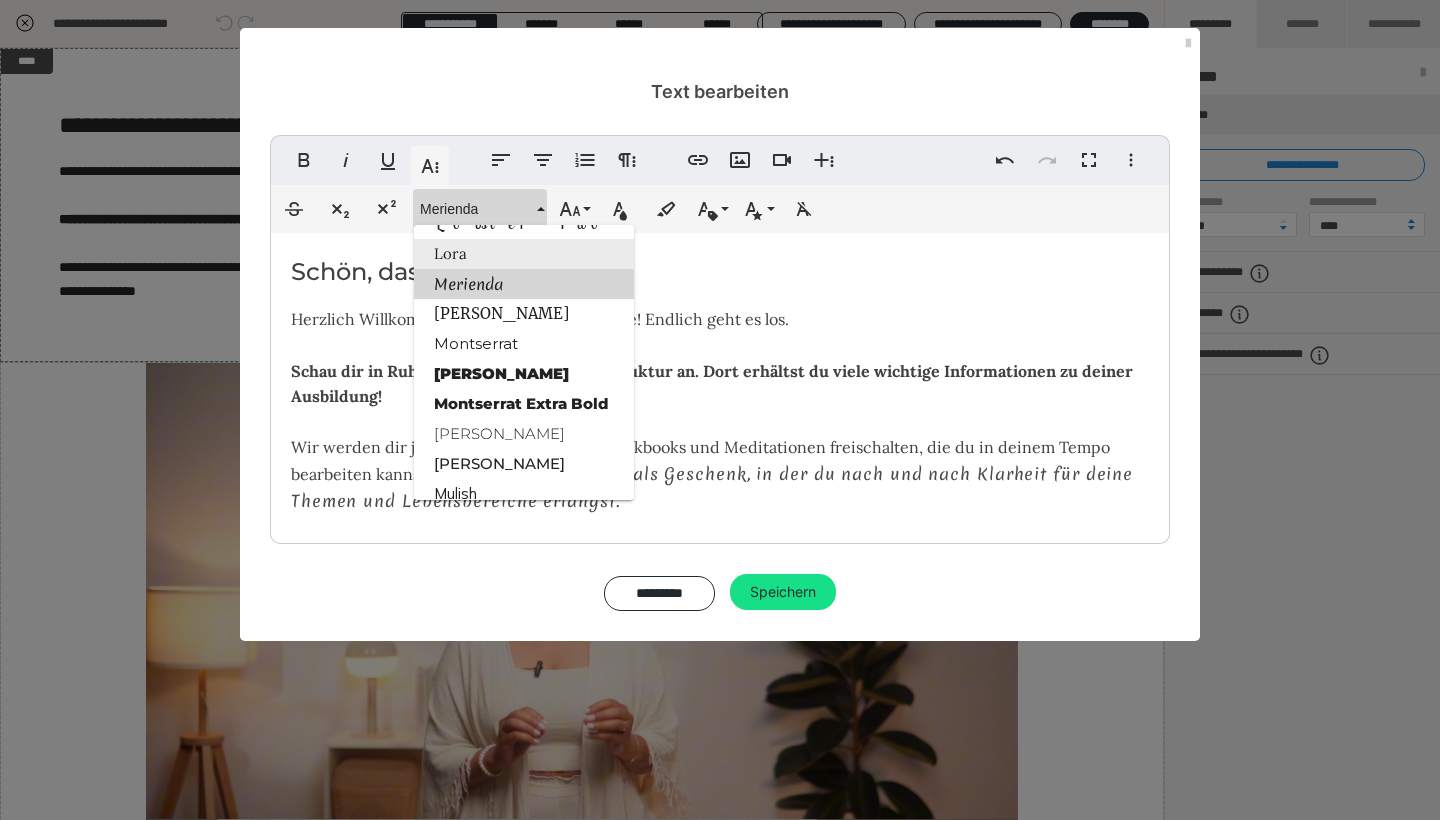 click on "Lora" at bounding box center [524, 254] 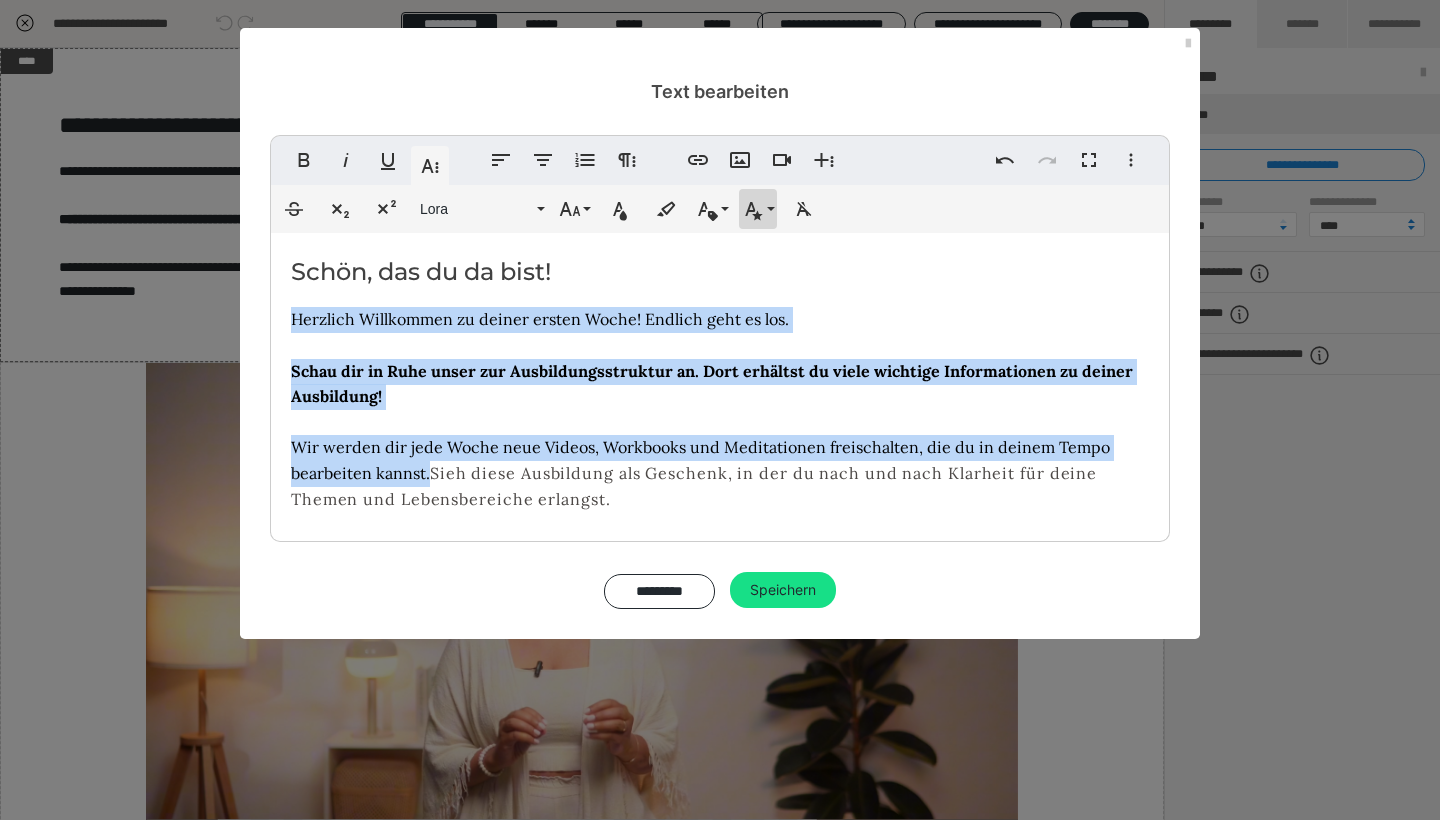 click on "Inlineformatierung" at bounding box center (758, 209) 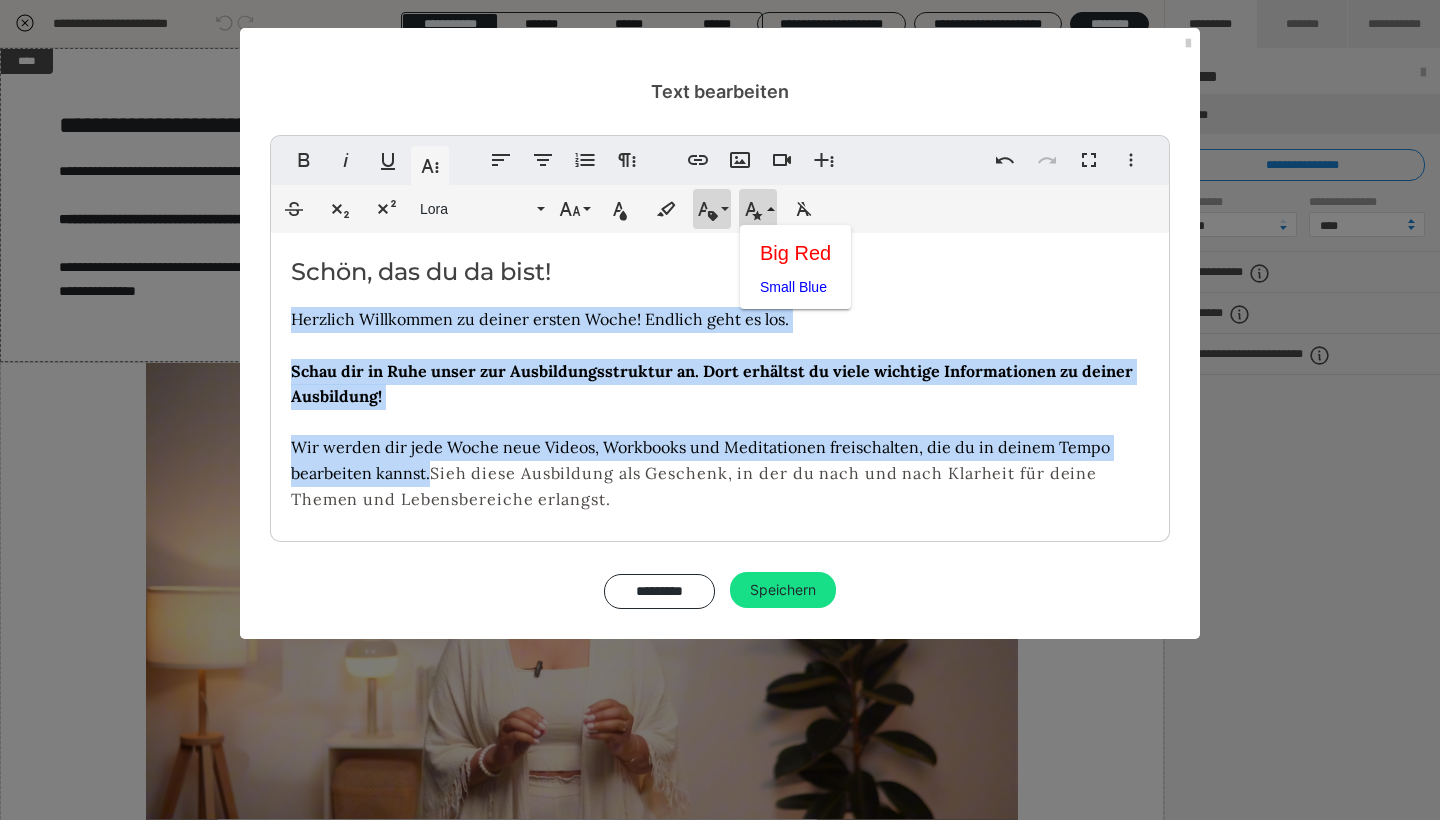 click on "Inline Class" at bounding box center [712, 209] 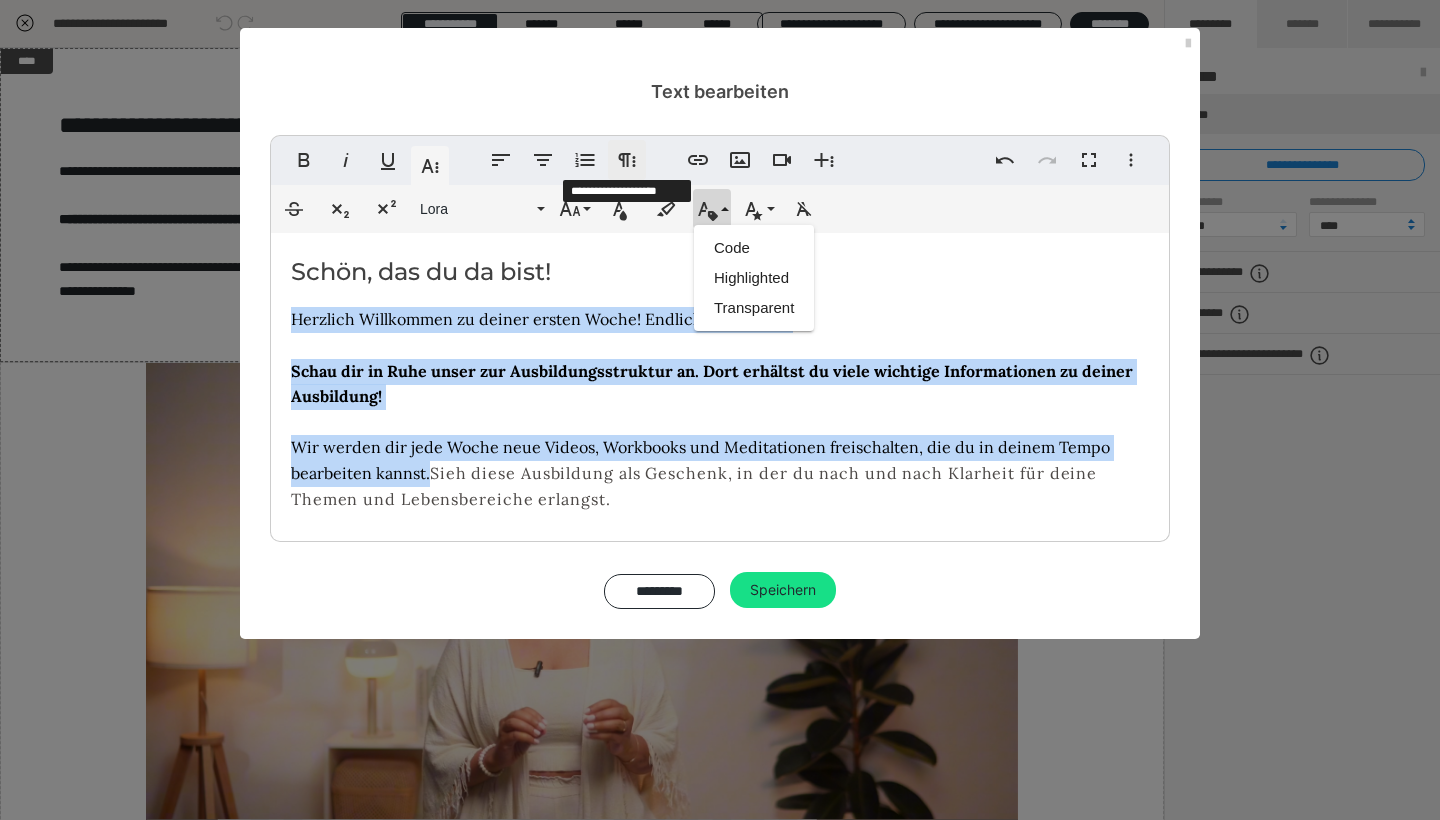 click on "Weitere Absatzformate" at bounding box center [627, 160] 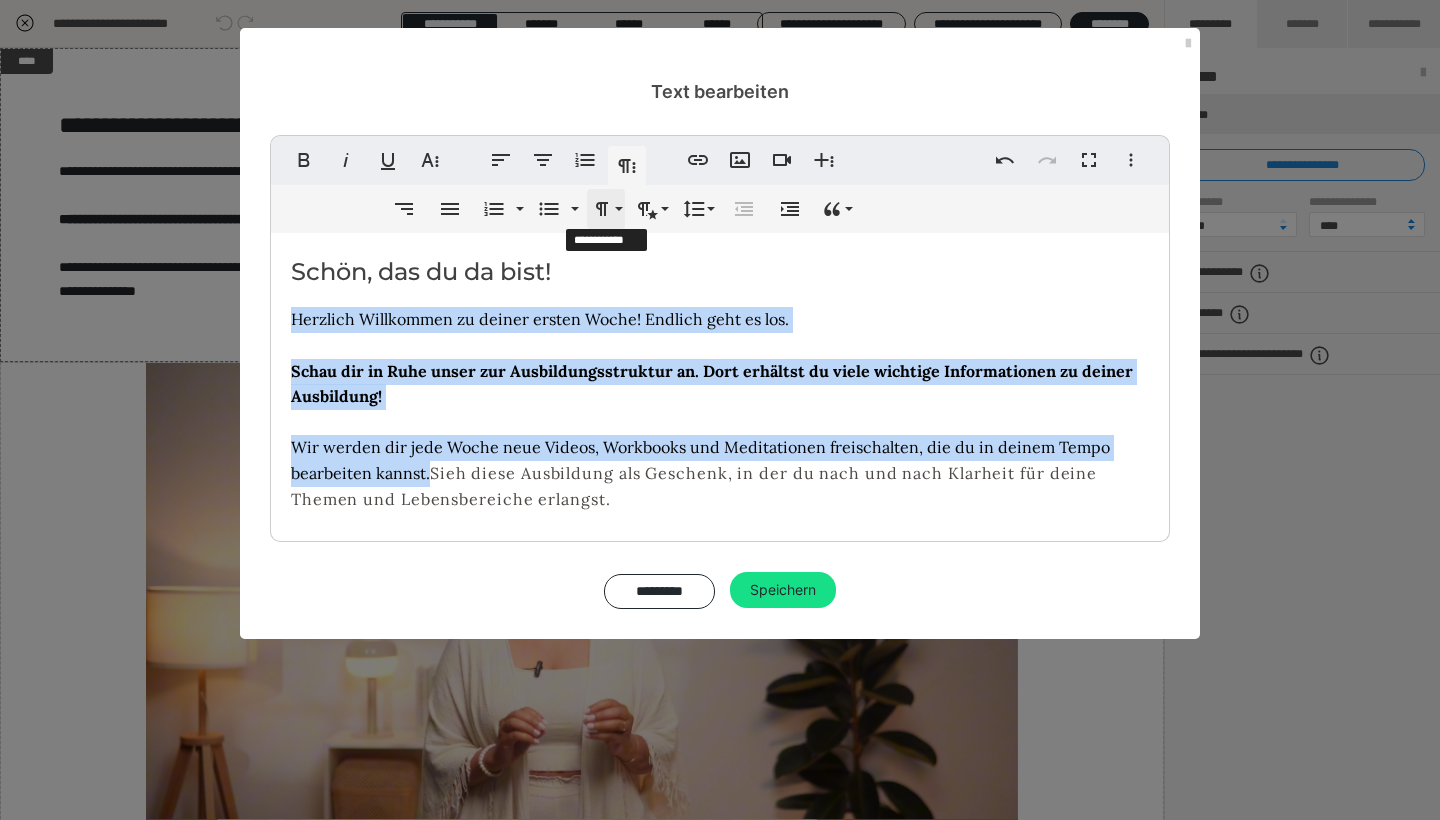 click on "Formatierung" at bounding box center [606, 209] 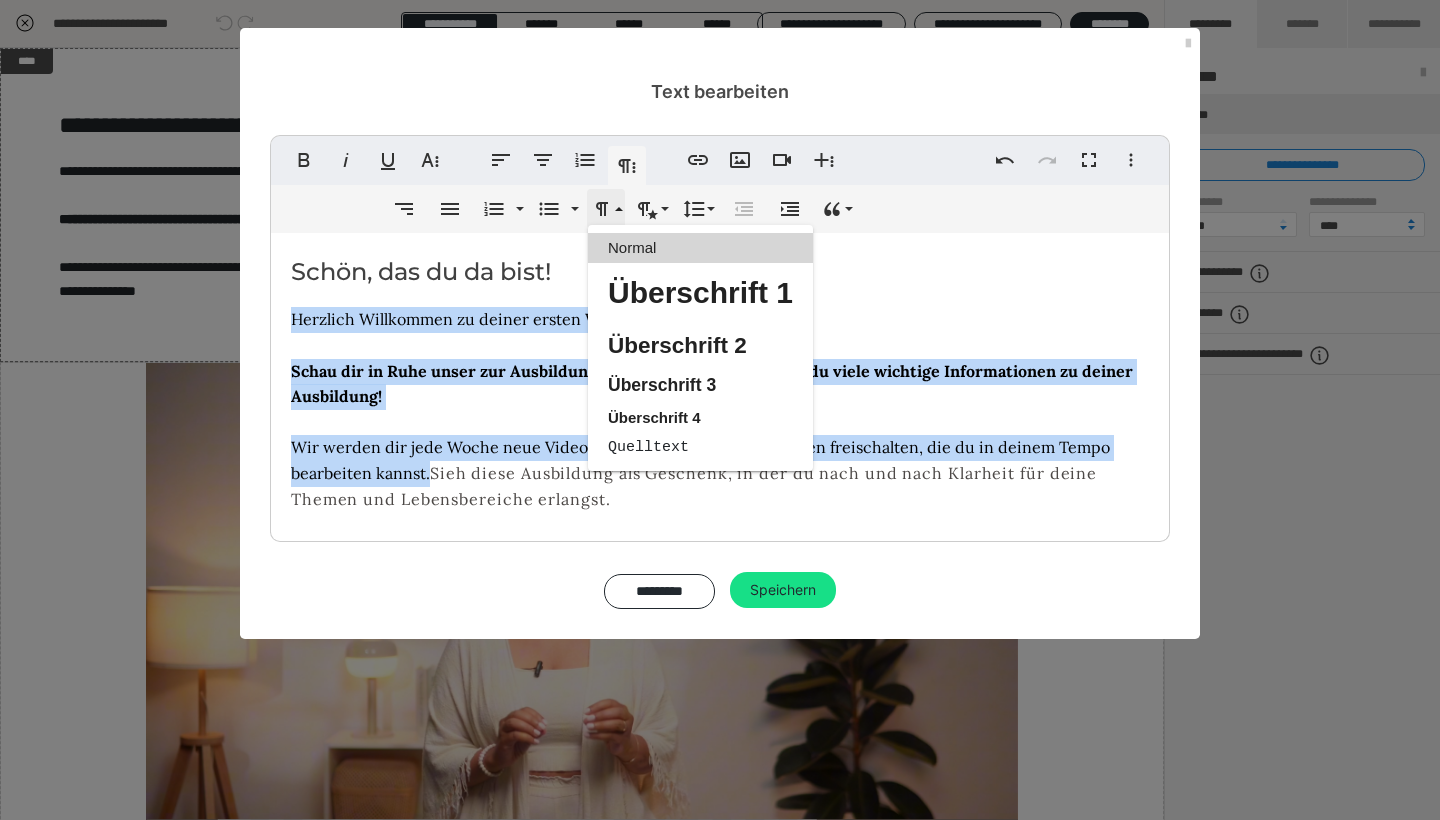 scroll, scrollTop: 0, scrollLeft: 0, axis: both 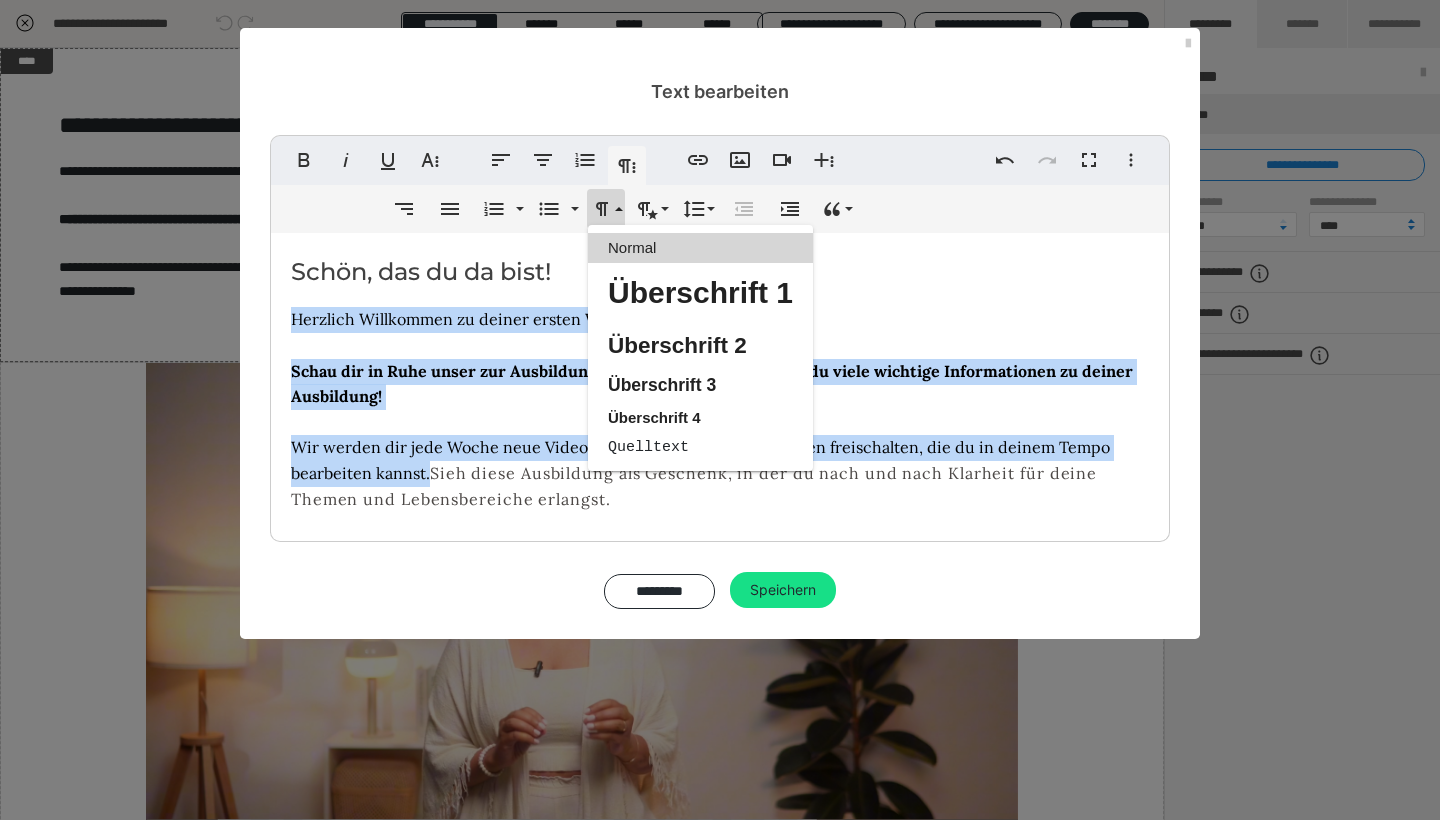 click on "Normal" at bounding box center (700, 248) 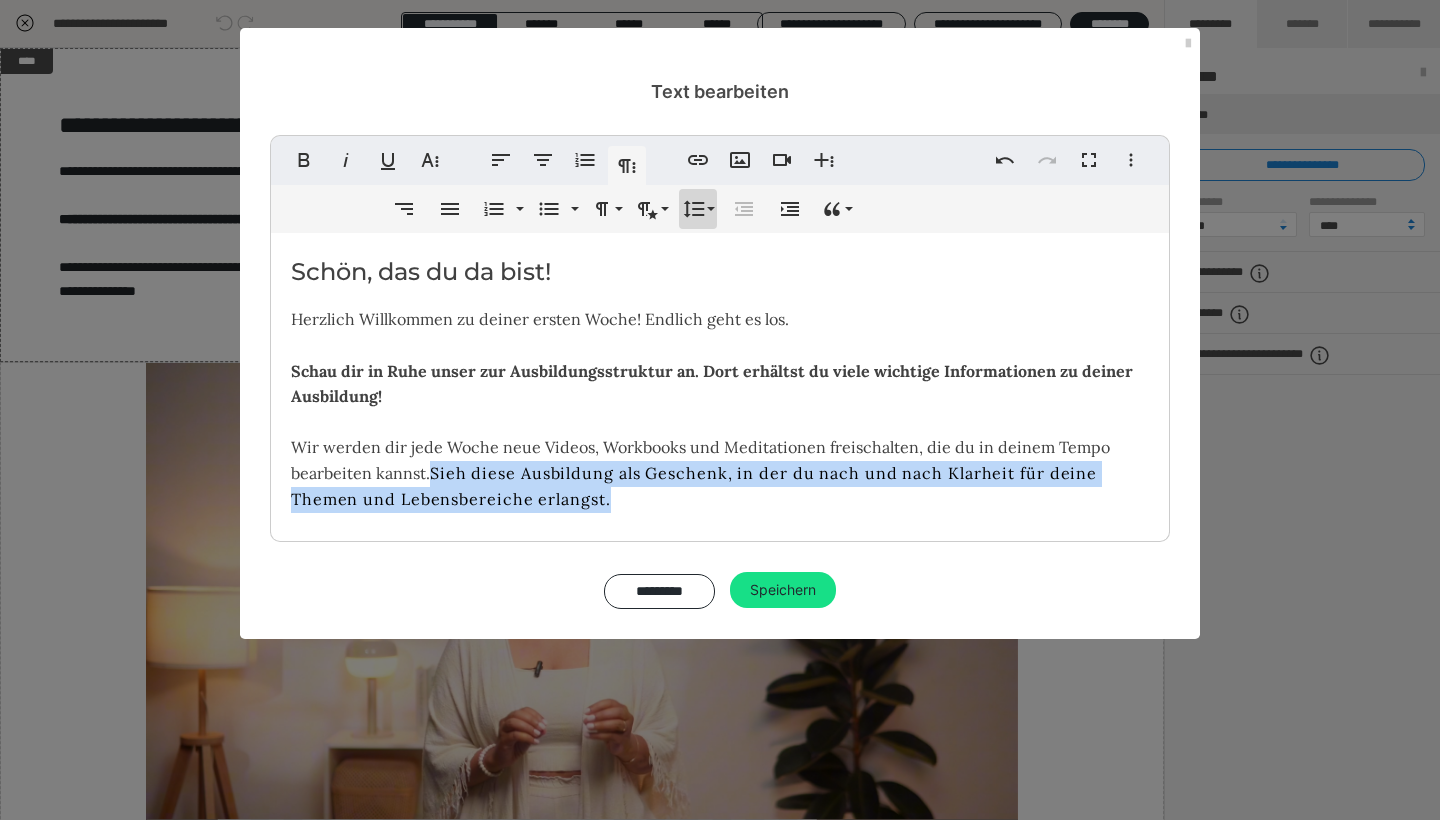 click on "Zeilenhöhe" at bounding box center [698, 209] 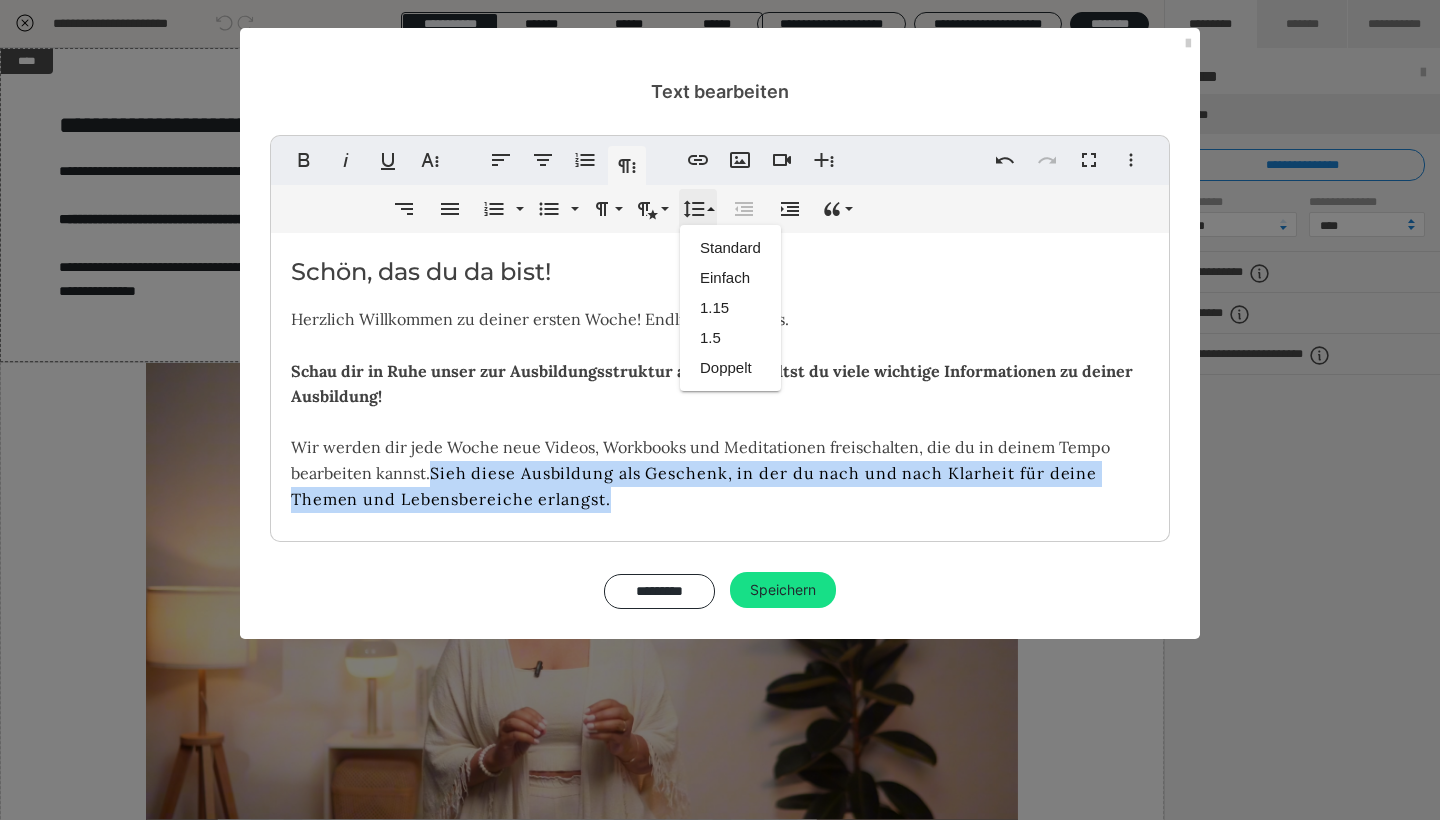 click on "Zeilenhöhe" at bounding box center (698, 209) 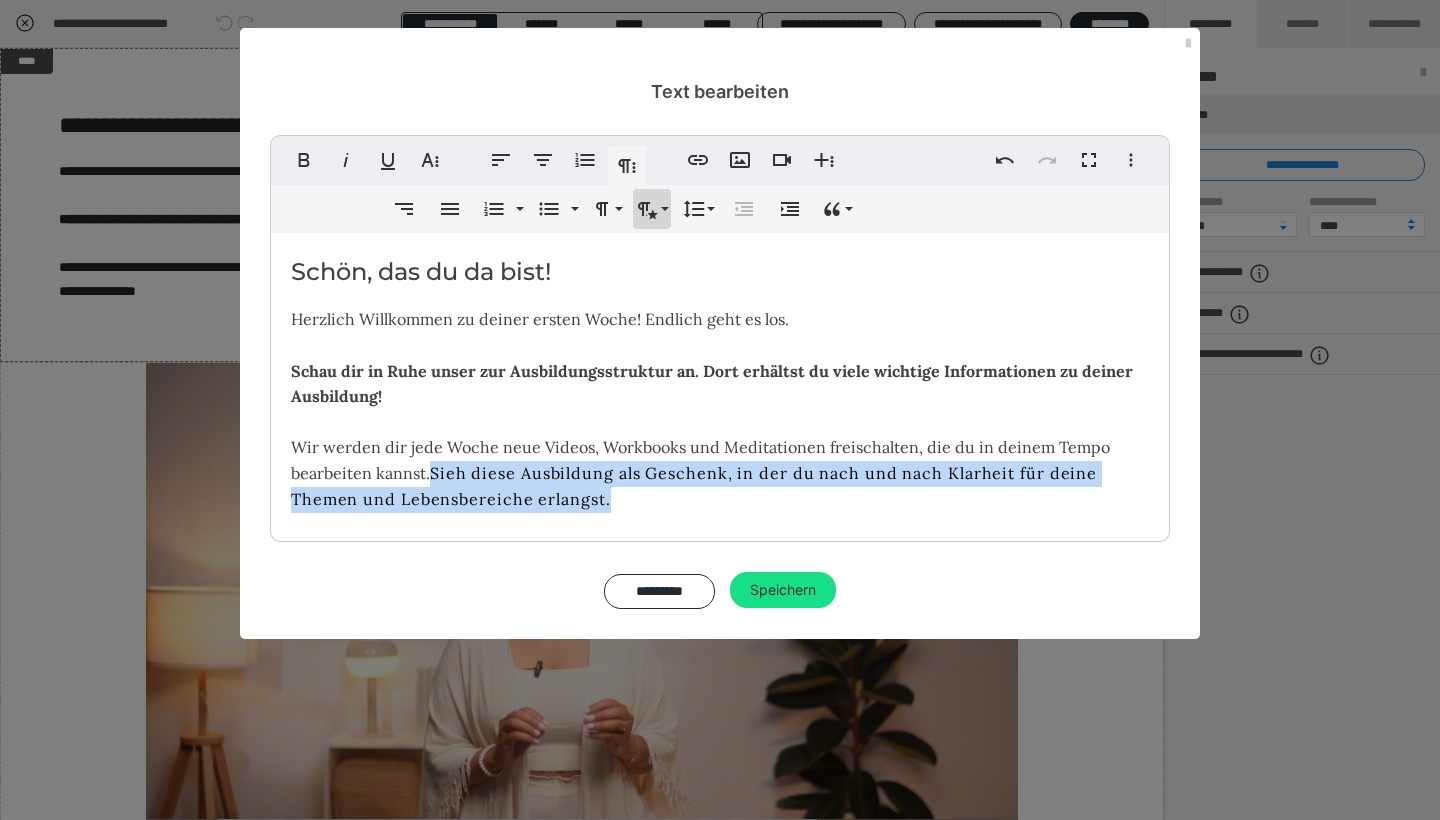 click on "Absatzformatierung" at bounding box center (652, 209) 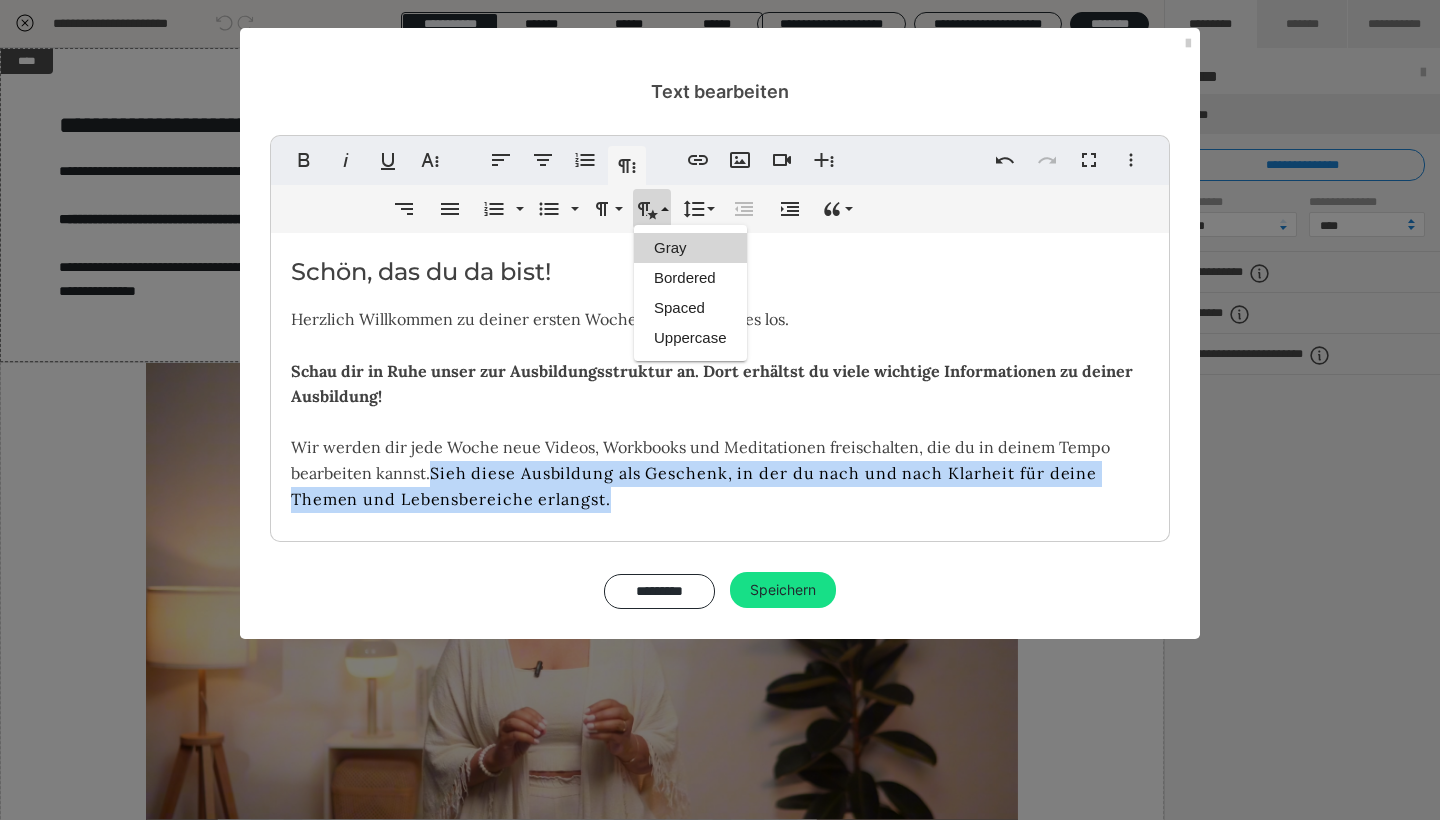 click on "Gray" at bounding box center [690, 248] 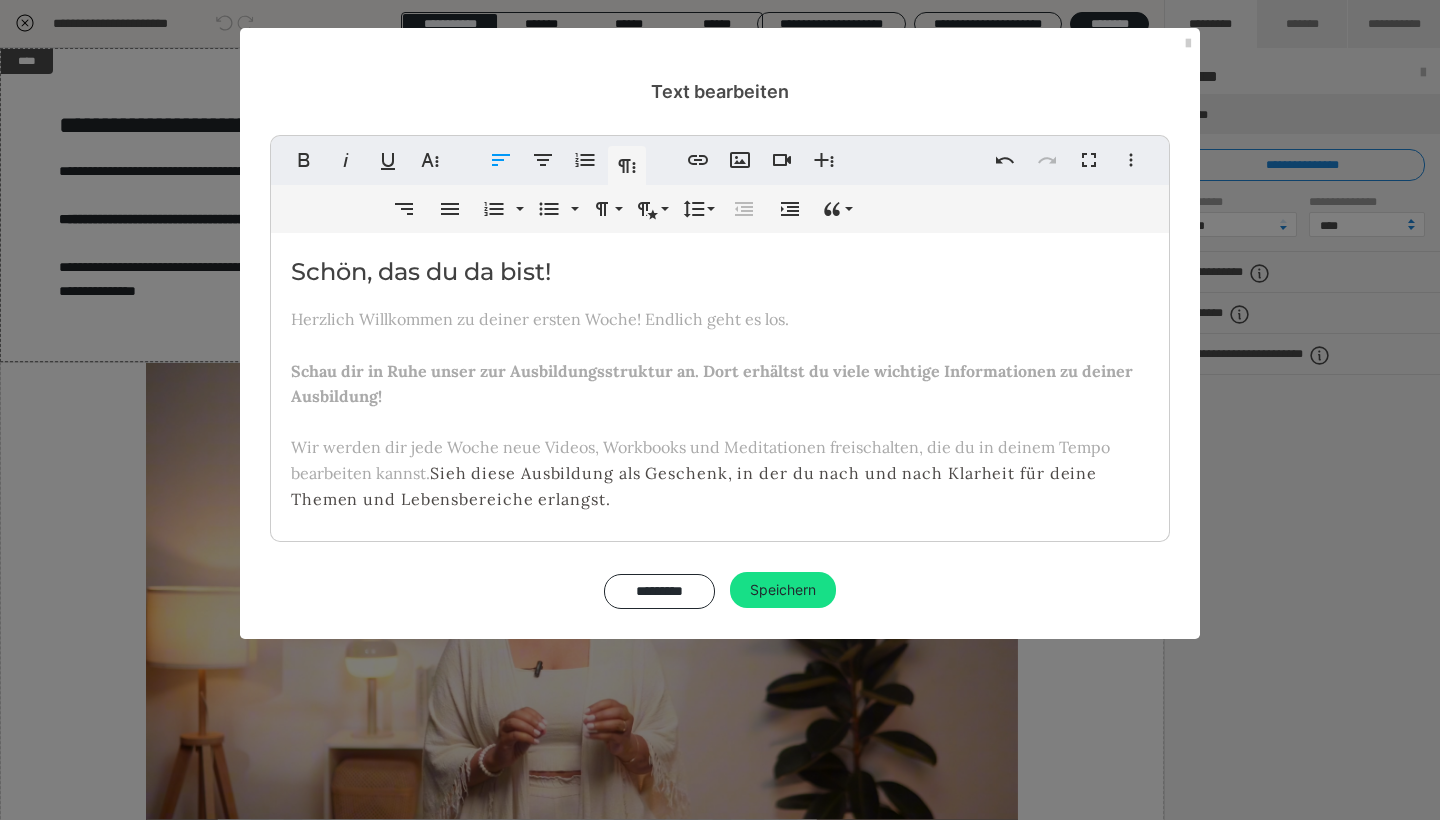 click on "Herzlich Willkommen zu deiner ersten Woche! Endlich geht es los. Schau dir in Ruhe unser zur Ausbildungsstruktur an. Dort erhältst du viele wichtige Informationen zu deiner Ausbildung! Wir werden dir jede Woche neue Videos, Workbooks und Meditationen freischalten, die du in deinem Tempo bearbeiten kannst.  Sieh diese Ausbildung als Geschenk, in der du nach und nach Klarheit für deine Themen und Lebensbereiche erlangst." at bounding box center (720, 409) 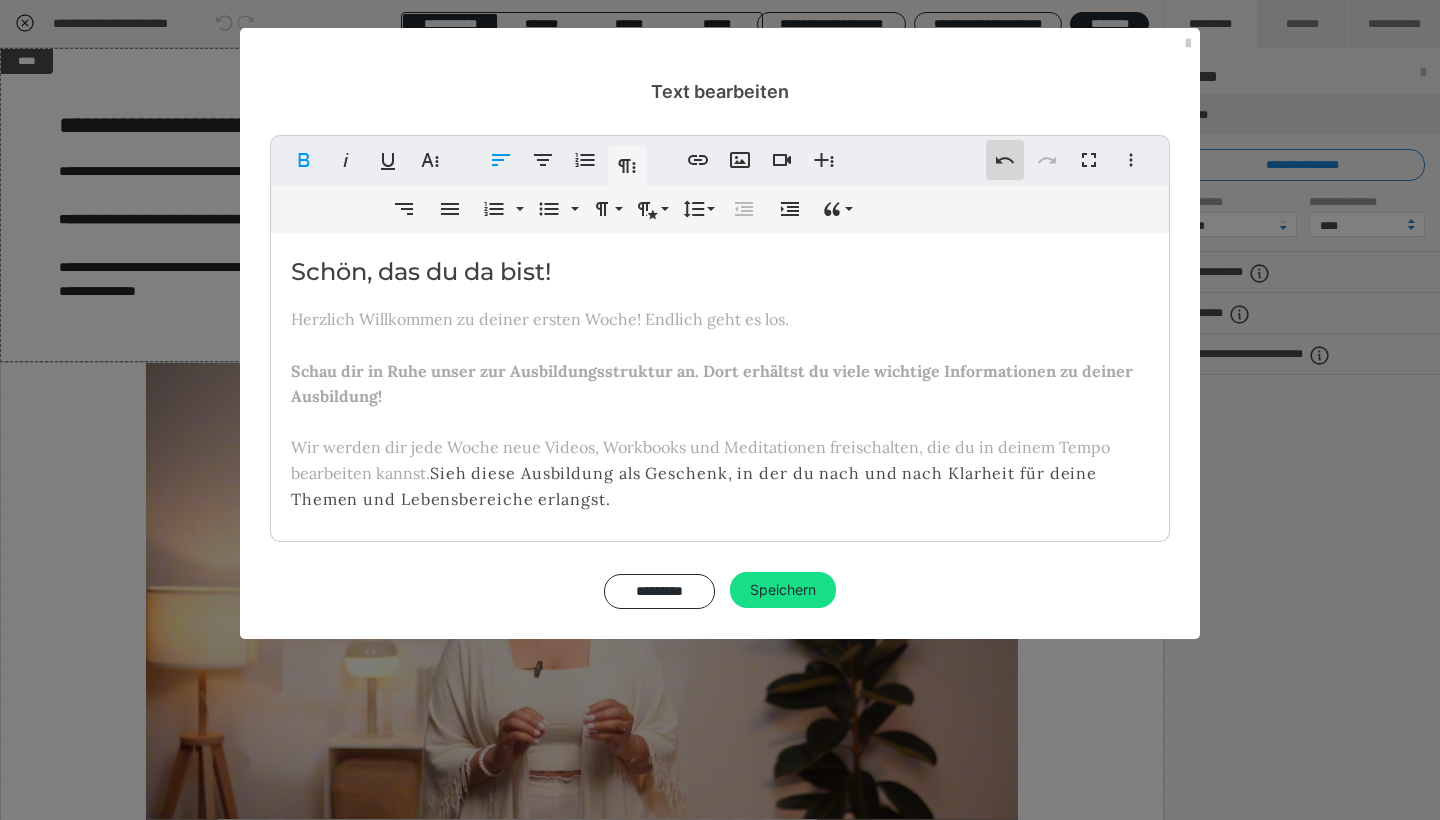 click on "Rückgängig" at bounding box center (1005, 160) 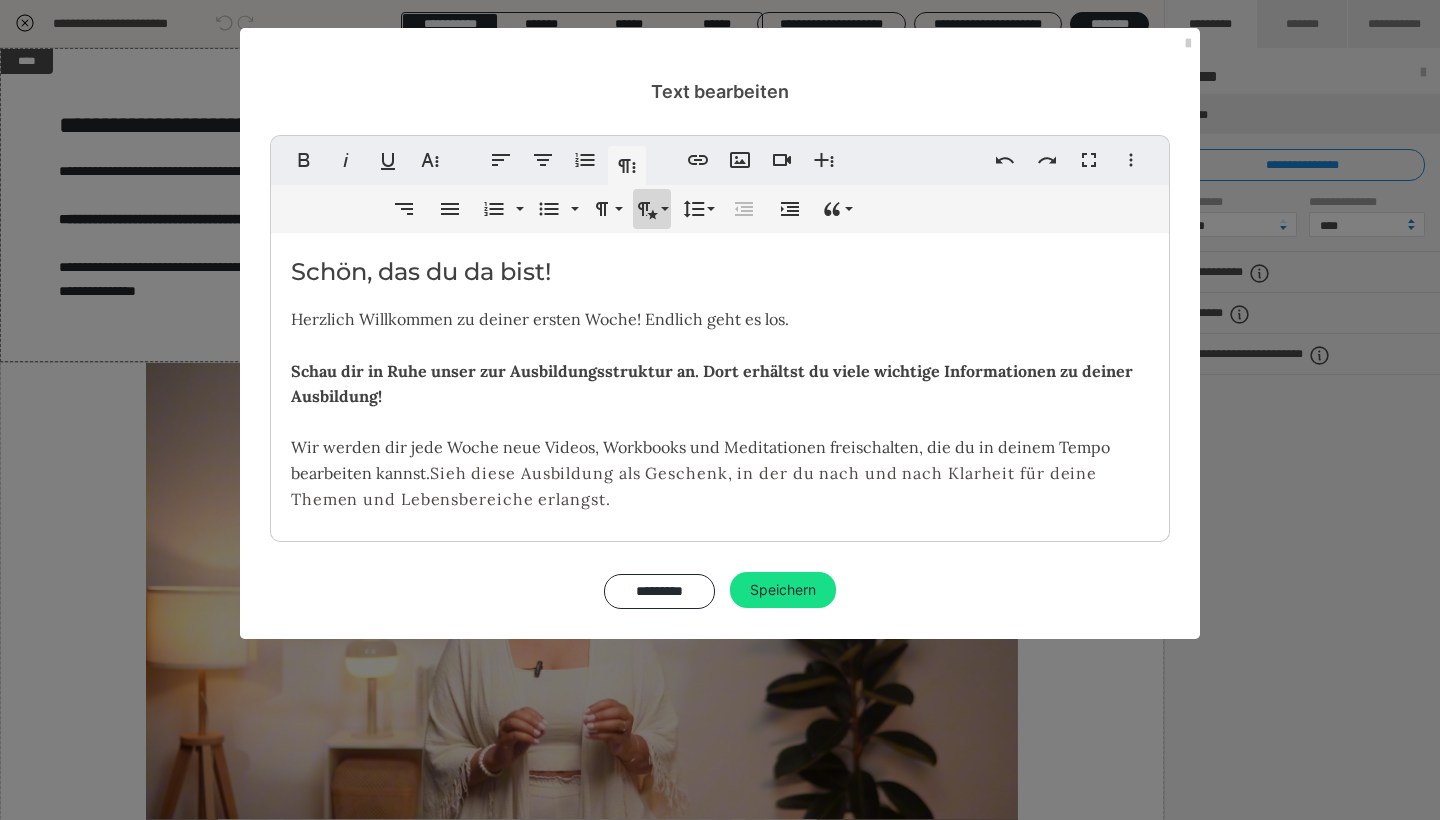 click on "Absatzformatierung" at bounding box center [652, 209] 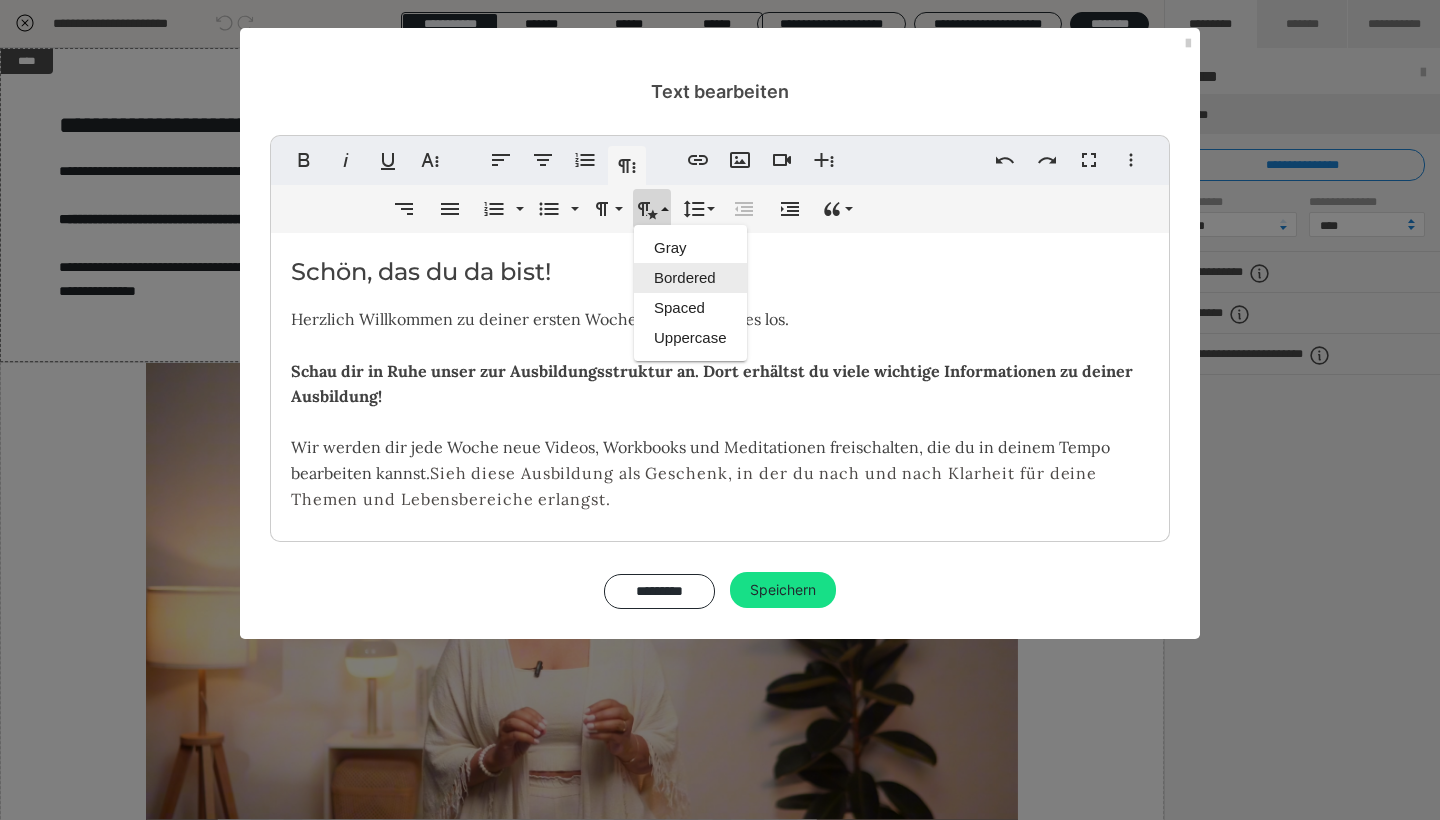 click on "Bordered" at bounding box center [690, 278] 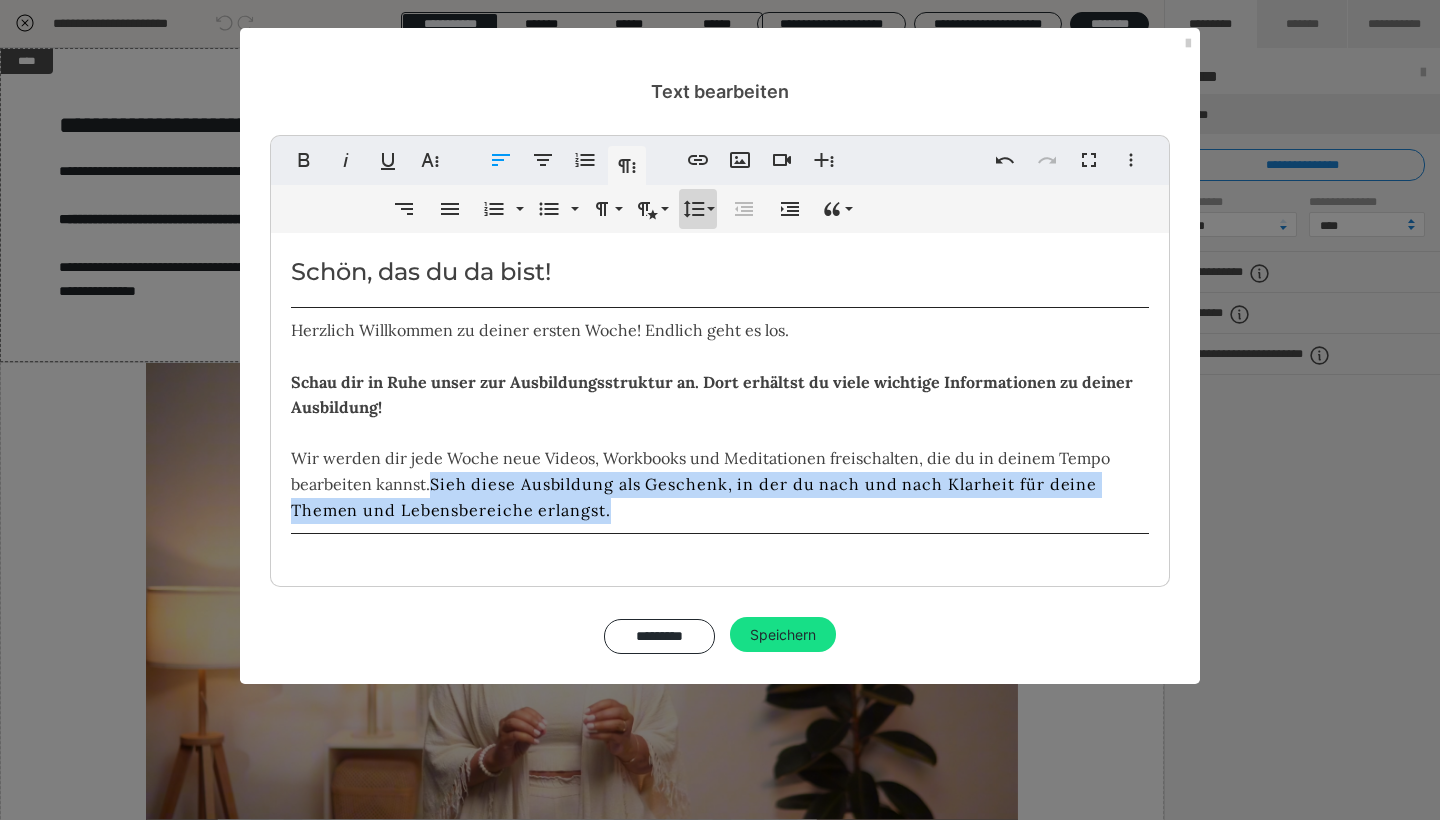 click on "Zeilenhöhe" at bounding box center [698, 209] 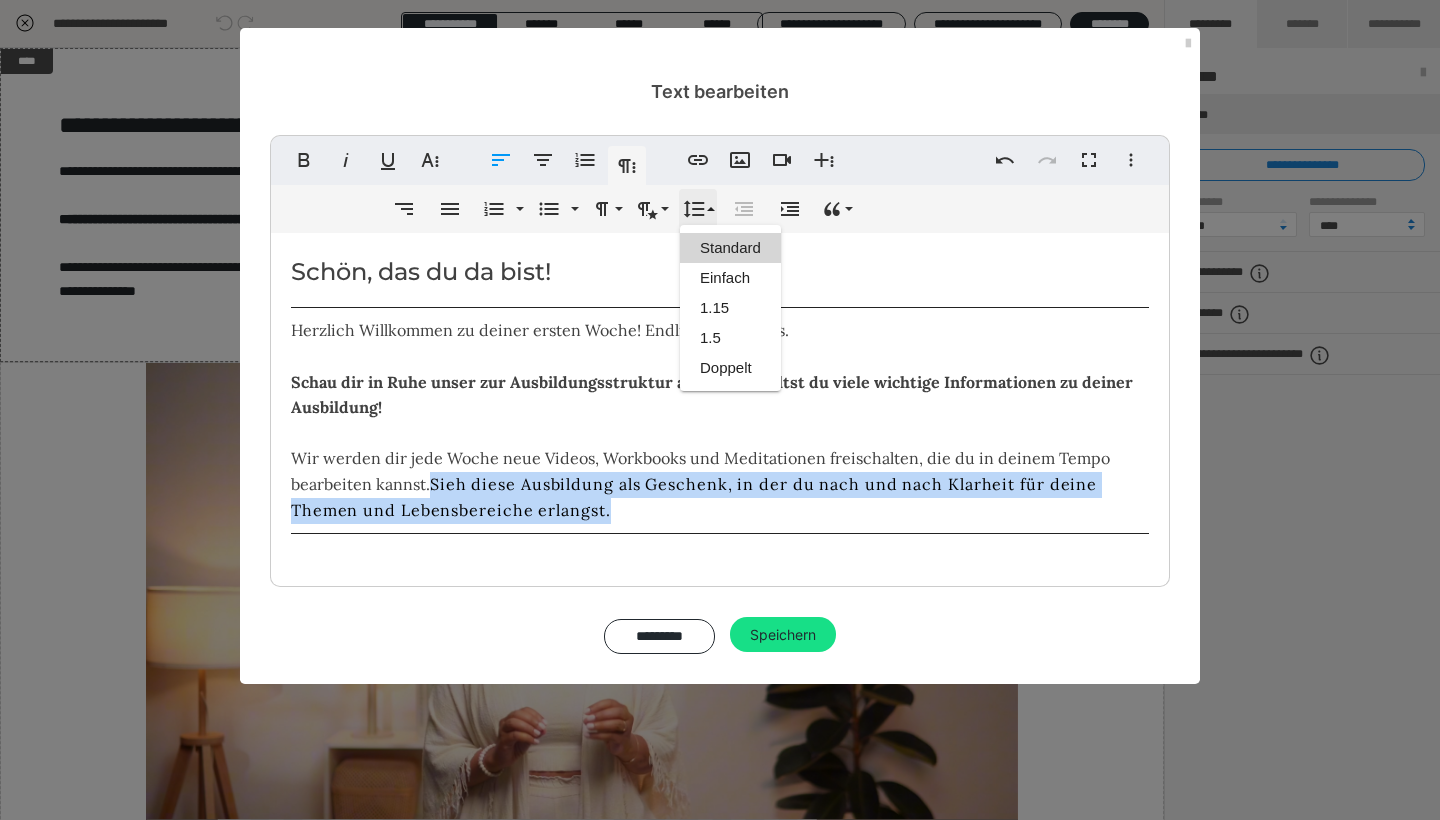 scroll, scrollTop: 0, scrollLeft: 0, axis: both 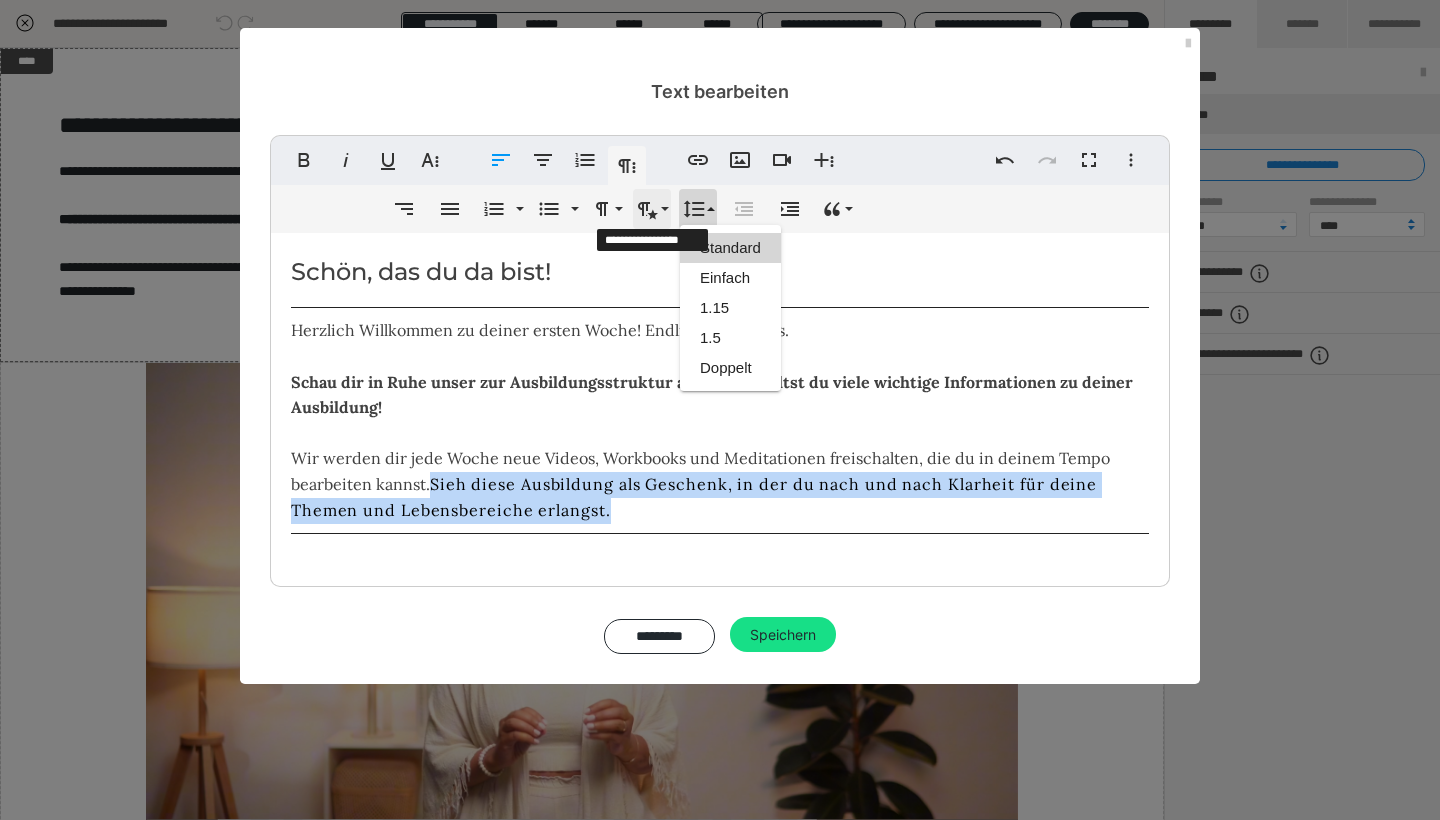 click on "Absatzformatierung" at bounding box center (652, 209) 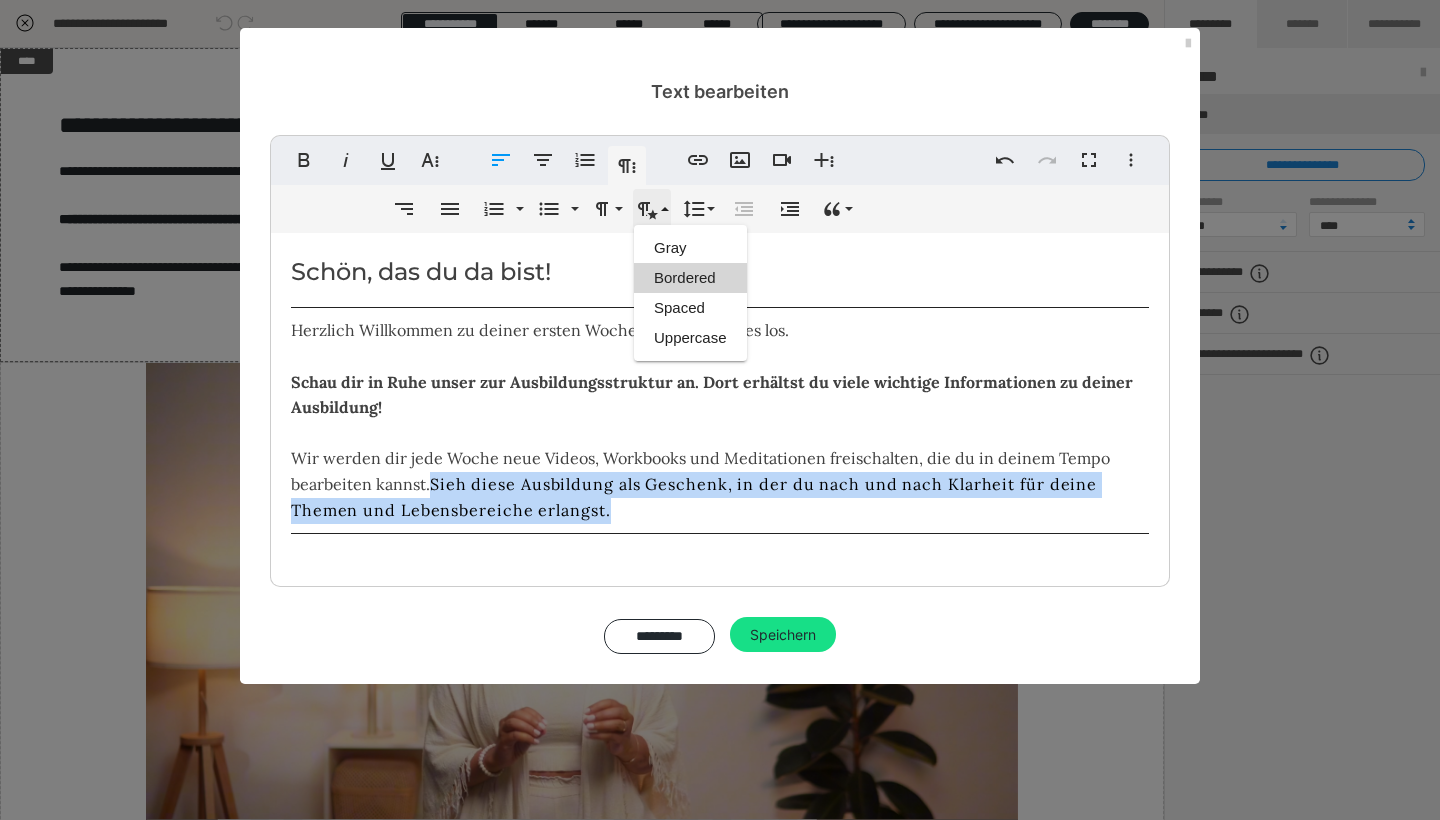 scroll, scrollTop: 0, scrollLeft: 0, axis: both 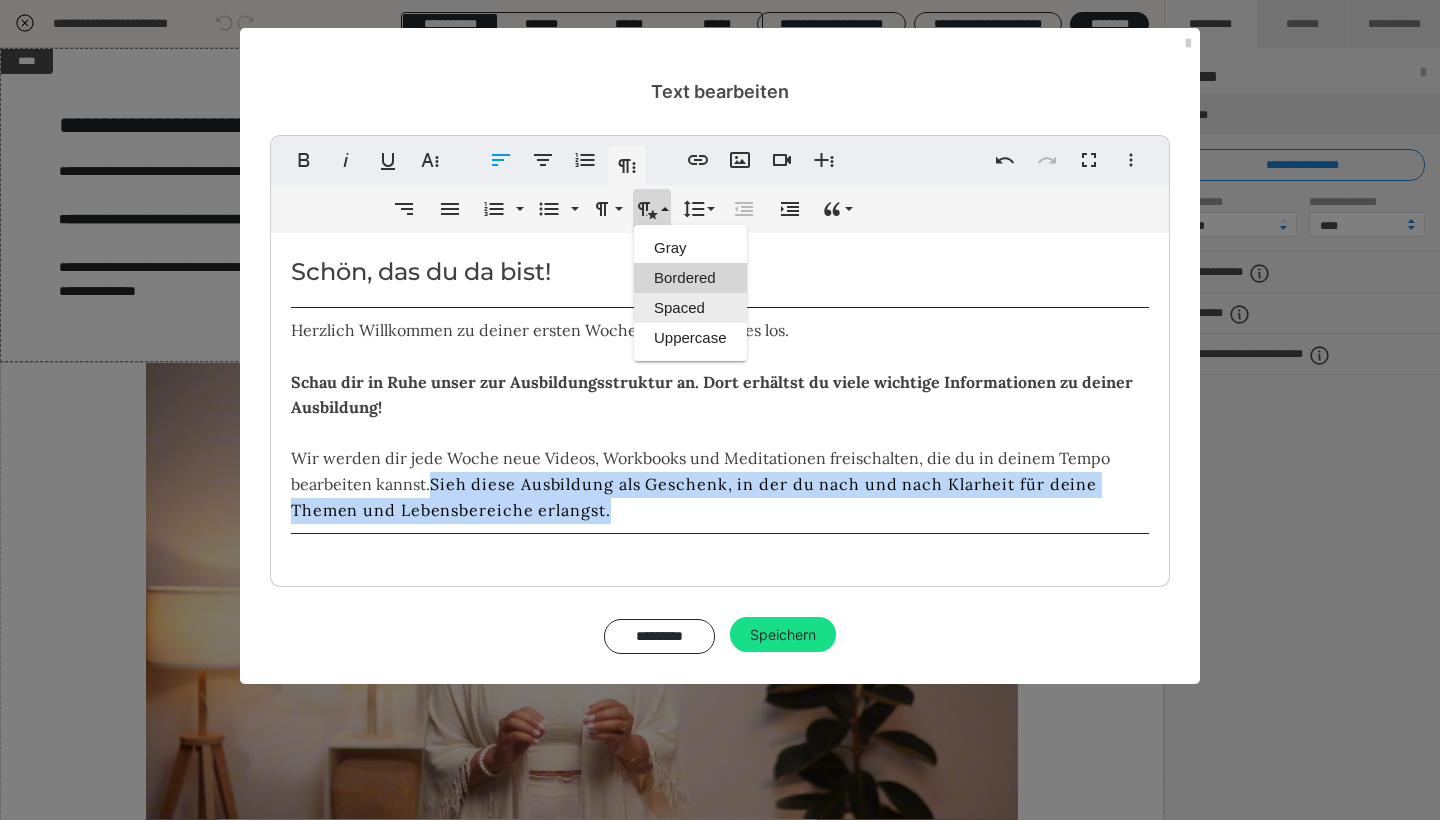 click on "Spaced" at bounding box center (690, 308) 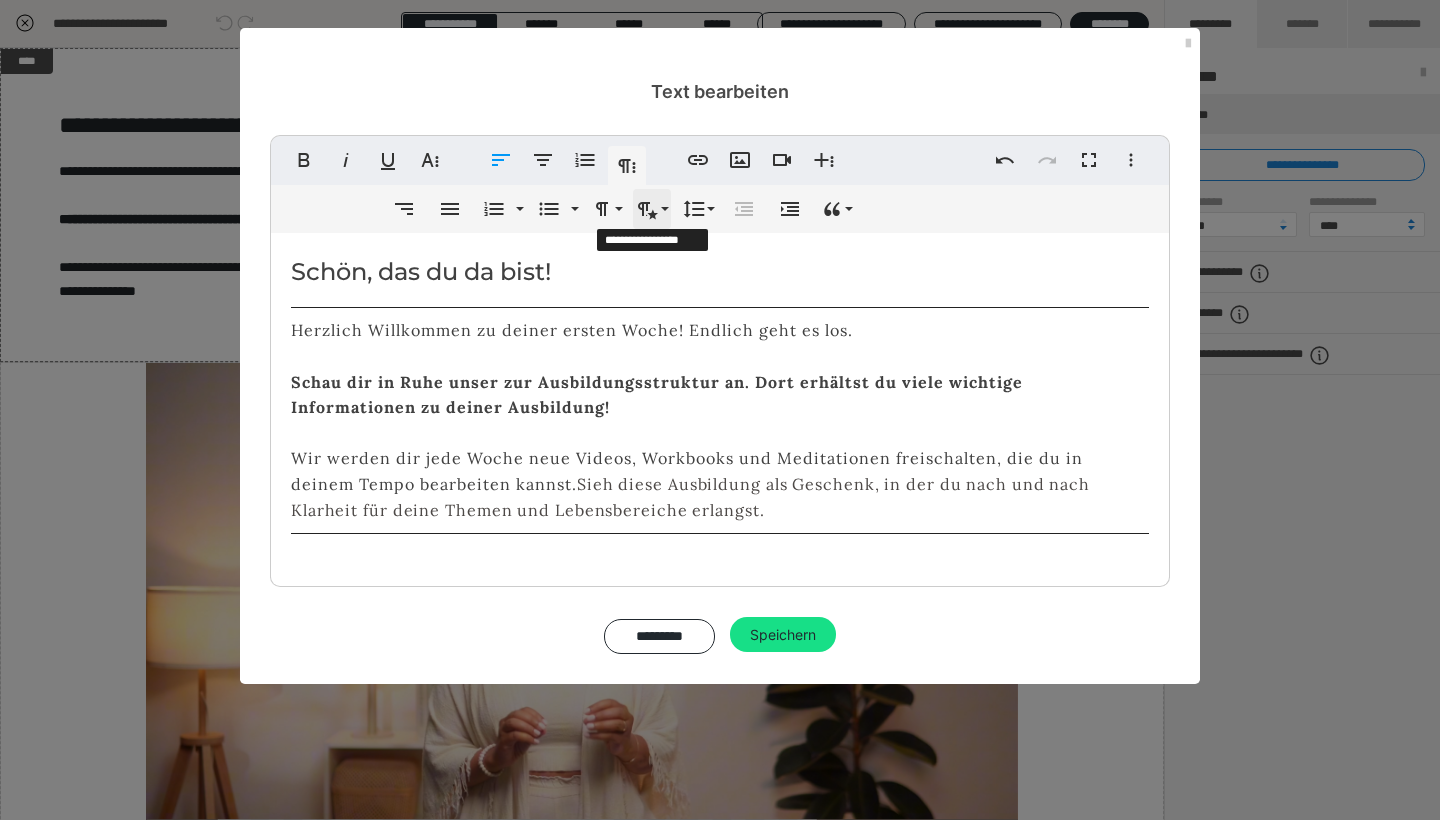 click on "Absatzformatierung" at bounding box center [652, 209] 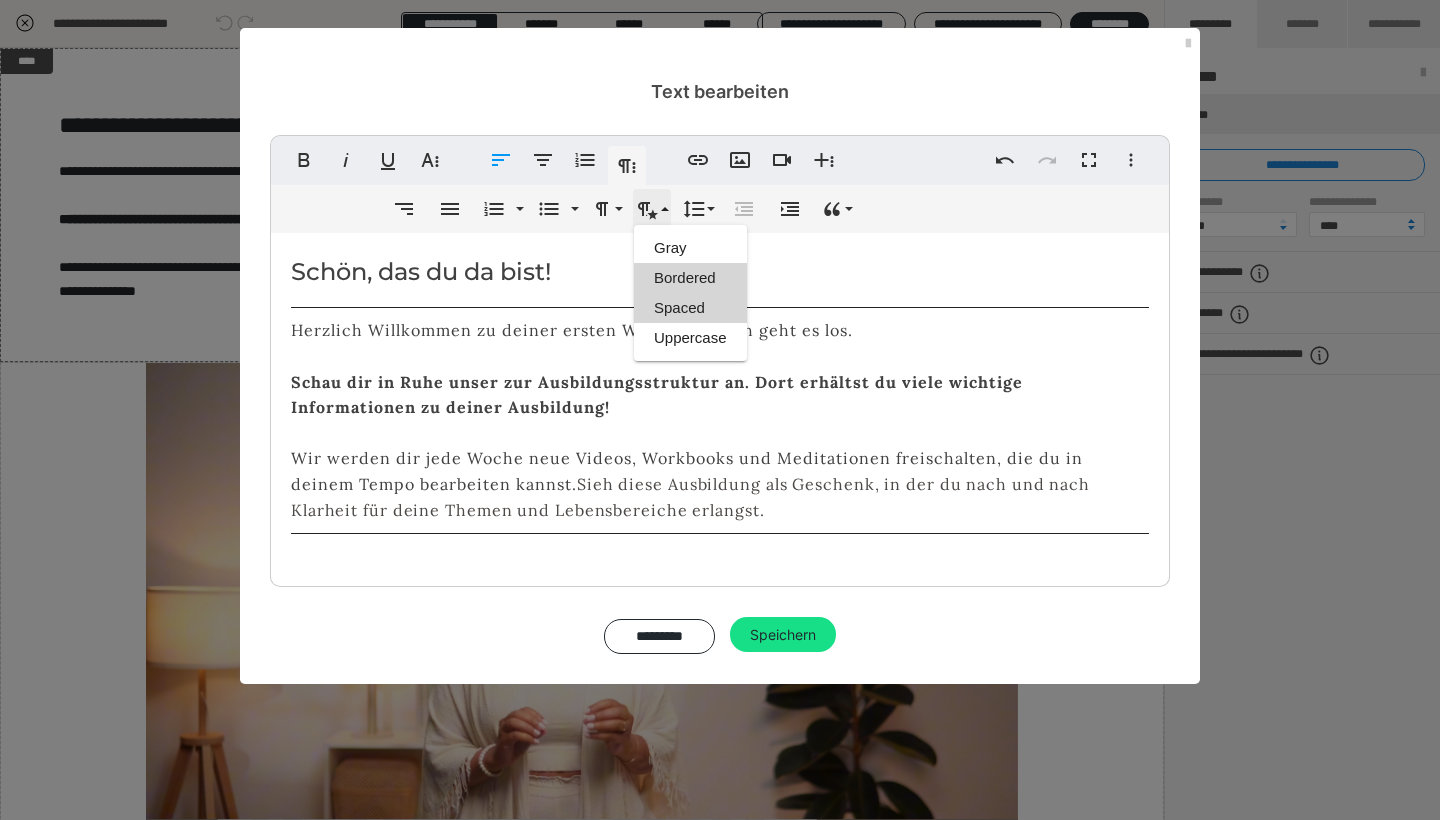 scroll, scrollTop: 0, scrollLeft: 0, axis: both 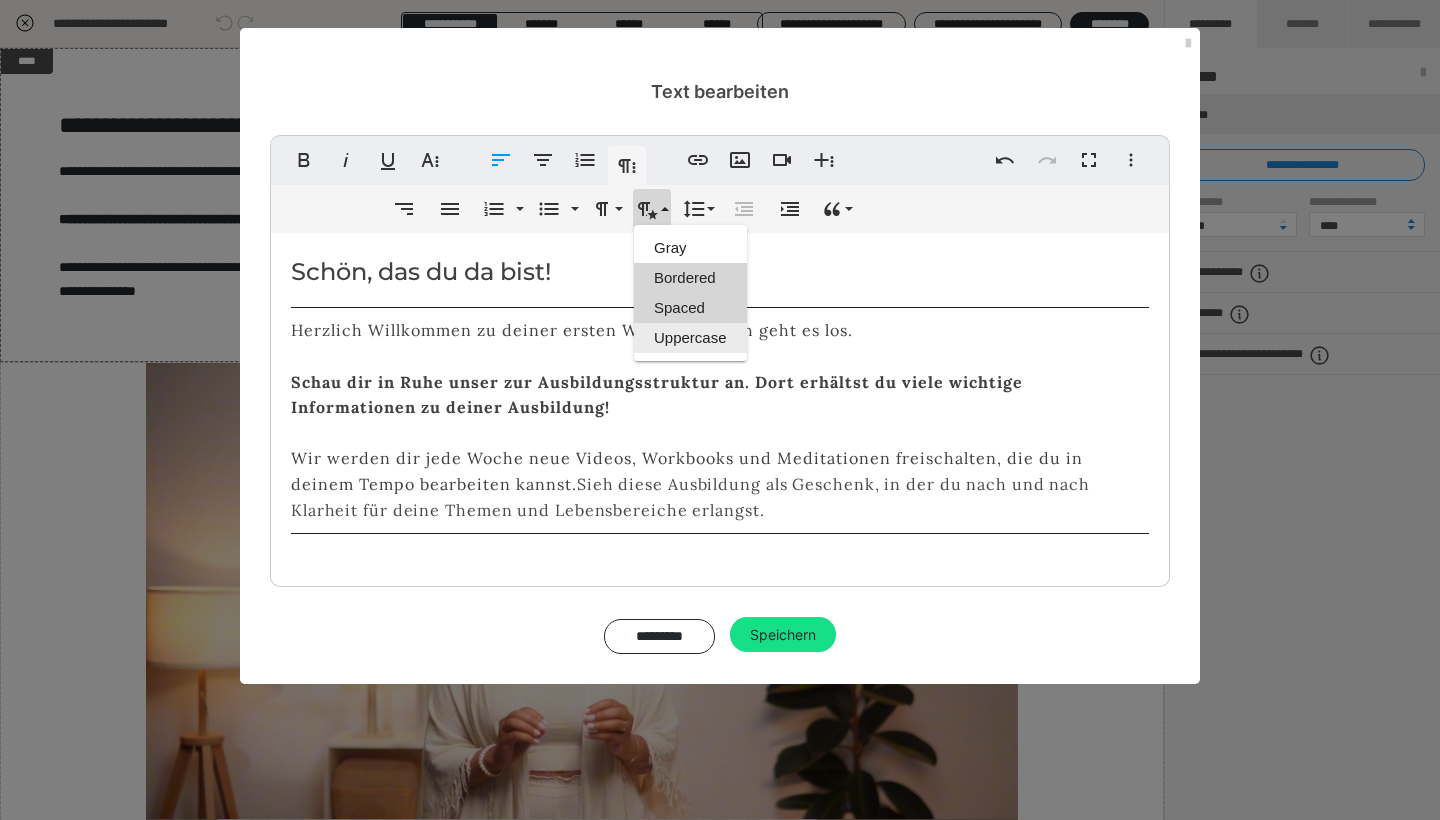 click on "Uppercase" at bounding box center (690, 338) 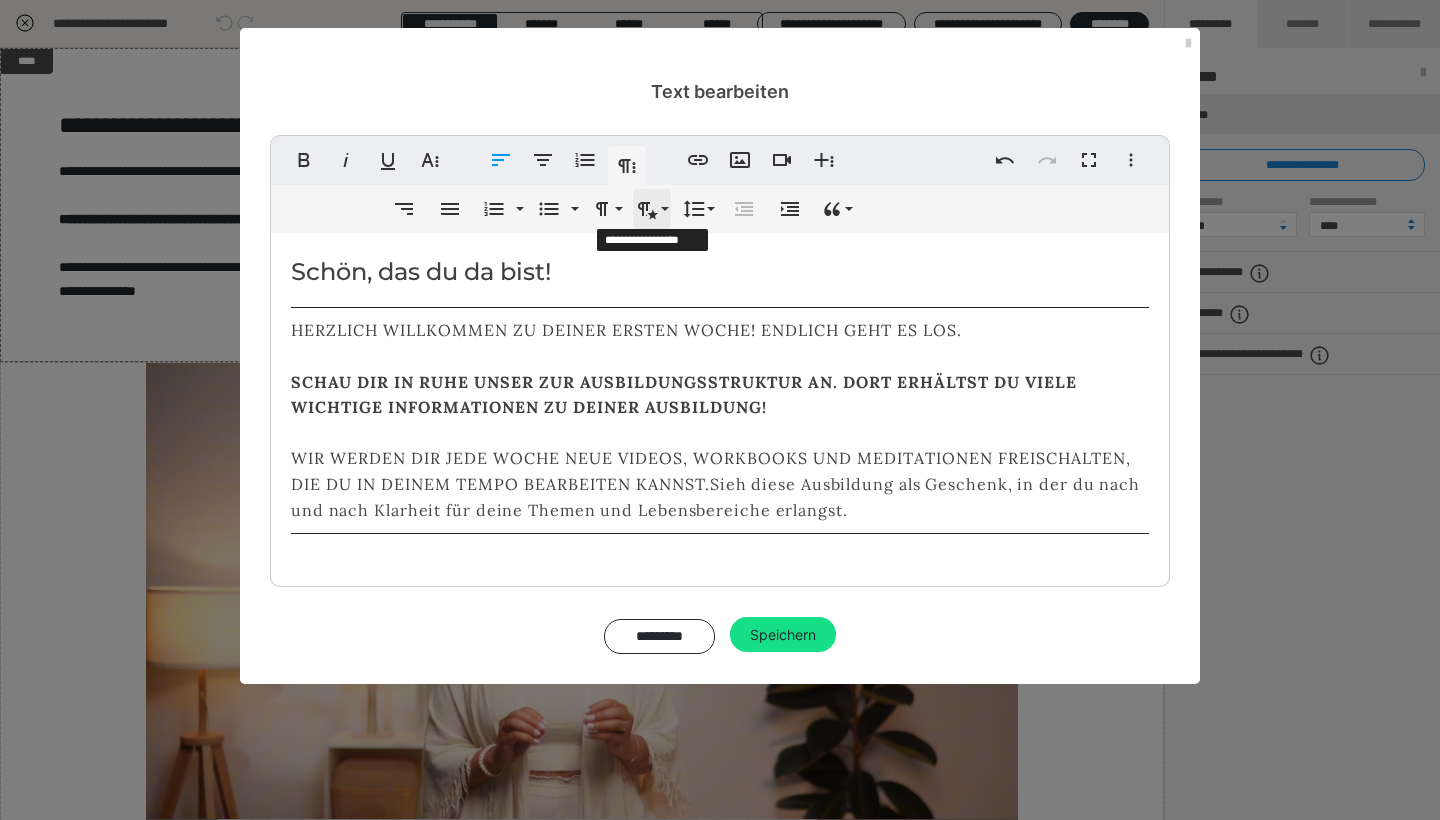 click on "Absatzformatierung" at bounding box center [652, 209] 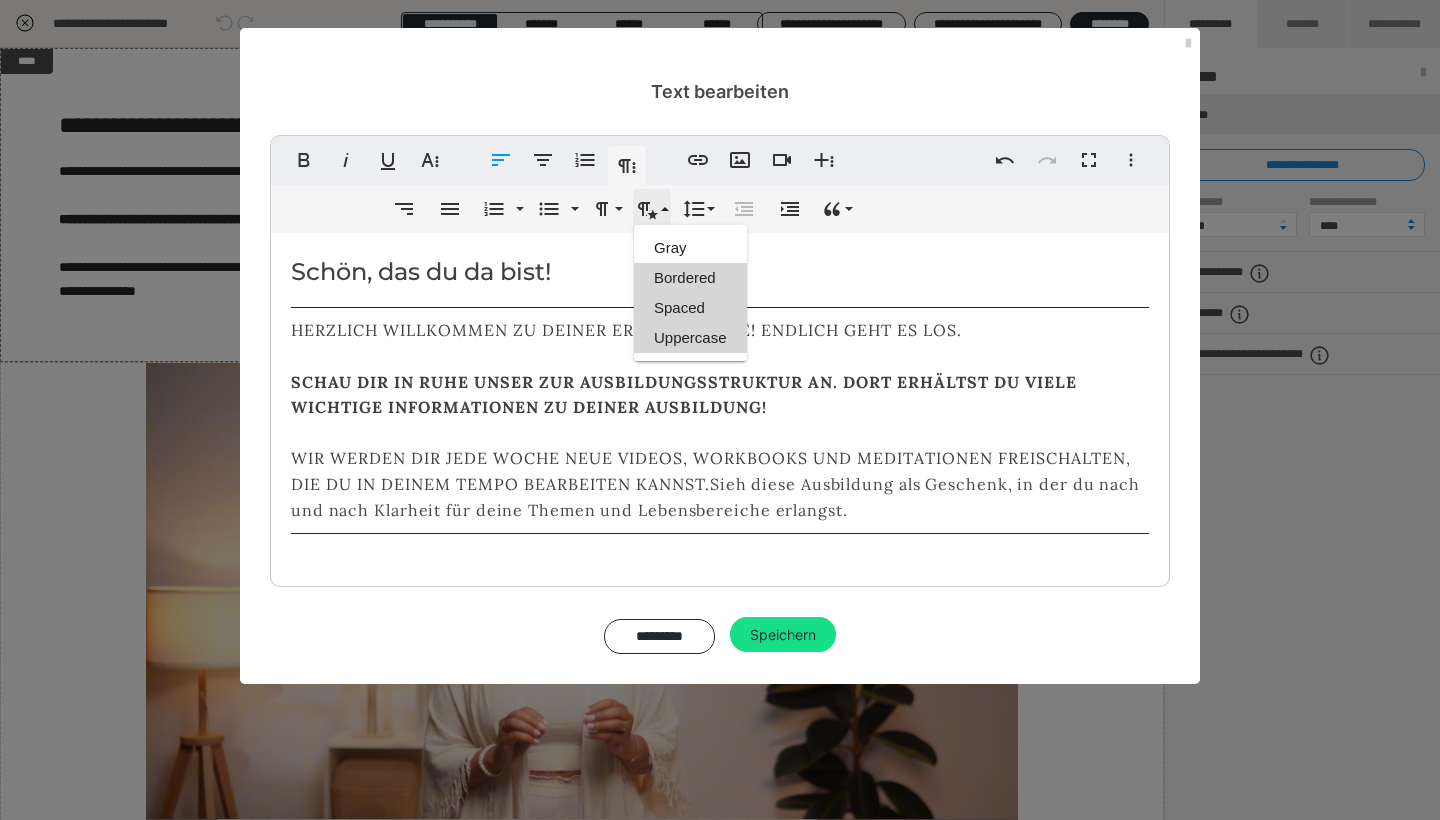 scroll, scrollTop: 0, scrollLeft: 0, axis: both 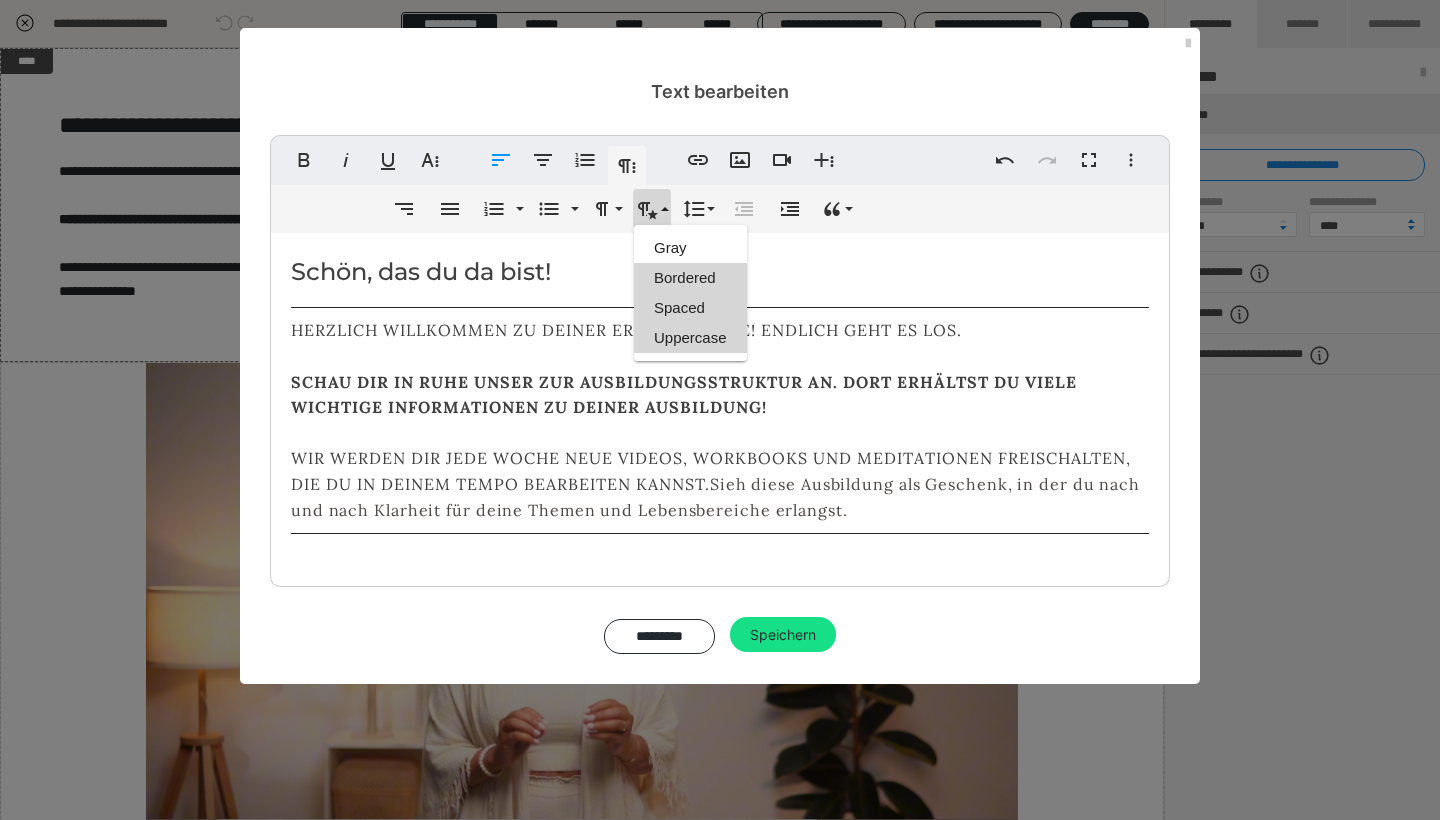 click on "Bordered" at bounding box center (690, 278) 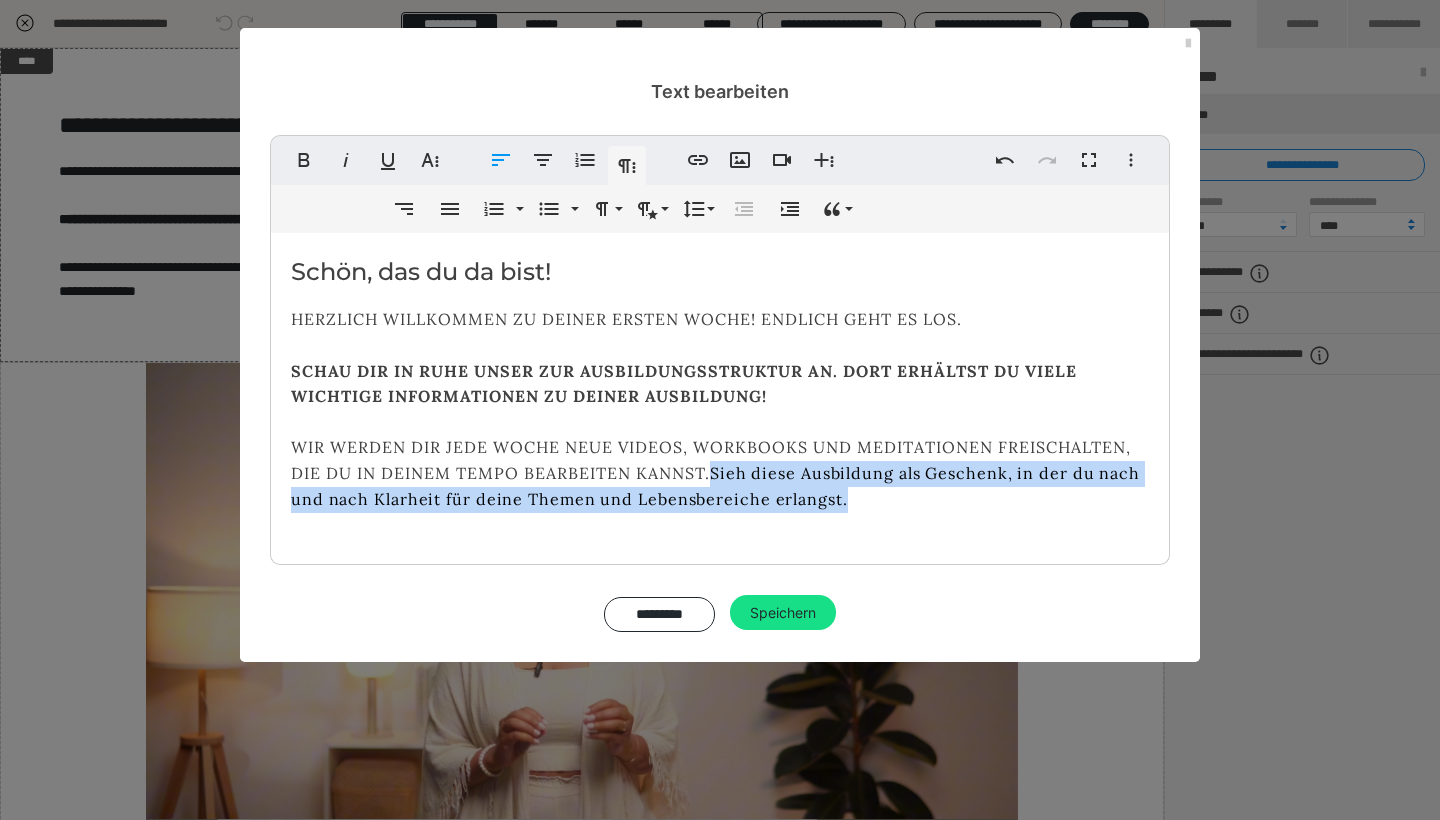 click on "Herzlich Willkommen zu deiner ersten Woche! Endlich geht es los. Schau dir in Ruhe unser zur Ausbildungsstruktur an. Dort erhältst du viele wichtige Informationen zu deiner Ausbildung! Wir werden dir jede Woche neue Videos, Workbooks und Meditationen freischalten, die du in deinem Tempo bearbeiten kannst." at bounding box center (711, 396) 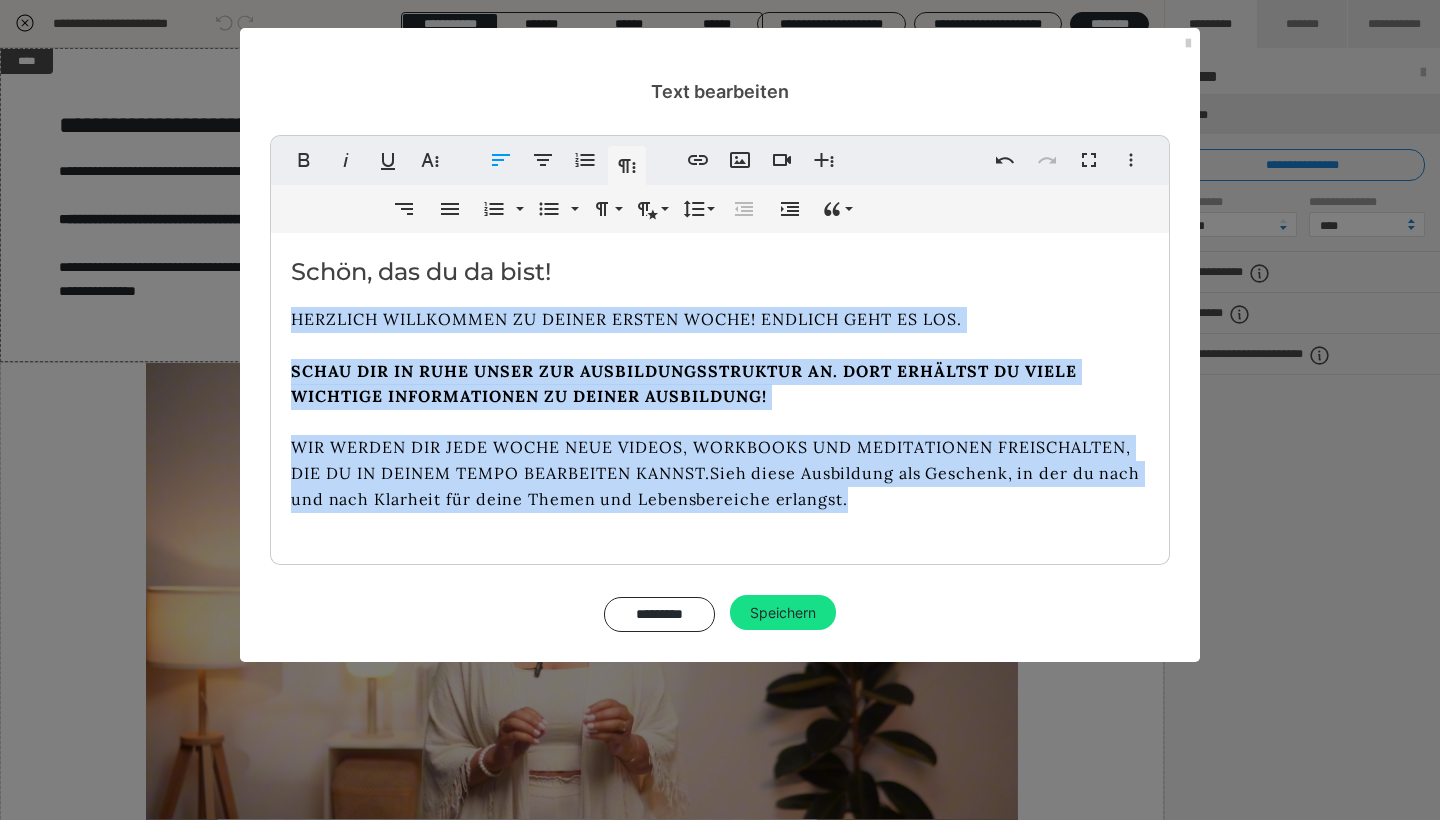 drag, startPoint x: 845, startPoint y: 505, endPoint x: 277, endPoint y: 318, distance: 597.9908 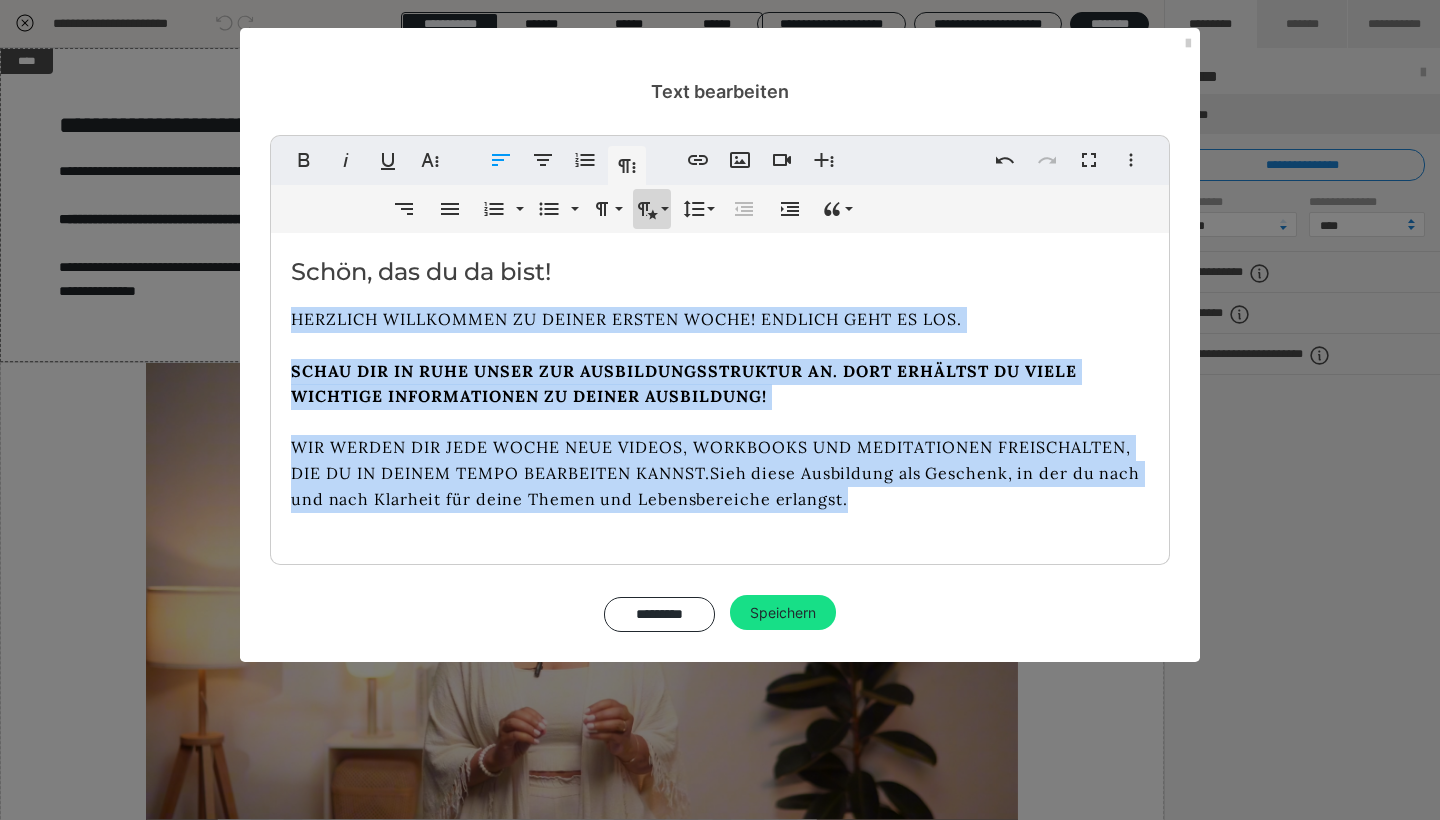 click on "Absatzformatierung" at bounding box center (652, 209) 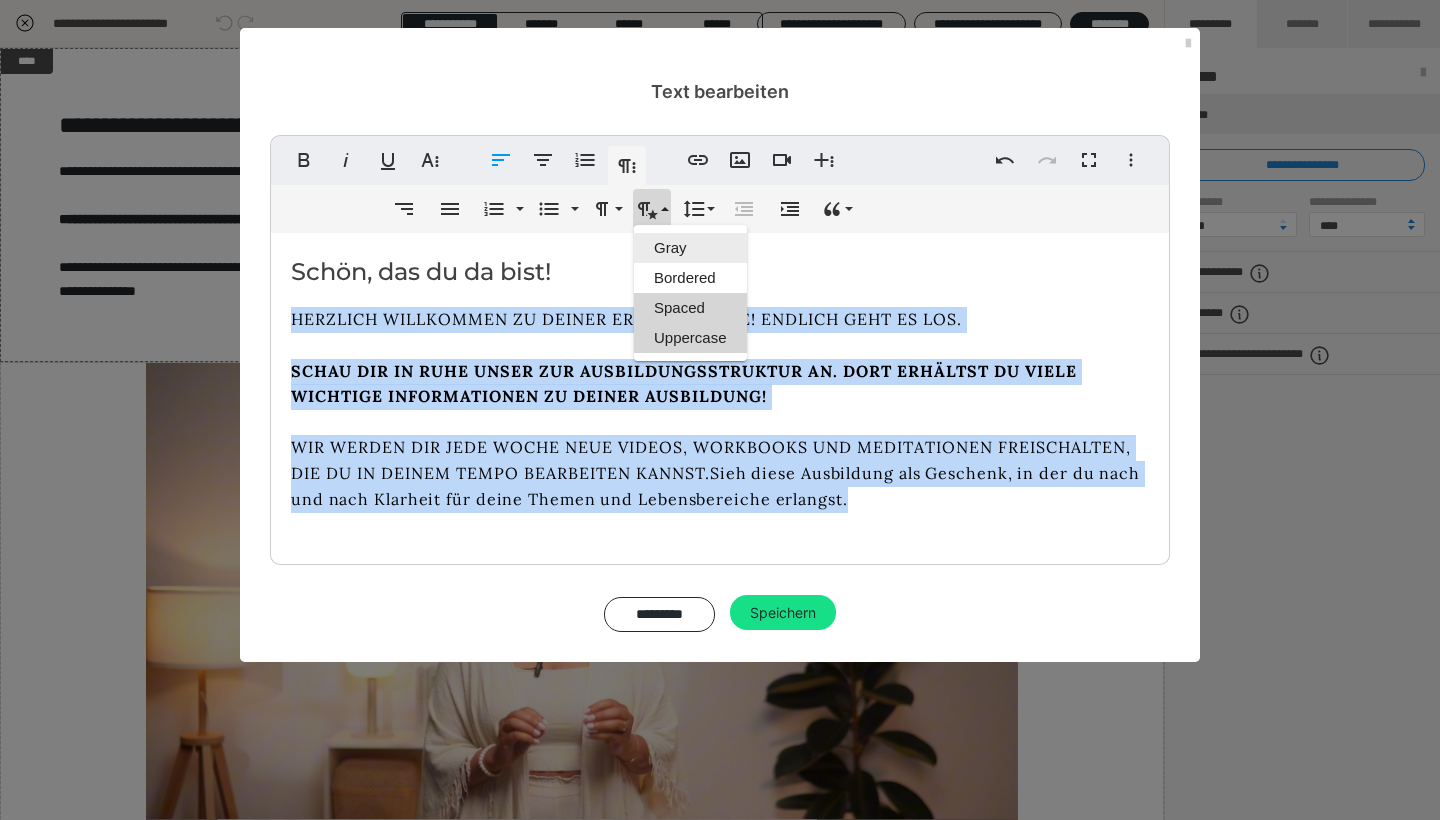 scroll, scrollTop: 0, scrollLeft: 0, axis: both 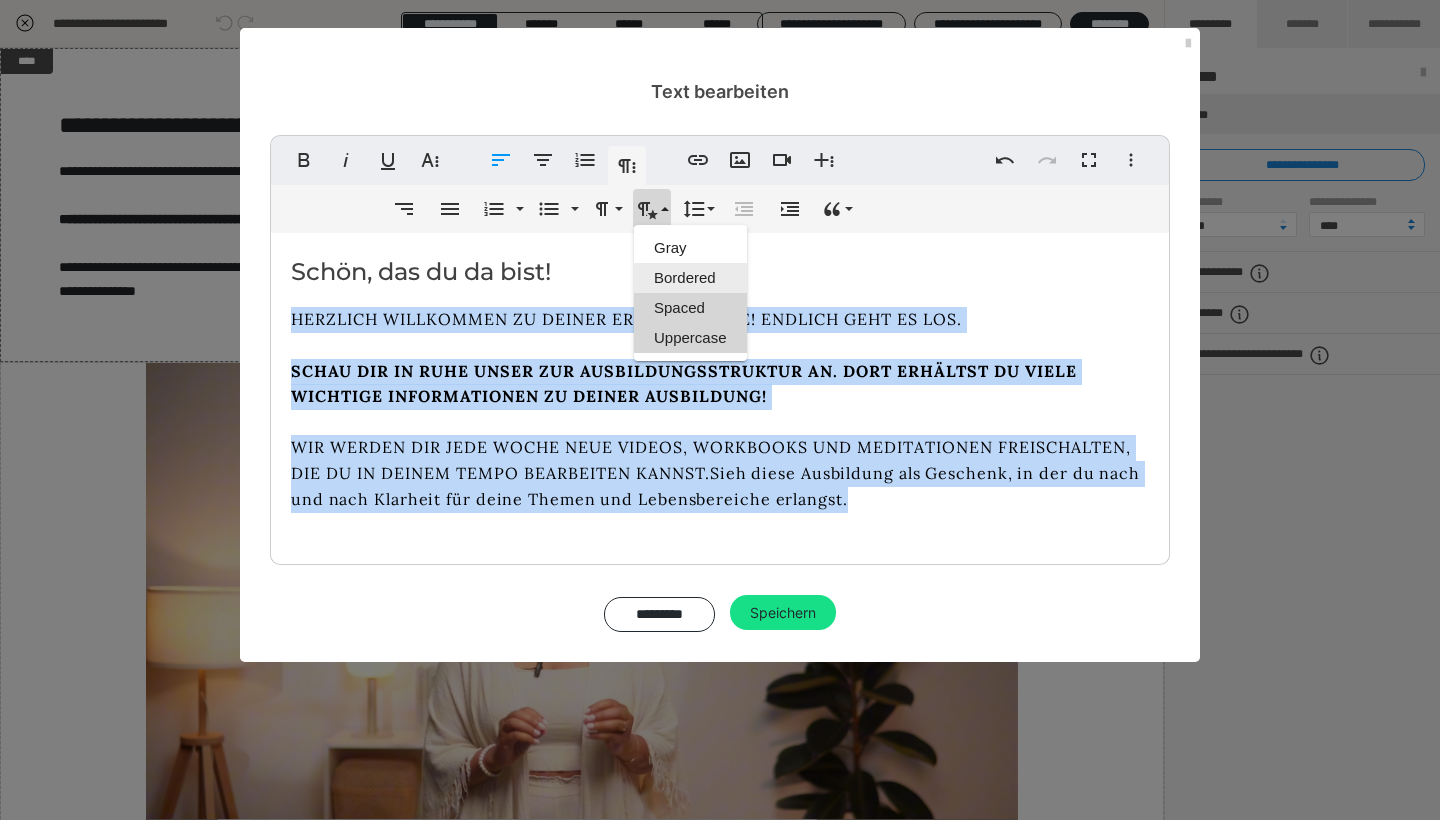 click on "Bordered" at bounding box center (690, 278) 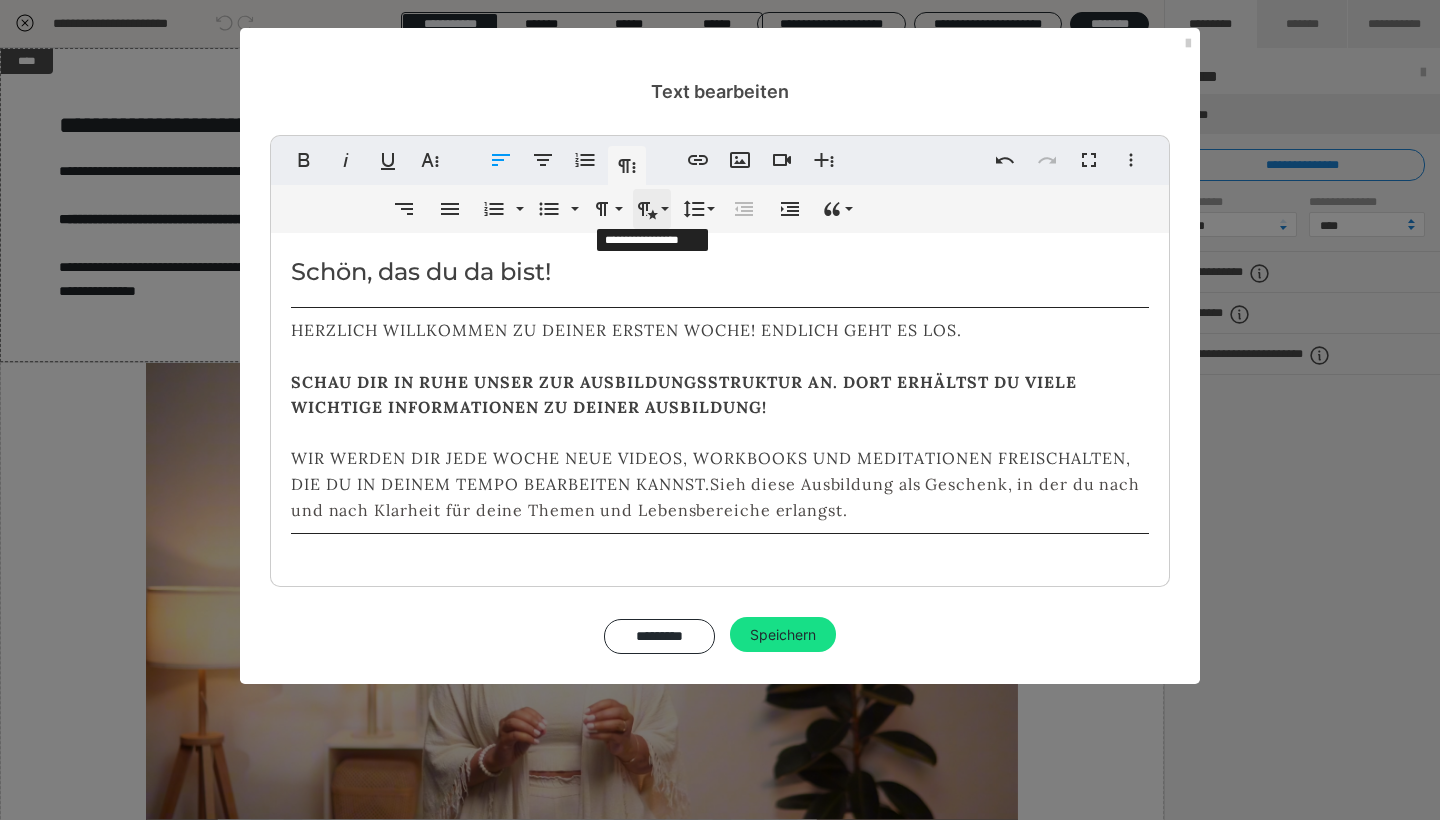 click on "Absatzformatierung" at bounding box center [652, 209] 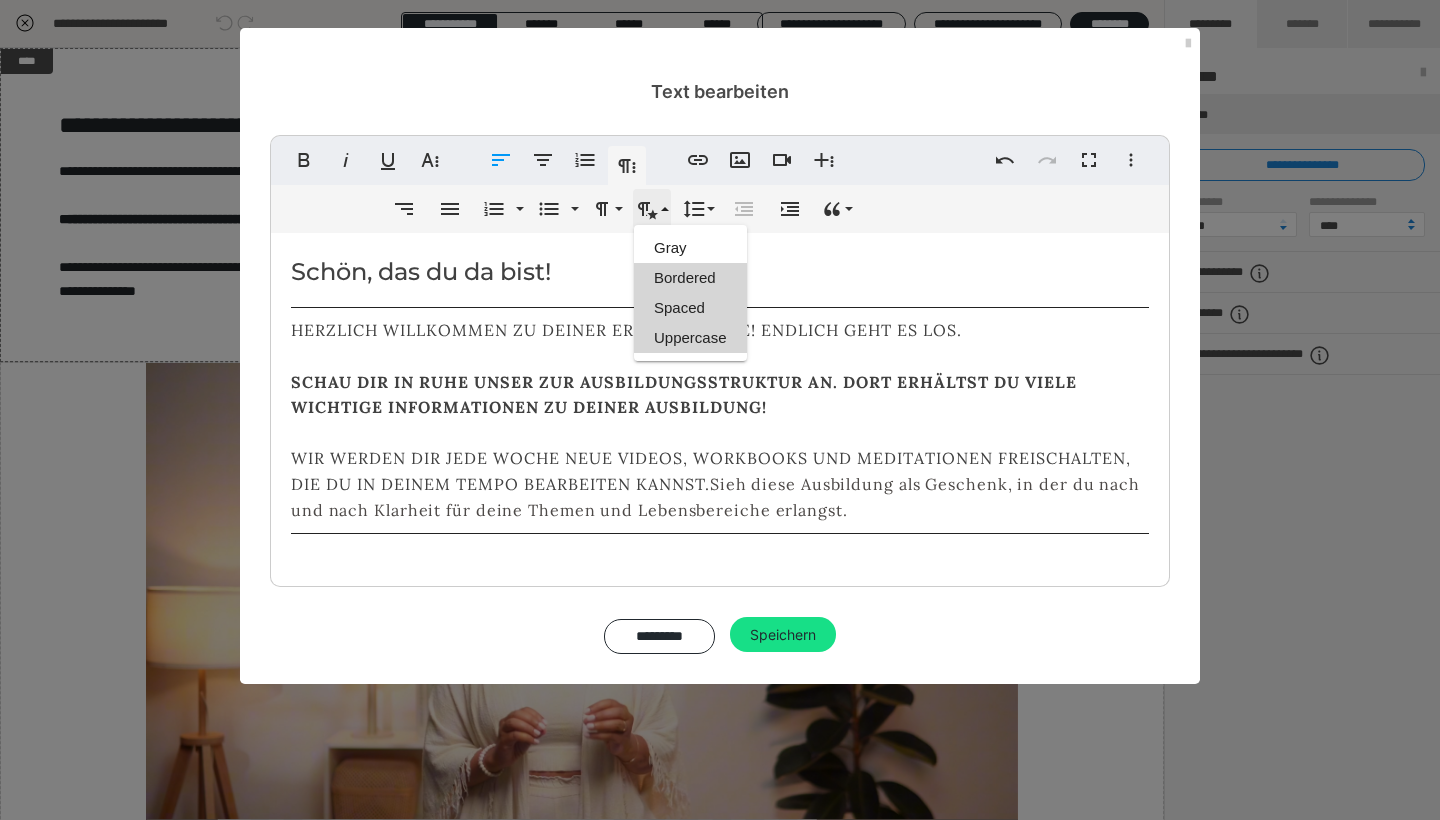 scroll, scrollTop: 0, scrollLeft: 0, axis: both 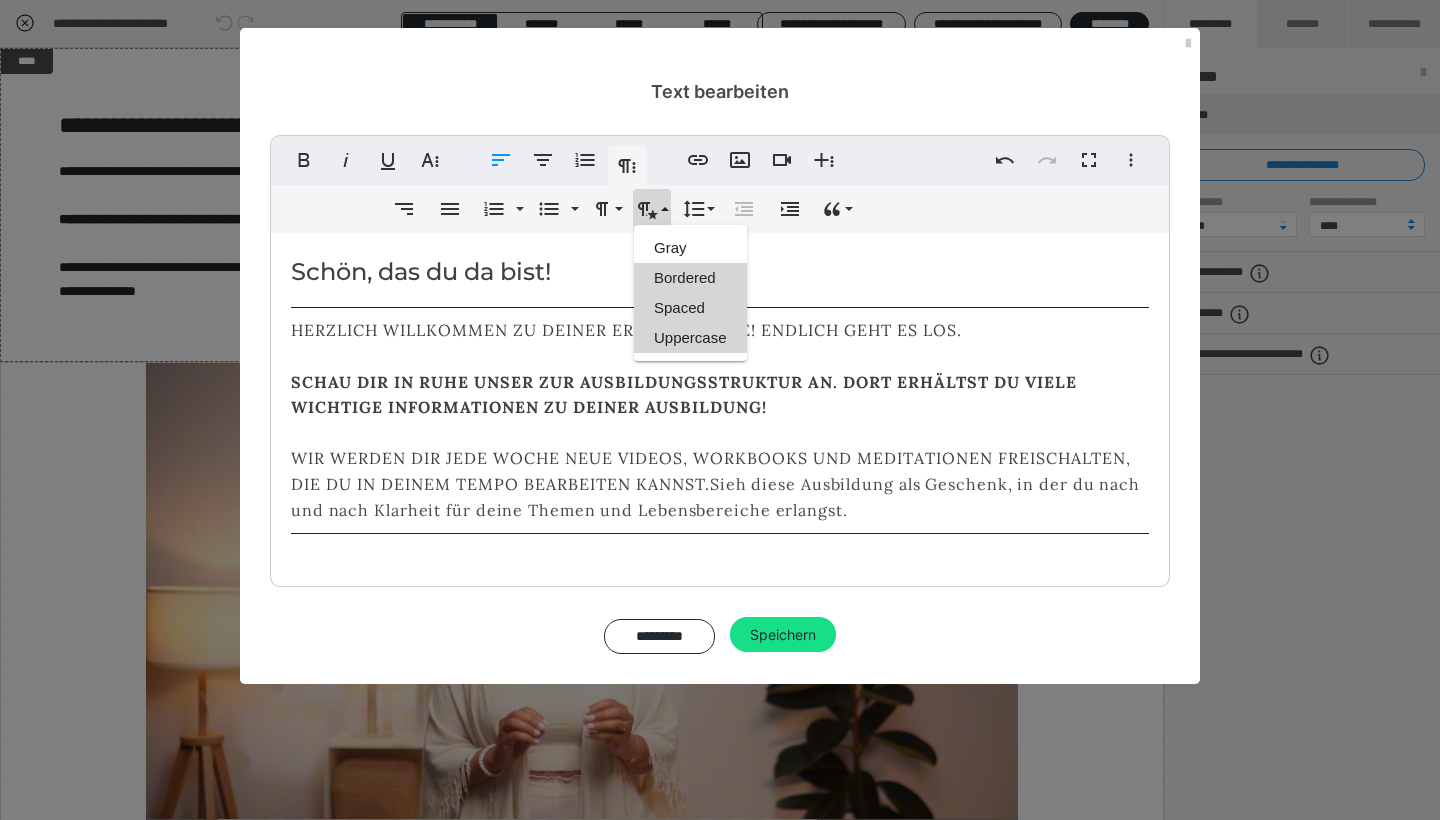 click on "Uppercase" at bounding box center [690, 338] 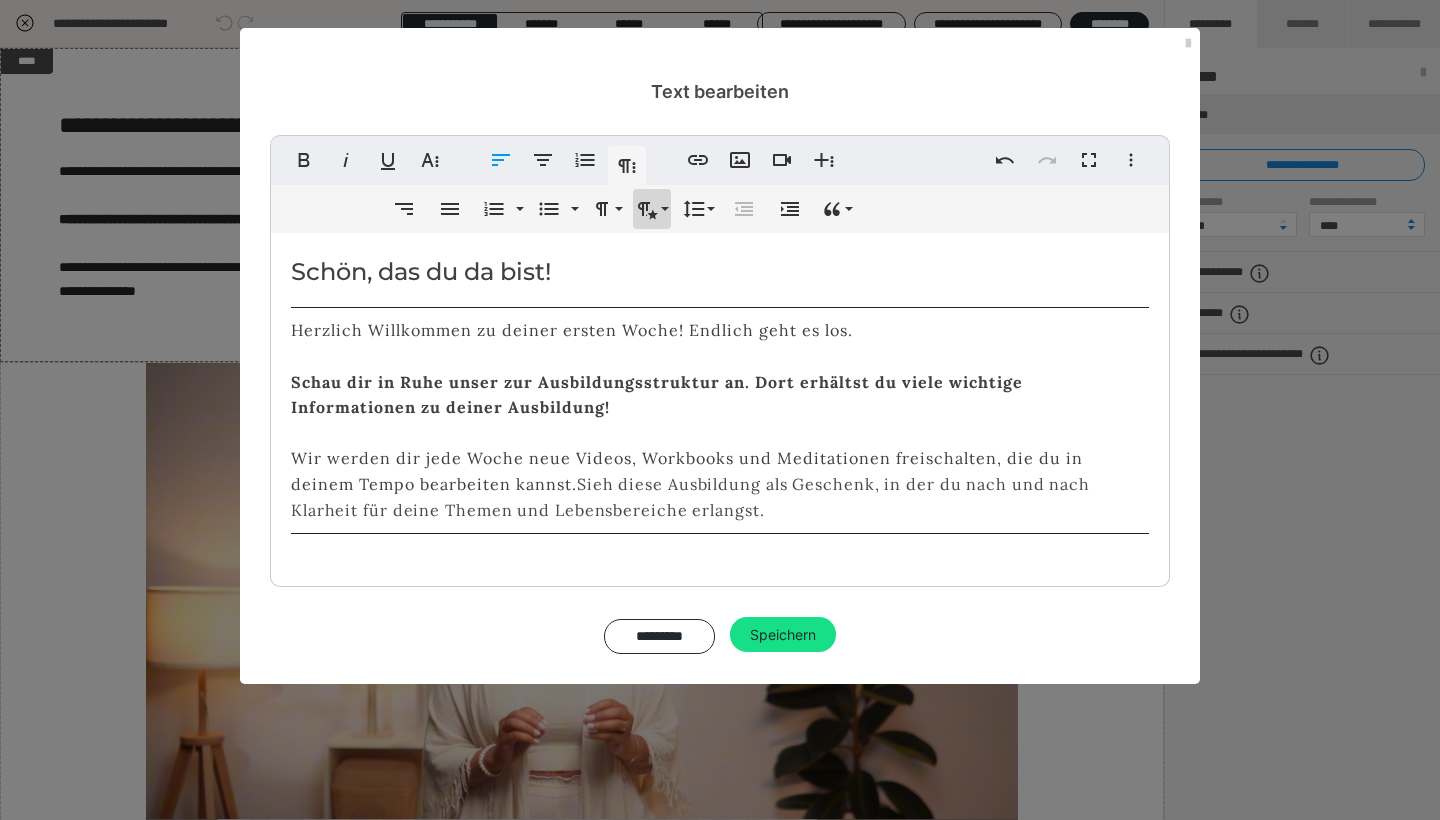 click on "Absatzformatierung" at bounding box center [652, 209] 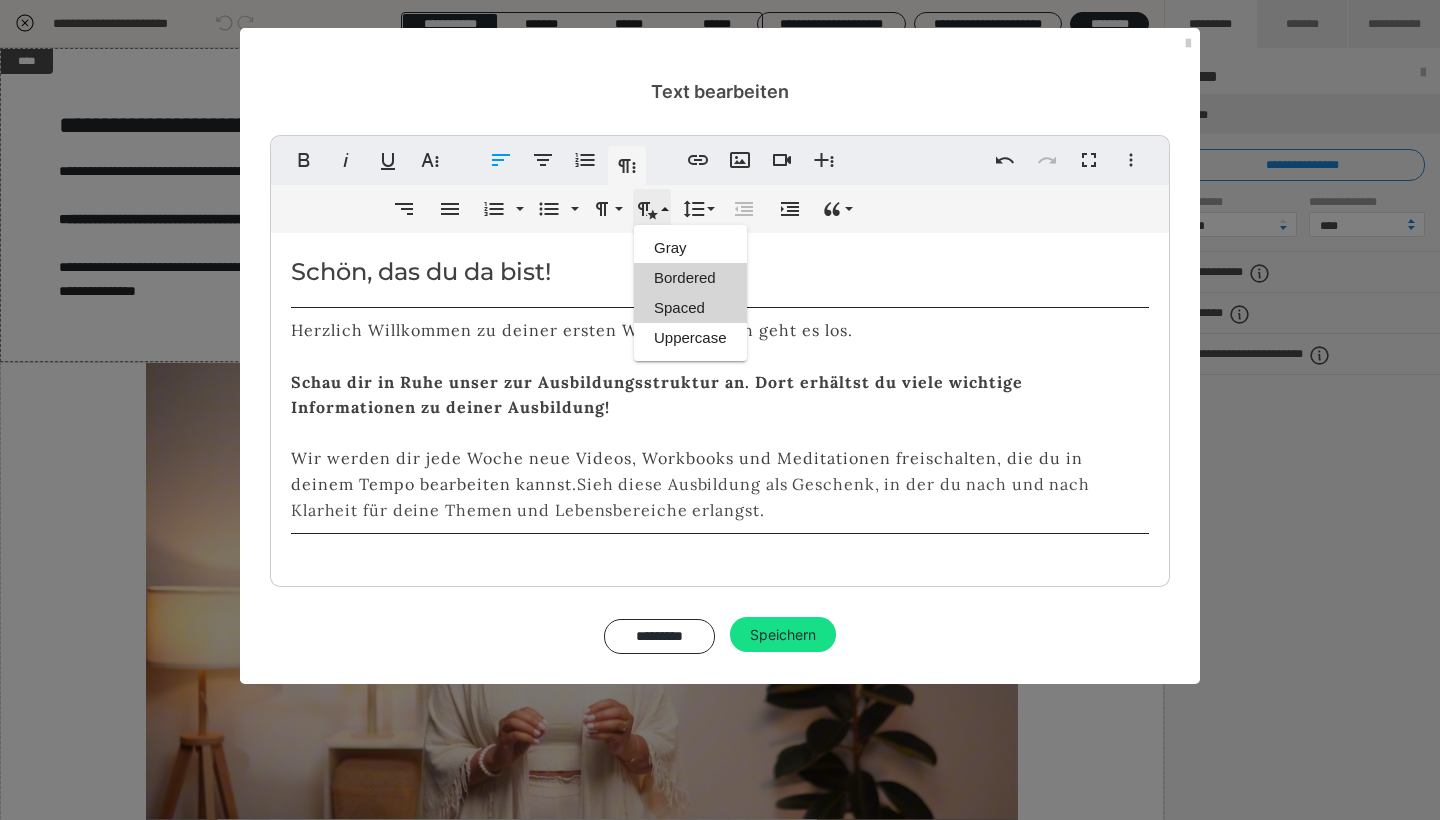 scroll, scrollTop: 0, scrollLeft: 0, axis: both 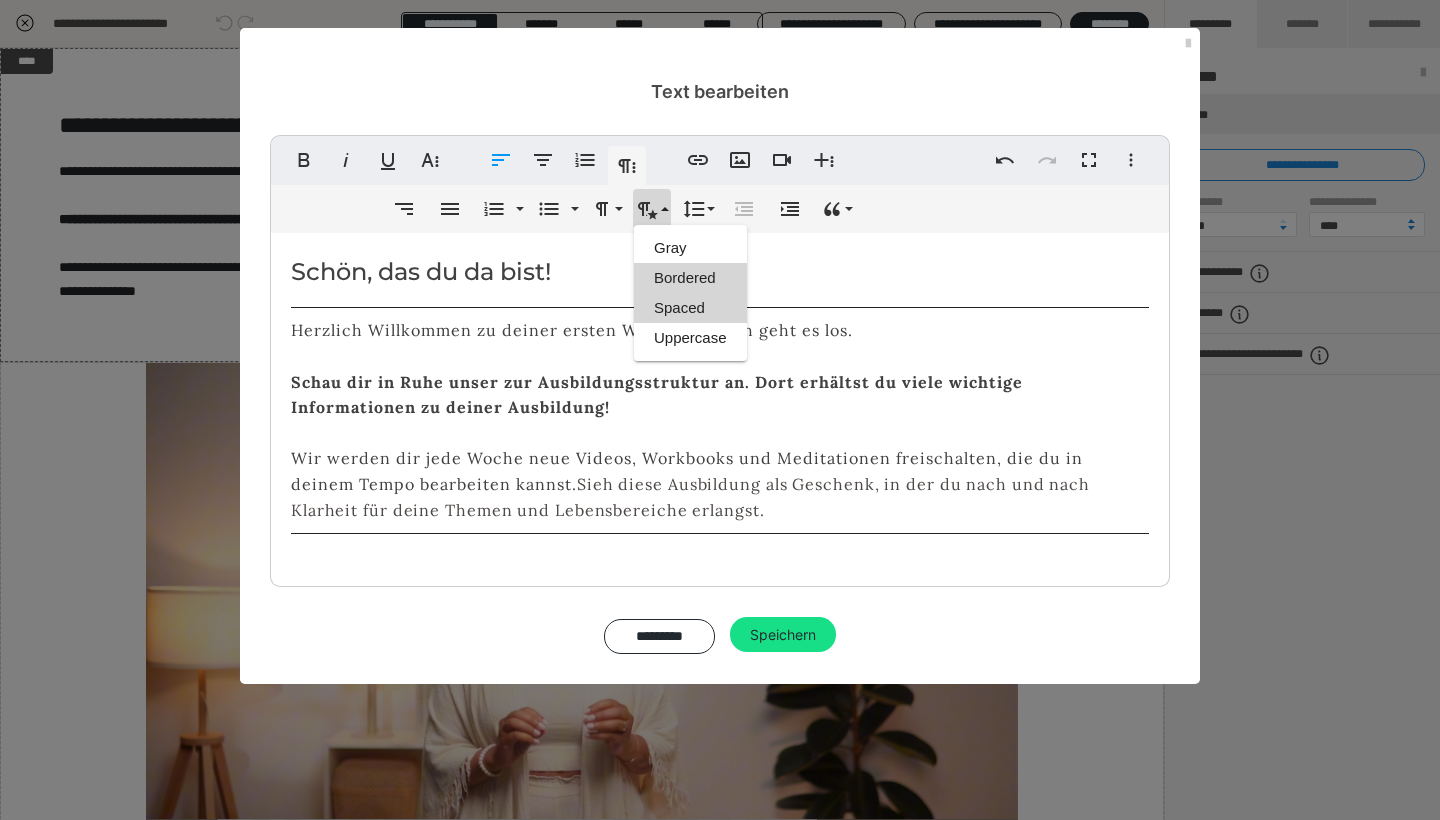 click on "Spaced" at bounding box center [690, 308] 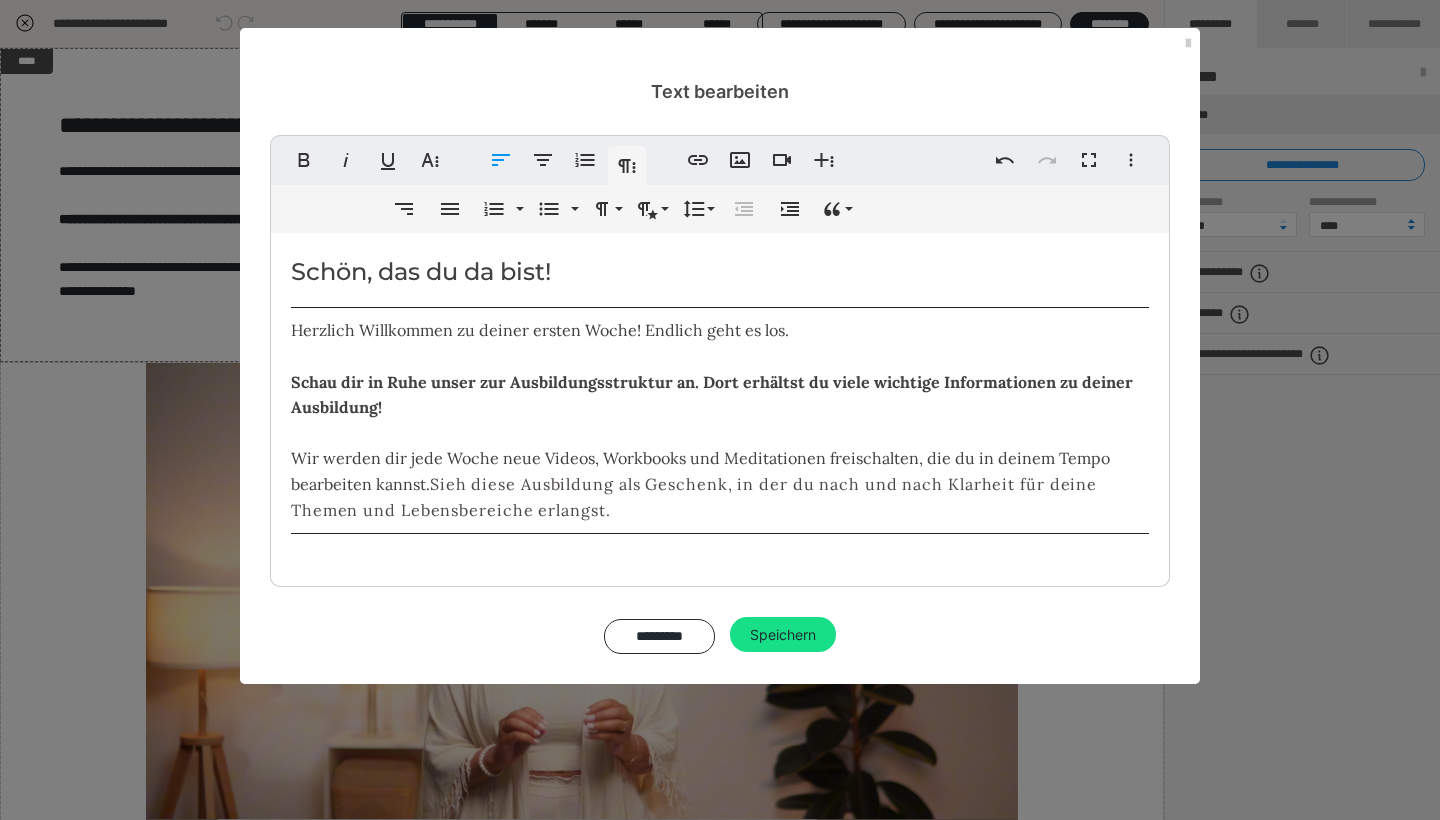 click on "Herzlich Willkommen zu deiner ersten Woche! Endlich geht es los. Schau dir in Ruhe unser zur Ausbildungsstruktur an. Dort erhältst du viele wichtige Informationen zu deiner Ausbildung! Wir werden dir jede Woche neue Videos, Workbooks und Meditationen freischalten, die du in deinem Tempo bearbeiten kannst.  Sieh diese Ausbildung als Geschenk, in der du nach und nach Klarheit für deine Themen und Lebensbereiche erlangst." at bounding box center [720, 420] 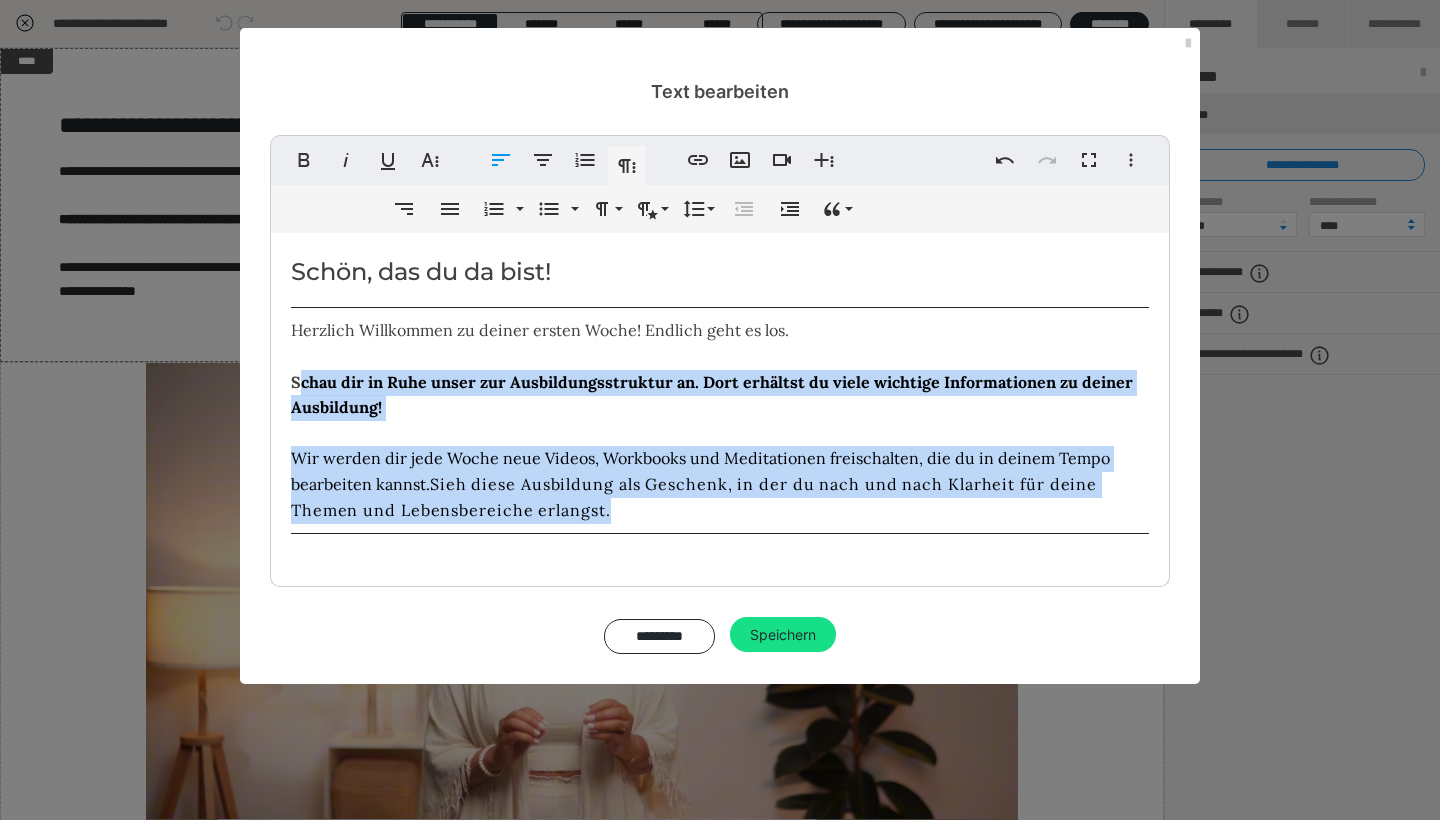 drag, startPoint x: 620, startPoint y: 513, endPoint x: 298, endPoint y: 373, distance: 351.11823 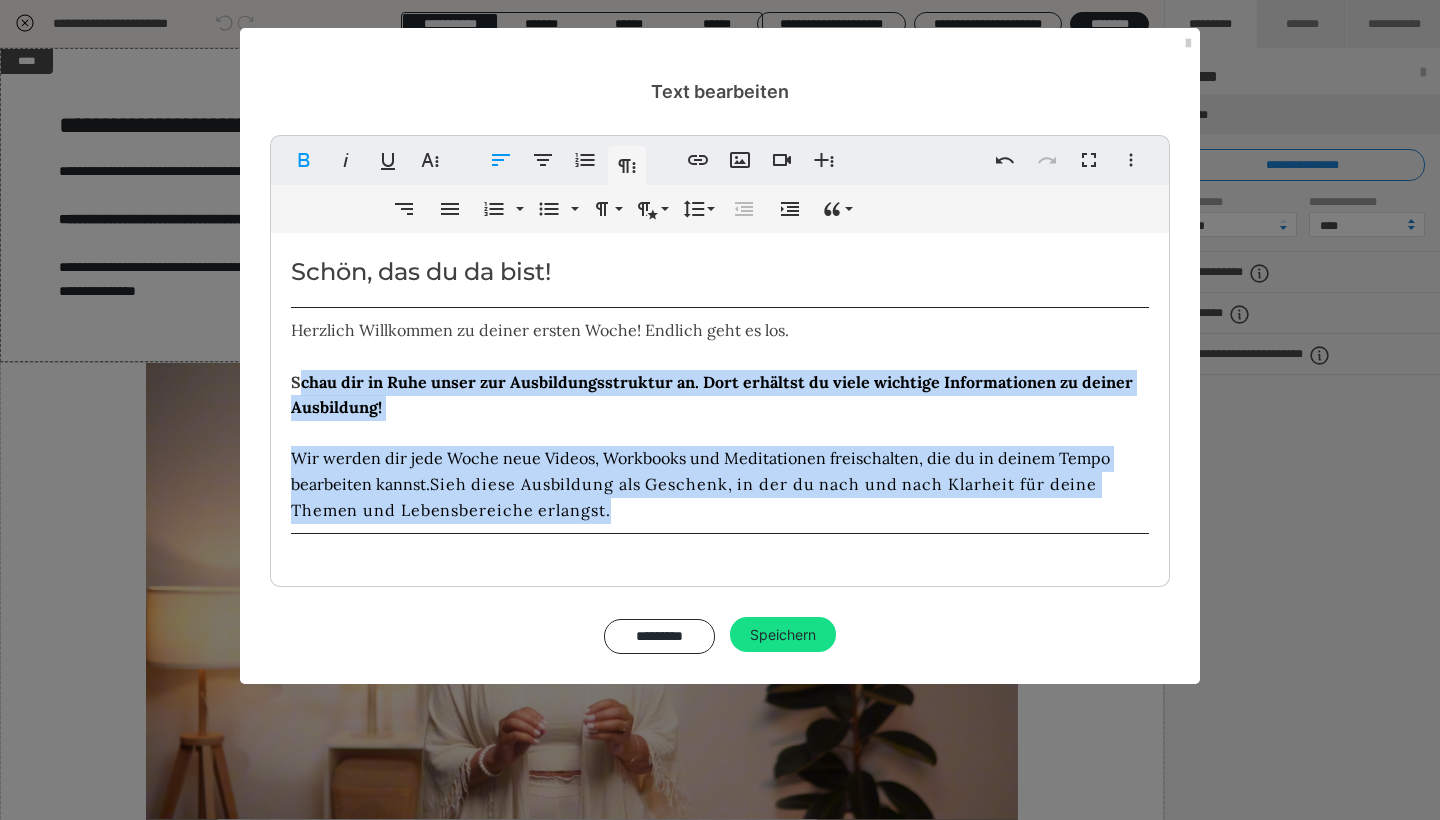 click on "Schau dir in Ruhe unser zur Ausbildungsstruktur an. Dort erhältst du viele wichtige Informationen zu deiner Ausbildung!" at bounding box center [712, 395] 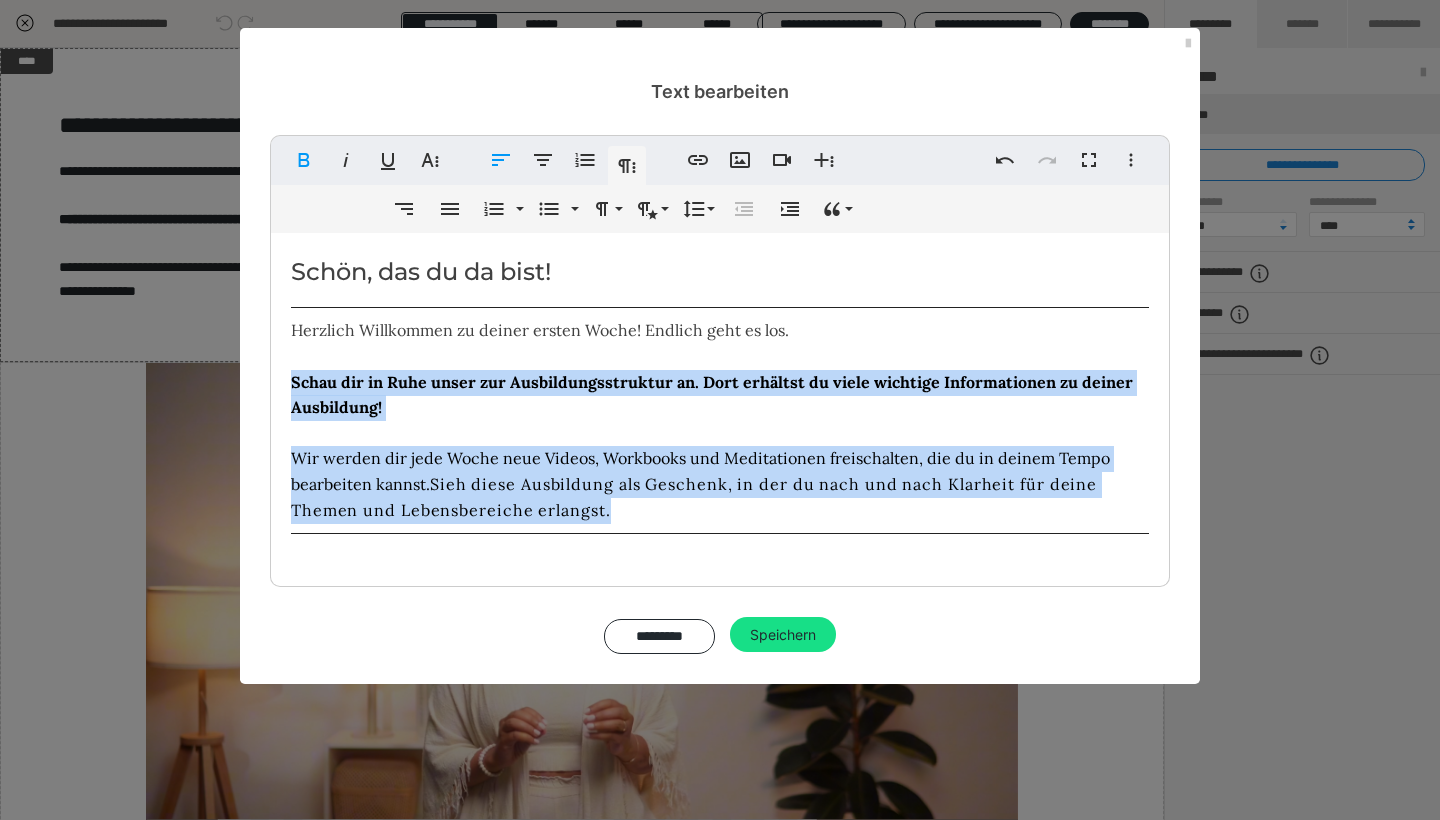 drag, startPoint x: 292, startPoint y: 373, endPoint x: 607, endPoint y: 518, distance: 346.7708 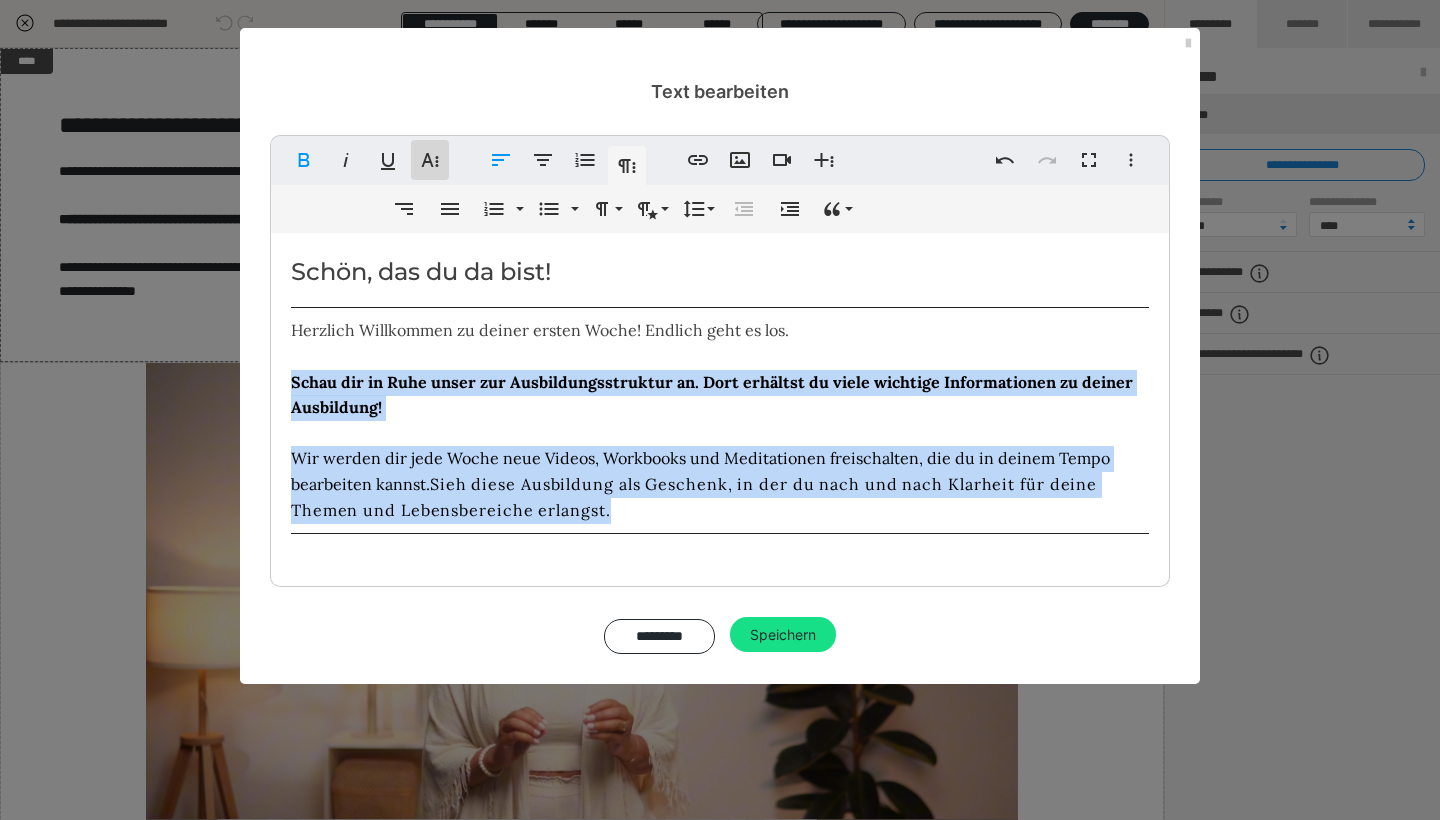 click 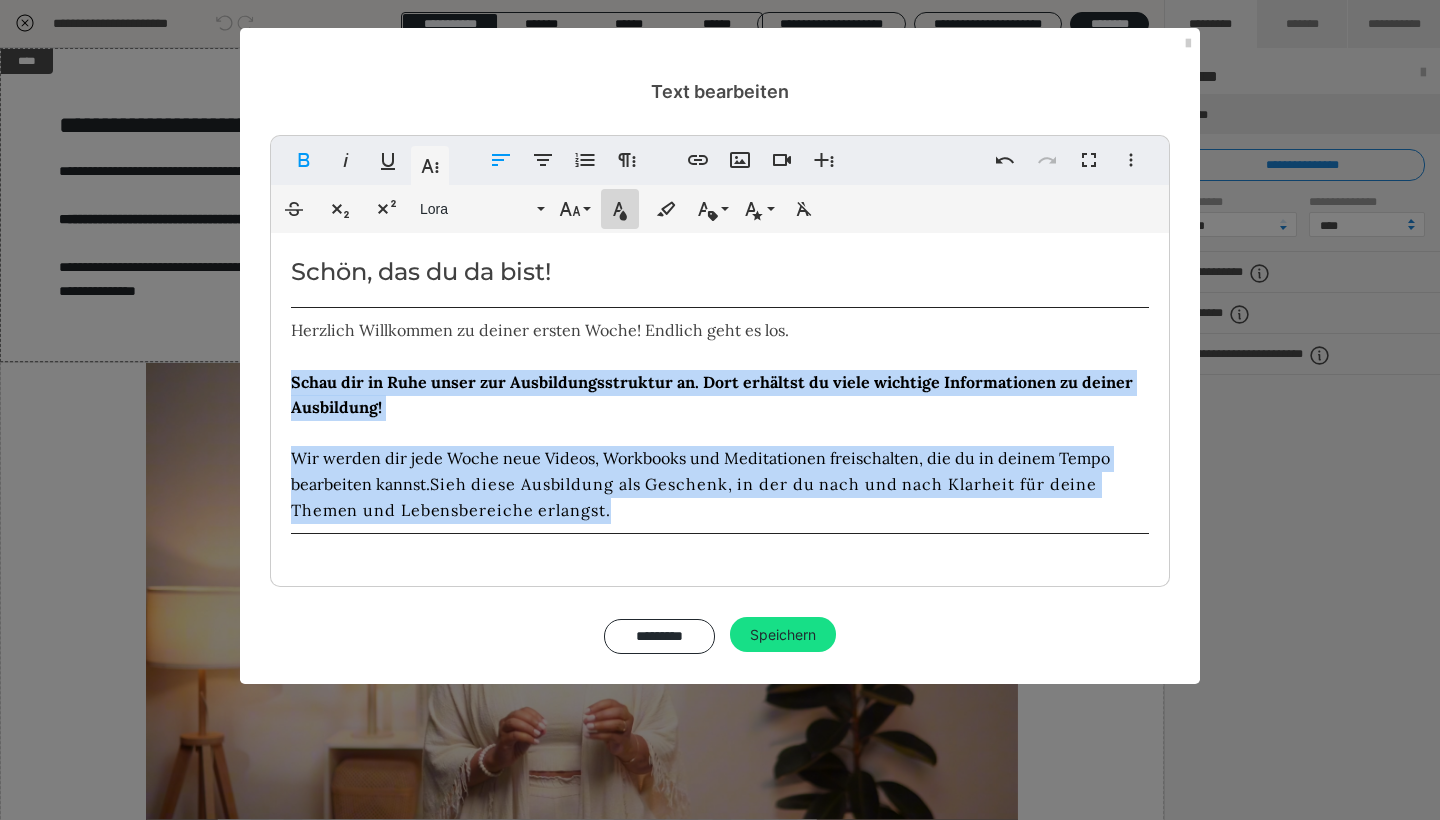 click 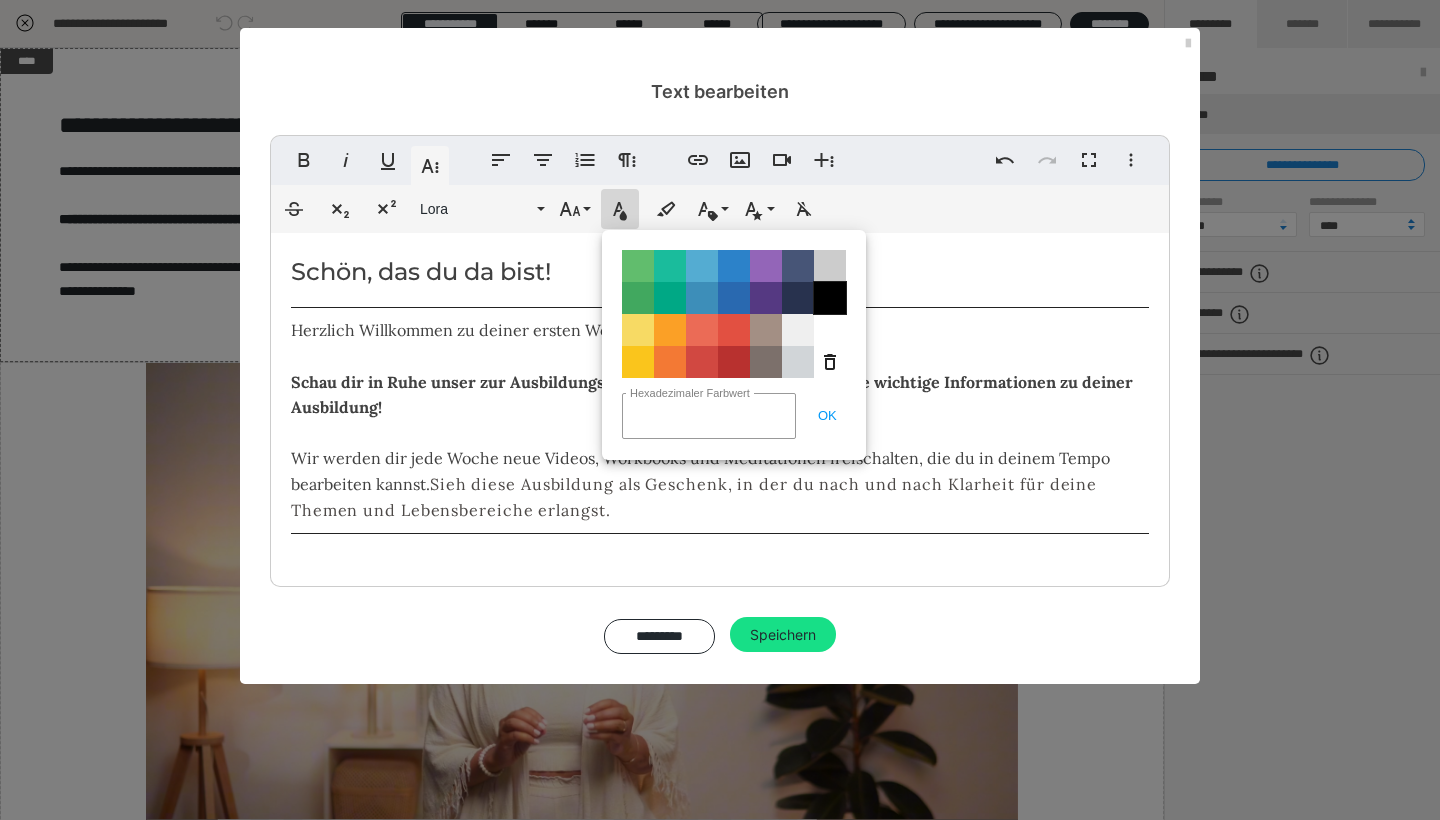 click on "Color#000000" at bounding box center [830, 298] 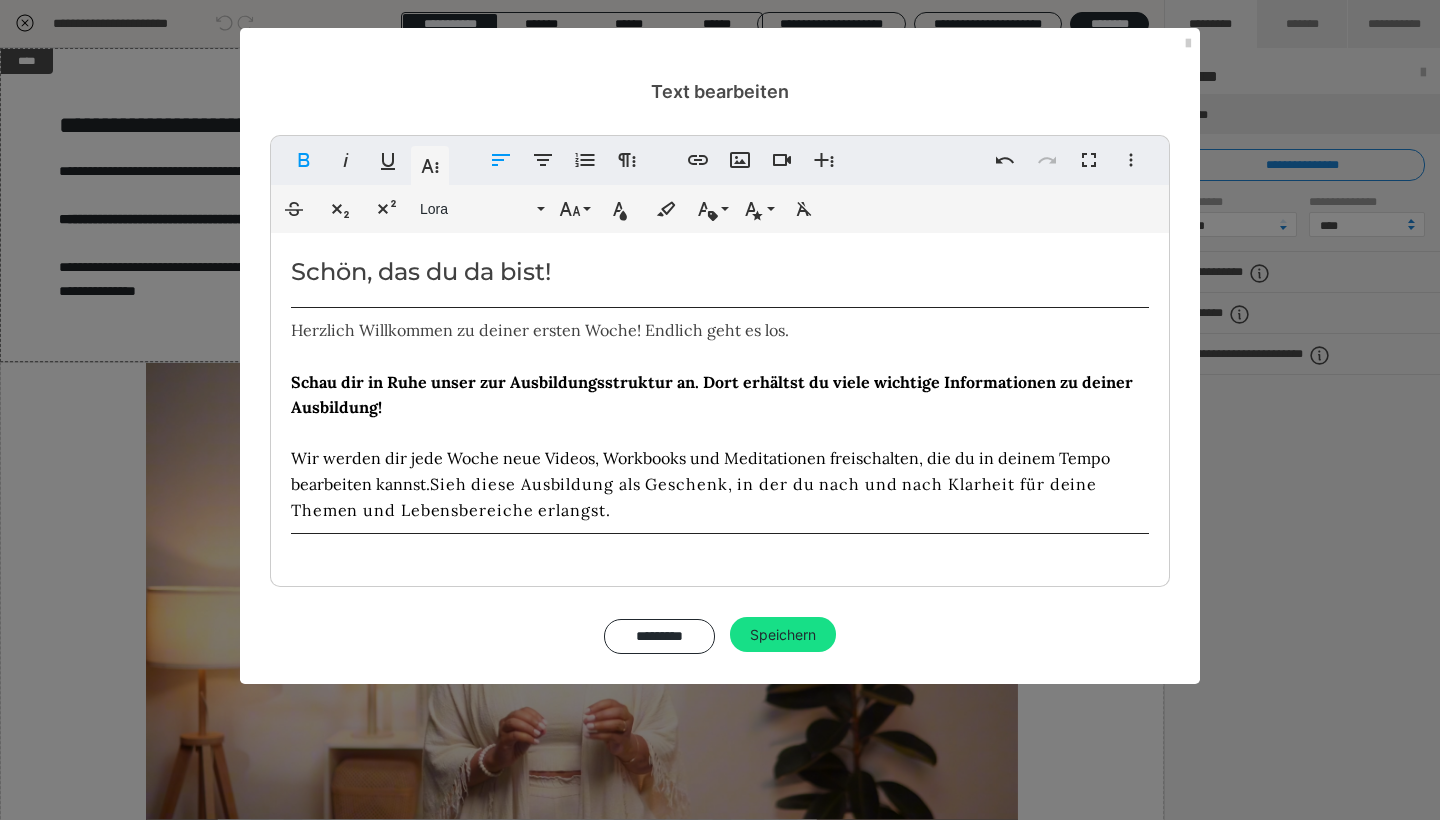 click on "Herzlich Willkommen zu deiner ersten Woche! Endlich geht es los. Schau dir in Ruhe unser zur Ausbildungsstruktur an. Dort erhältst du viele wichtige Informationen zu deiner Ausbildung! Wir werden dir jede Woche neue Videos, Workbooks und Meditationen freischalten, die du in deinem Tempo bearbeiten kannst.  Sieh diese Ausbildung als Geschenk, in der du nach und nach Klarheit für deine Themen und Lebensbereiche erlangst." at bounding box center [720, 420] 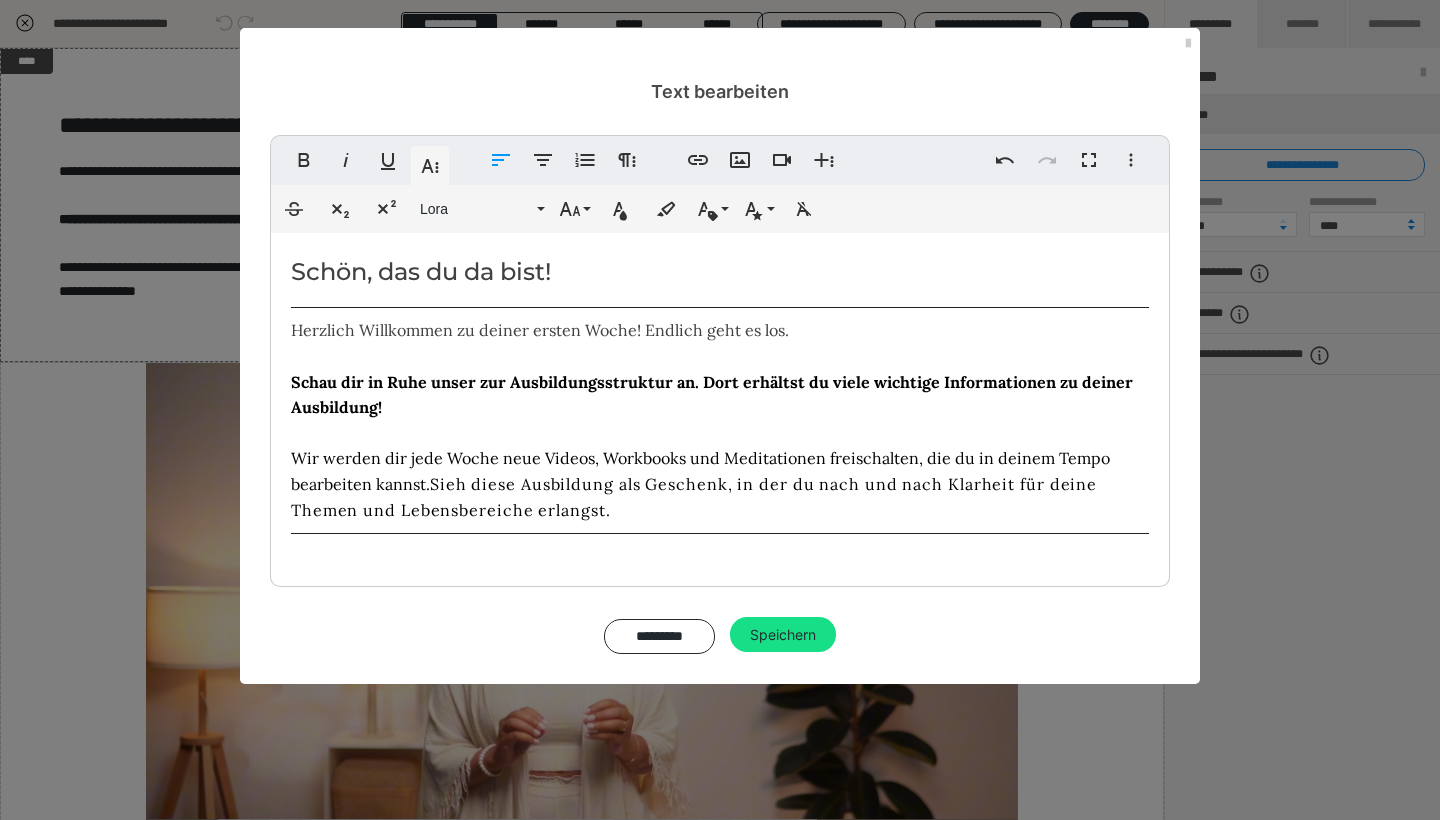 click on "Sieh diese Ausbildung als Geschenk, in der du nach und nach Klarheit für deine Themen und Lebensbereiche erlangst." at bounding box center [694, 497] 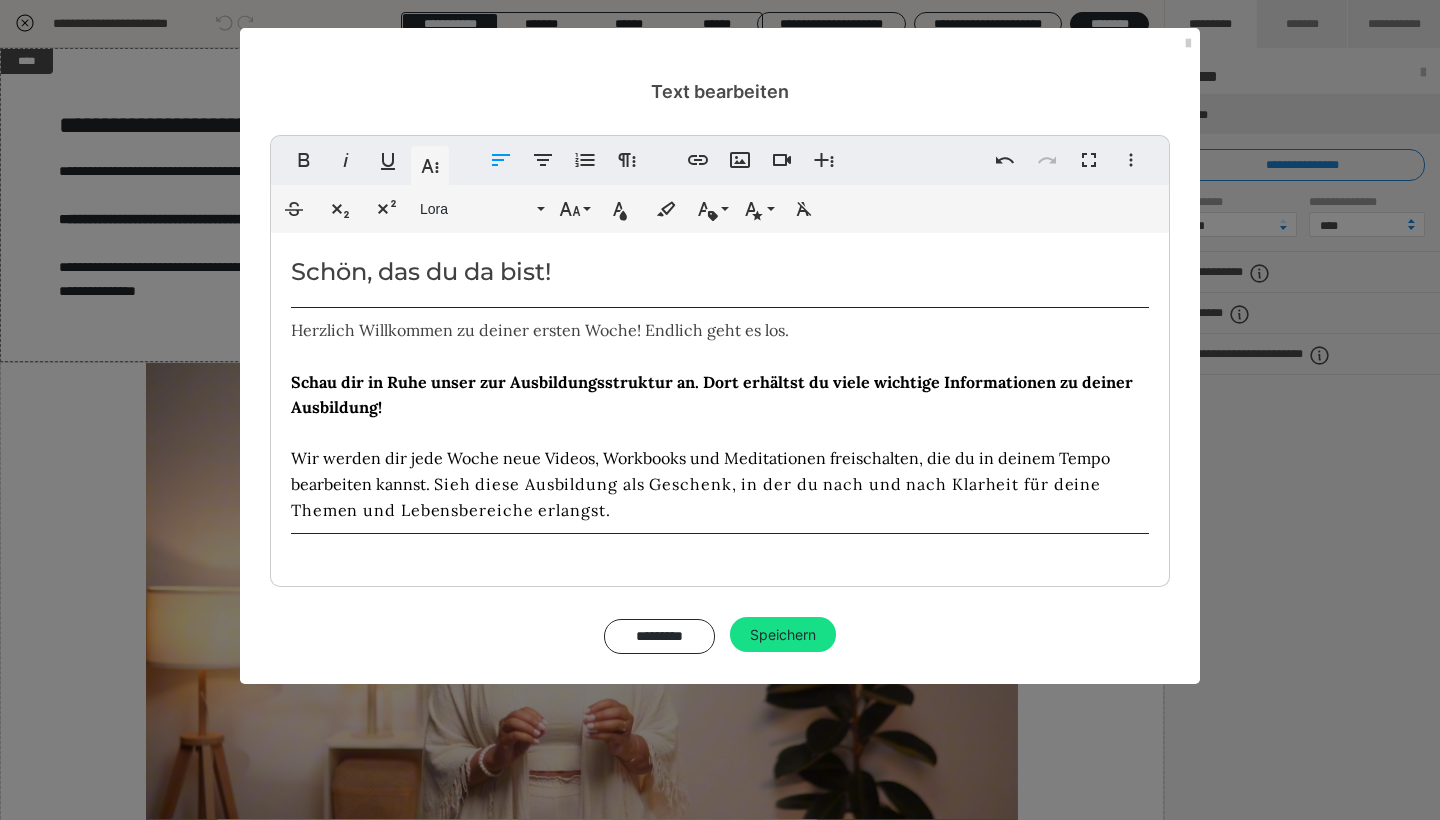 type 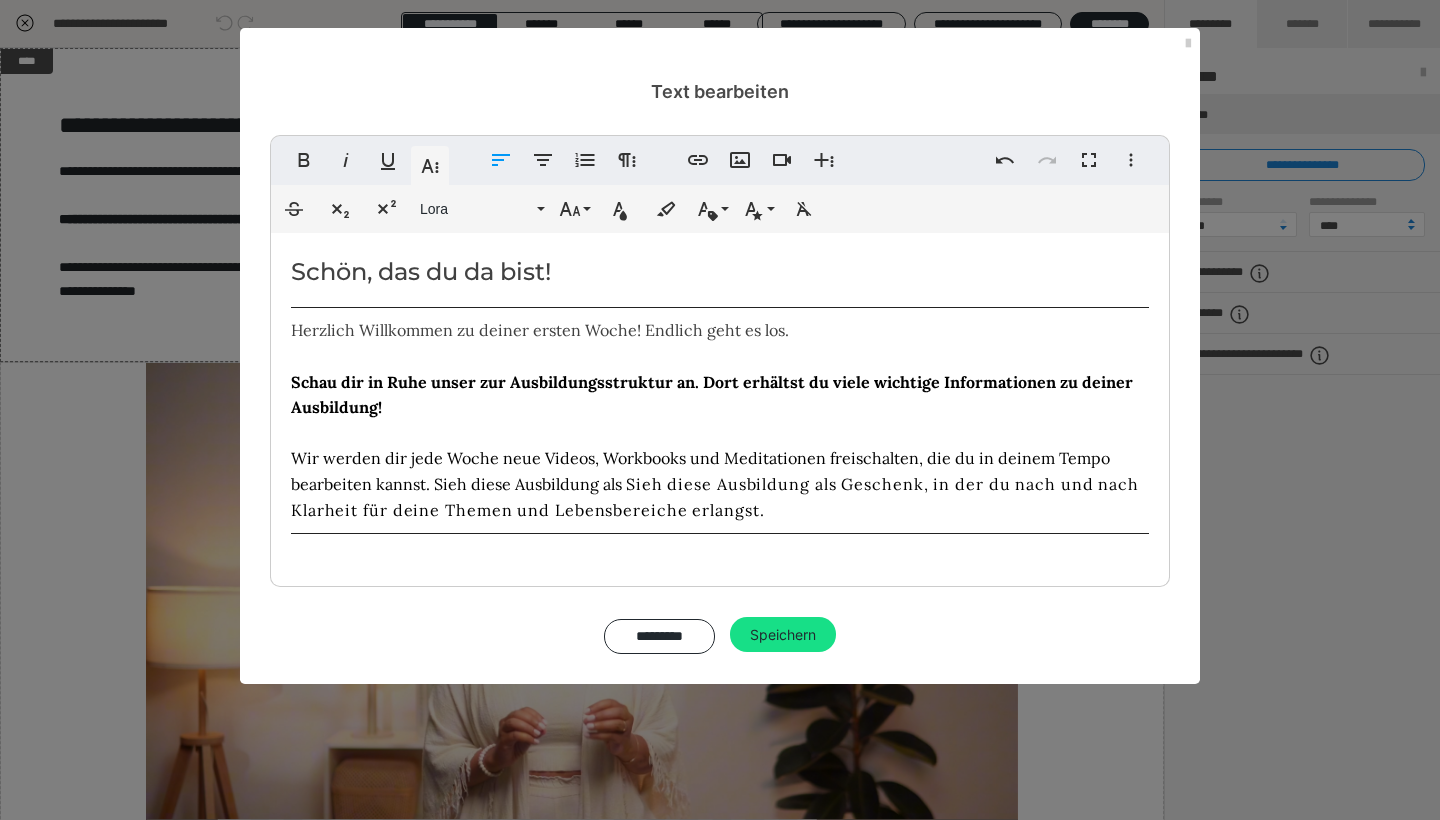 click on "Schau dir in Ruhe unser zur Ausbildungsstruktur an. Dort erhältst du viele wichtige Informationen zu deiner Ausbildung! Wir werden dir jede Woche neue Videos, Workbooks und Meditationen freischalten, die du in deinem Tempo bearbeiten kannst. Sieh diese Ausbildung als" at bounding box center (712, 433) 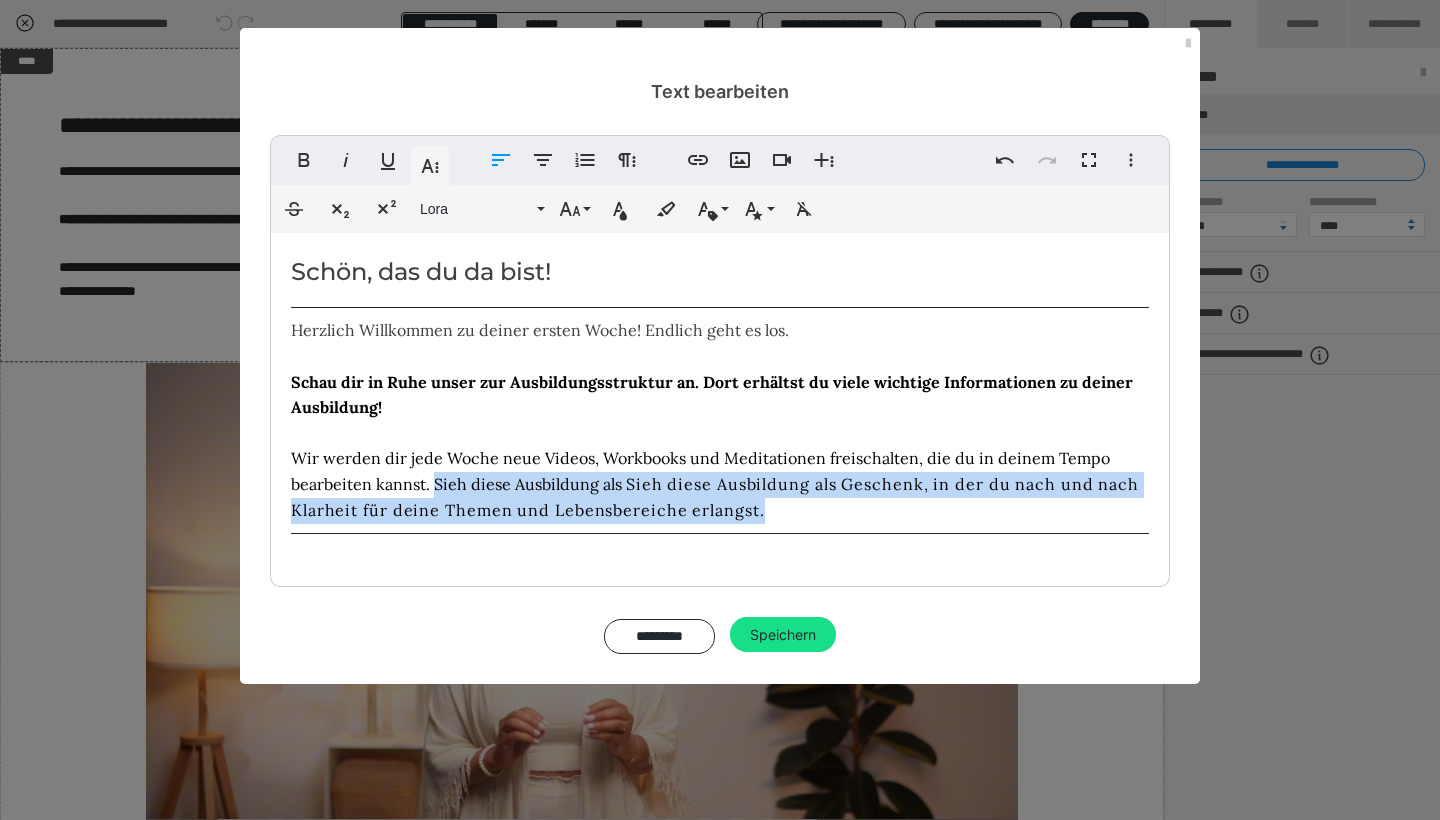 drag, startPoint x: 433, startPoint y: 479, endPoint x: 742, endPoint y: 522, distance: 311.97757 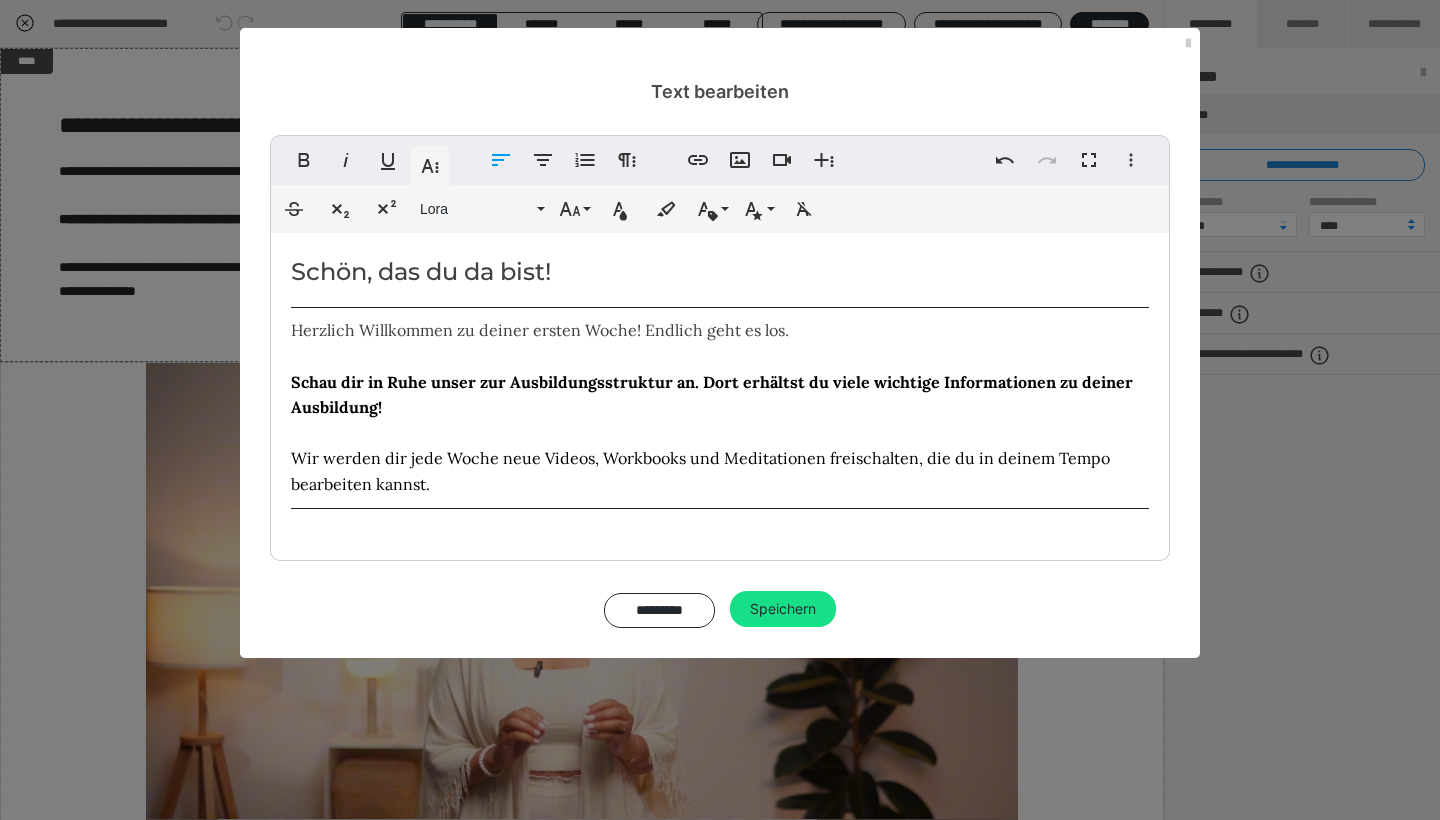 drag, startPoint x: 517, startPoint y: 489, endPoint x: 294, endPoint y: 303, distance: 290.38766 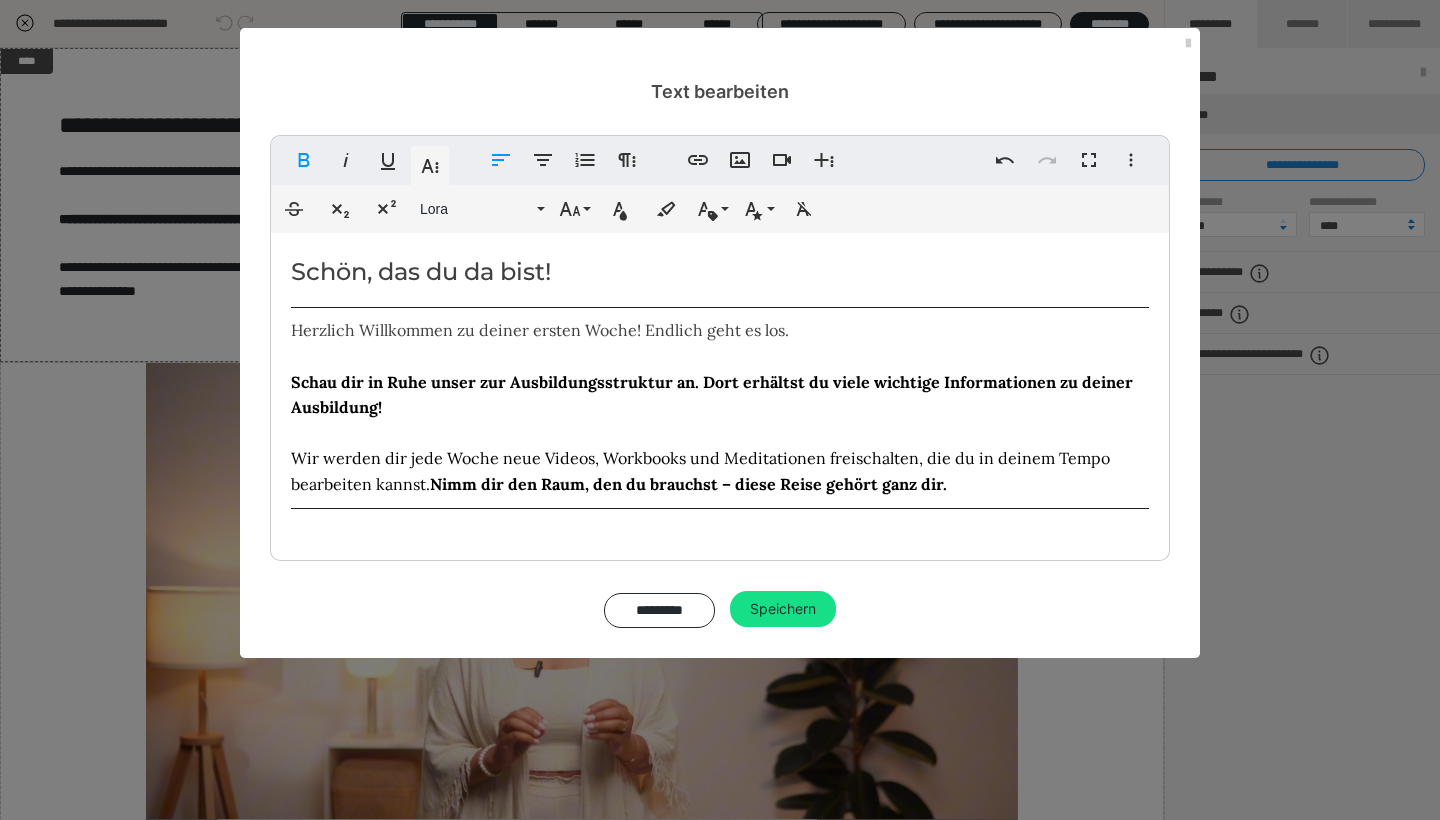 drag, startPoint x: 958, startPoint y: 488, endPoint x: 438, endPoint y: 487, distance: 520.001 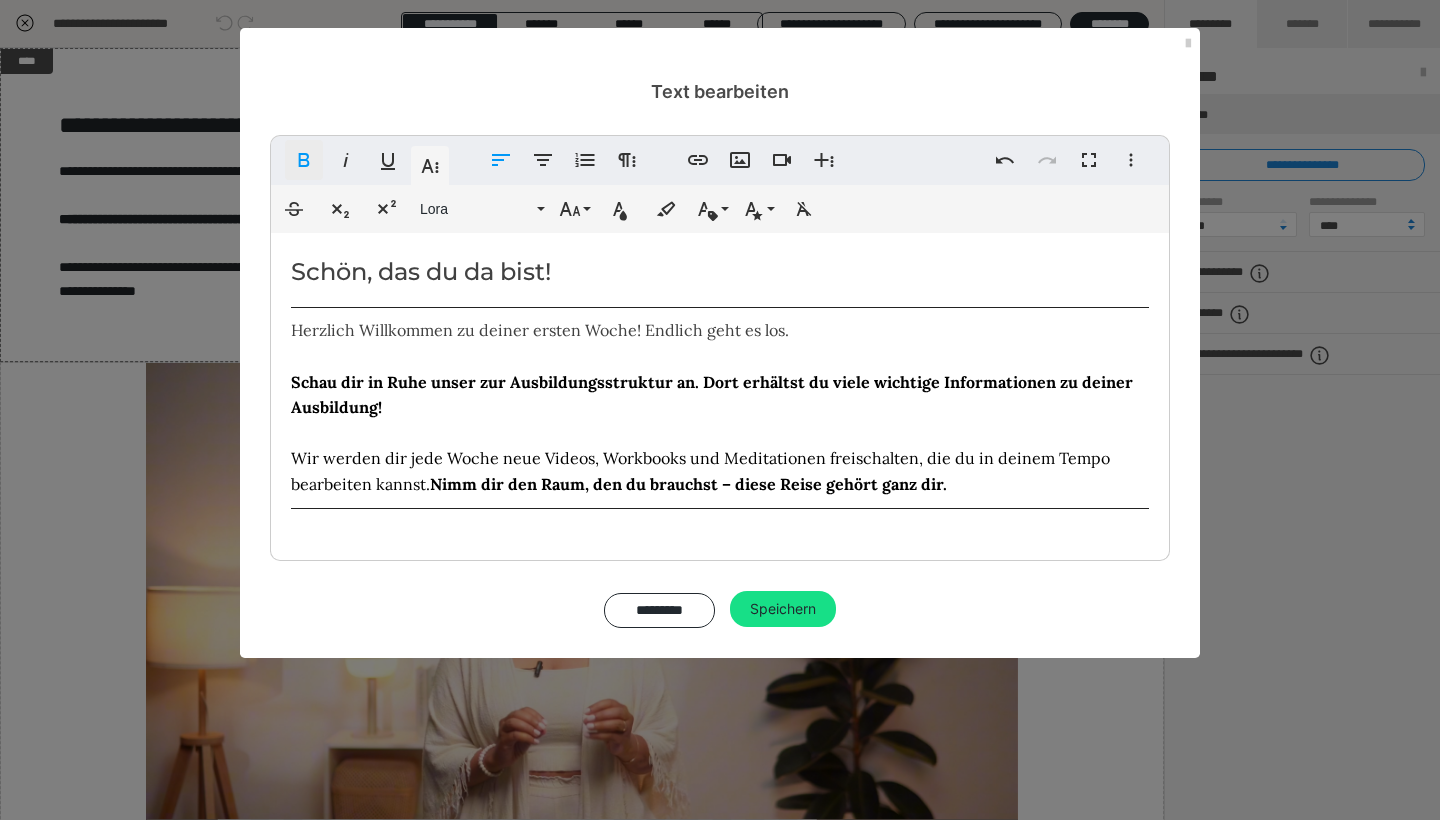 click 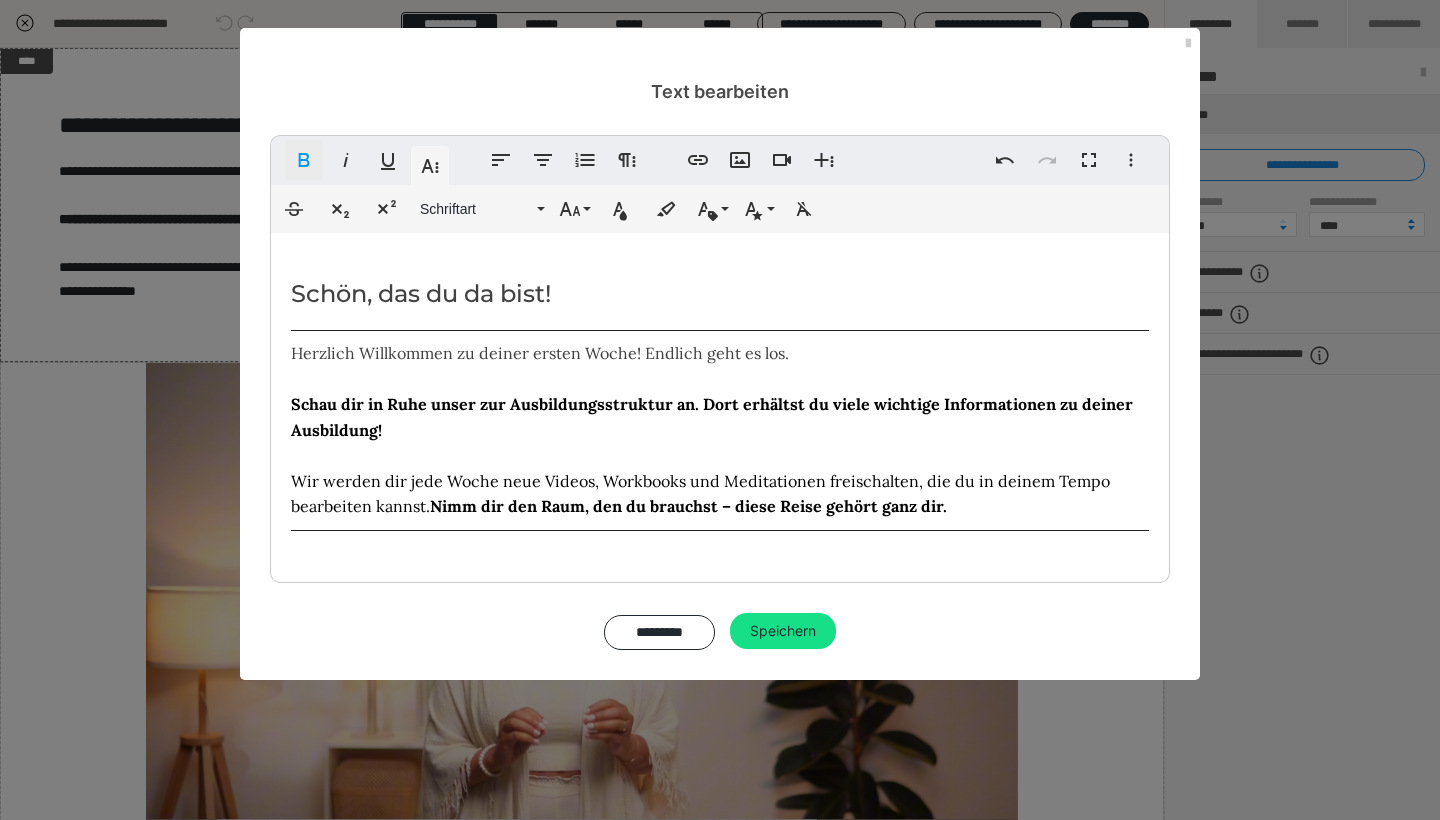click 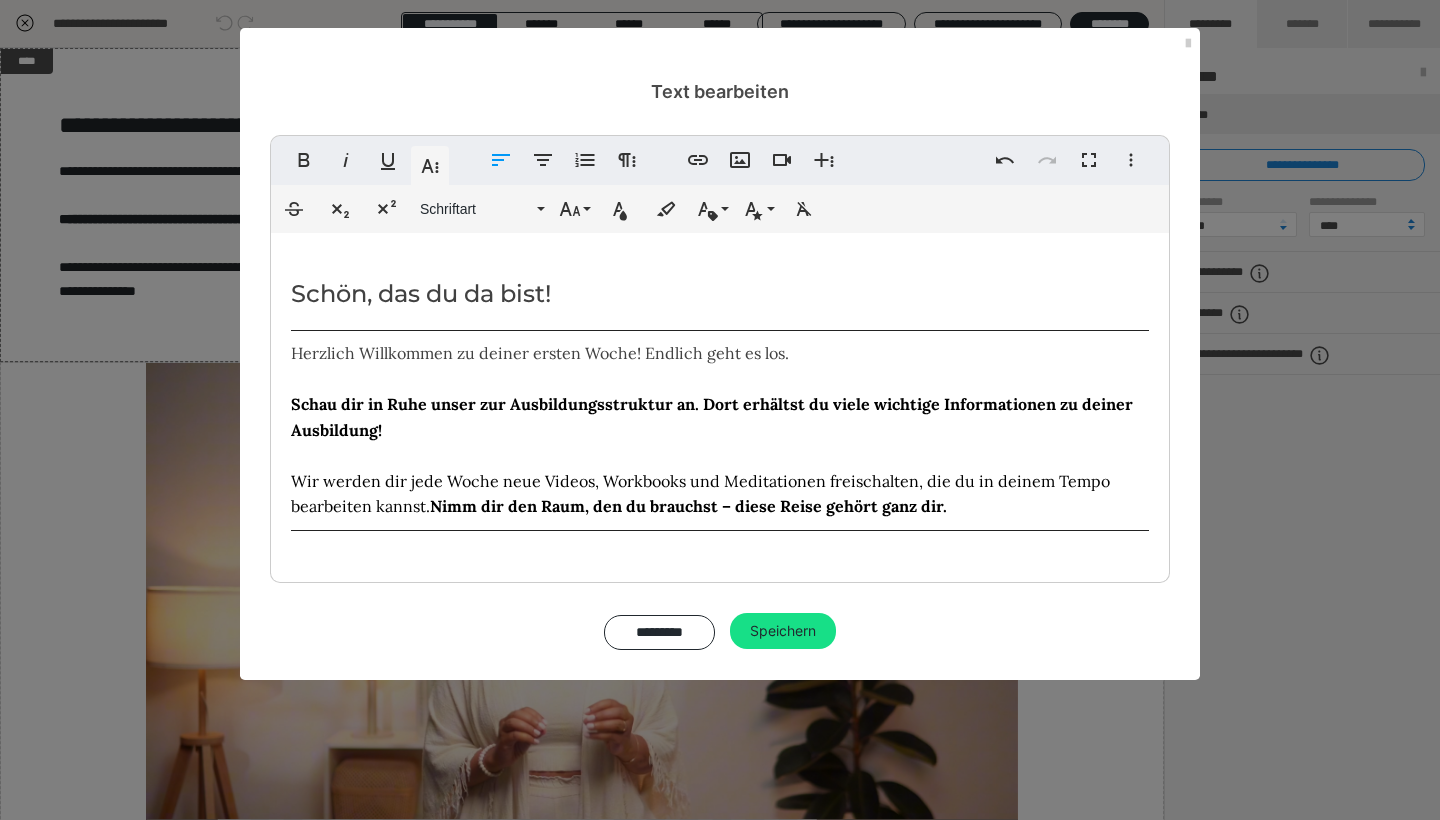 drag, startPoint x: 977, startPoint y: 504, endPoint x: 434, endPoint y: 508, distance: 543.0147 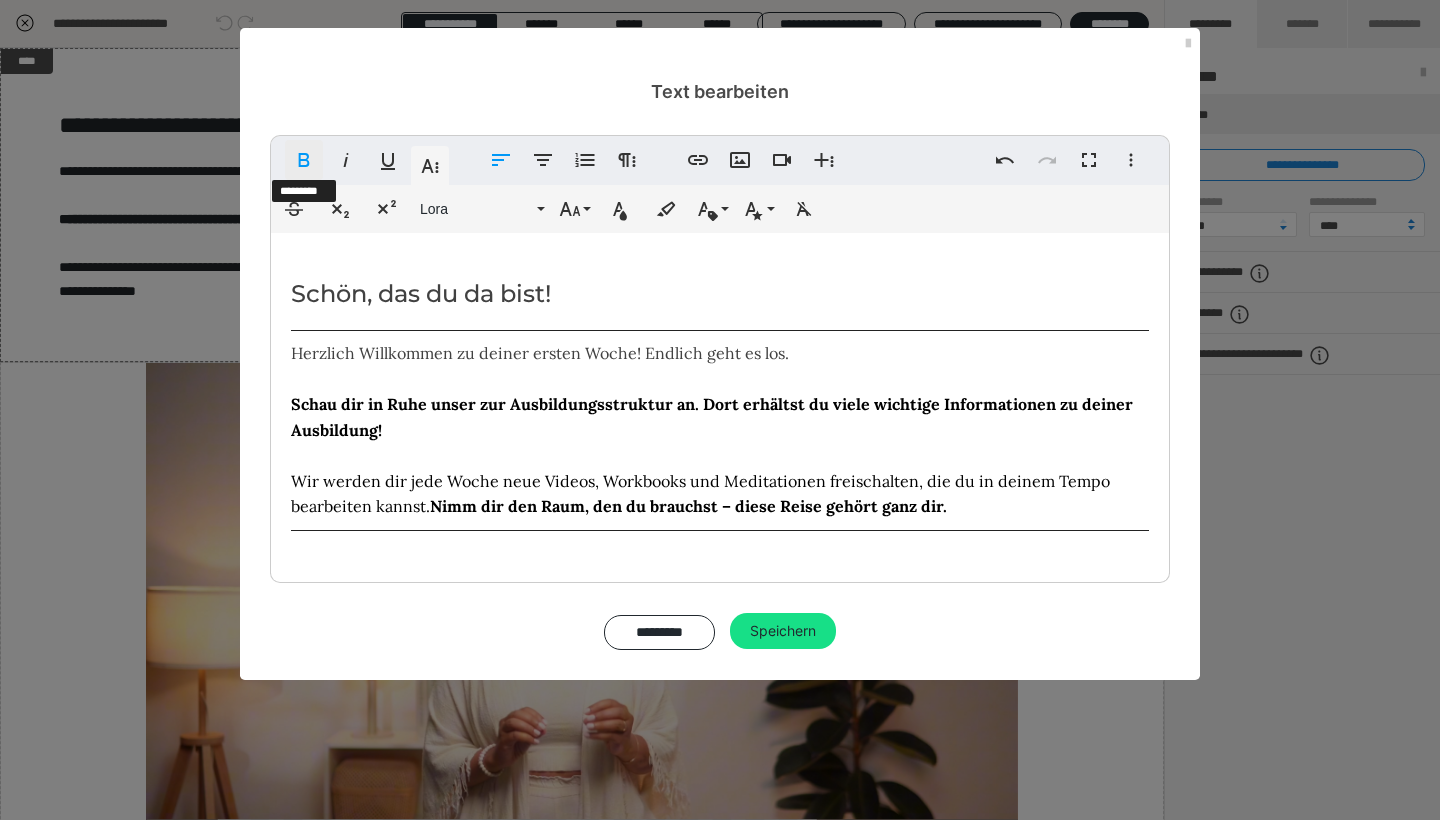 click 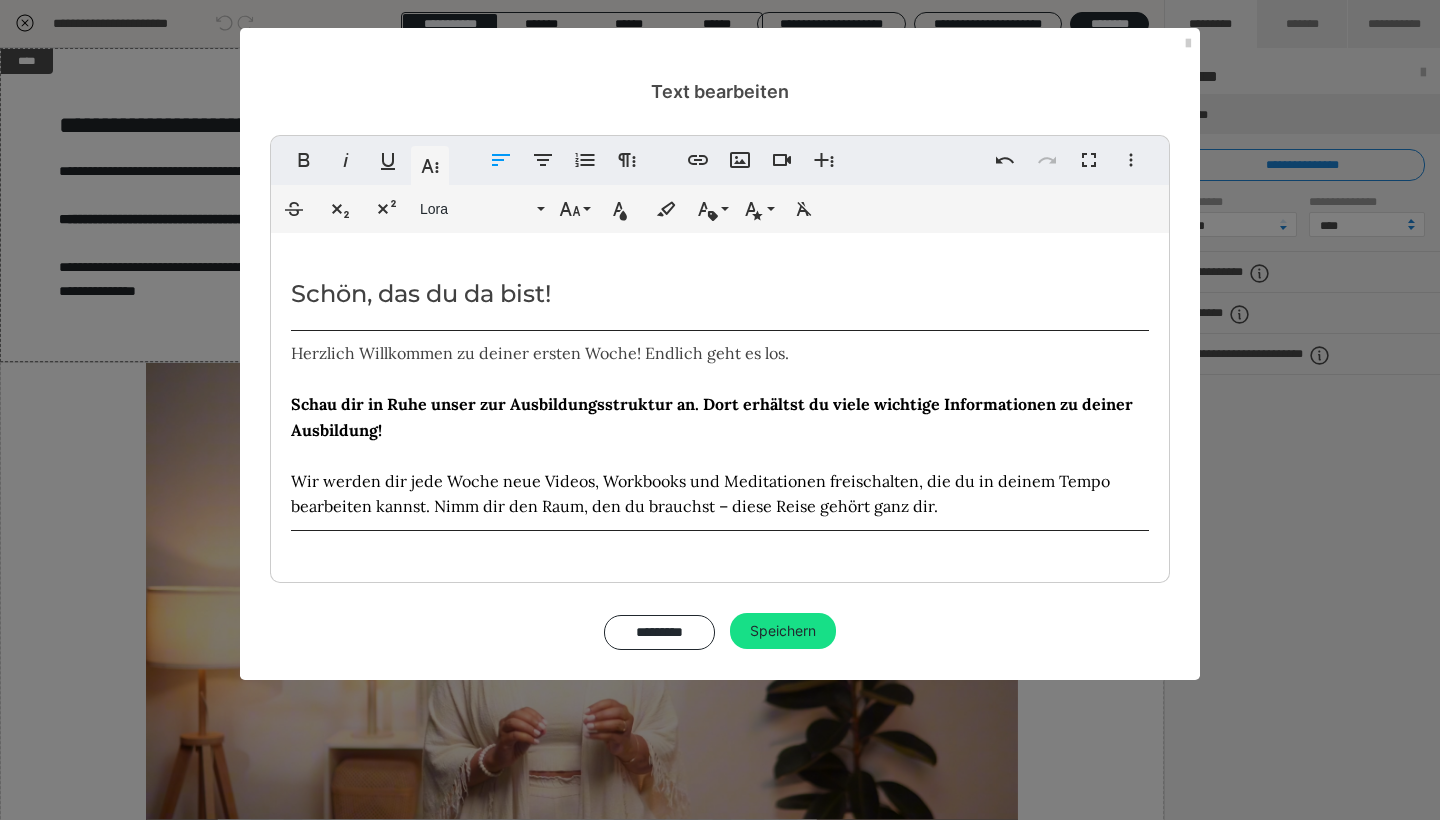click on "Schau dir in Ruhe unser zur Ausbildungsstruktur an. Dort erhältst du viele wichtige Informationen zu deiner Ausbildung! Wir werden dir jede Woche neue Videos, Workbooks und Meditationen freischalten, die du in deinem Tempo bearbeiten kannst. Nimm dir den Raum, den du brauchst – diese Reise gehört ganz dir." at bounding box center (712, 455) 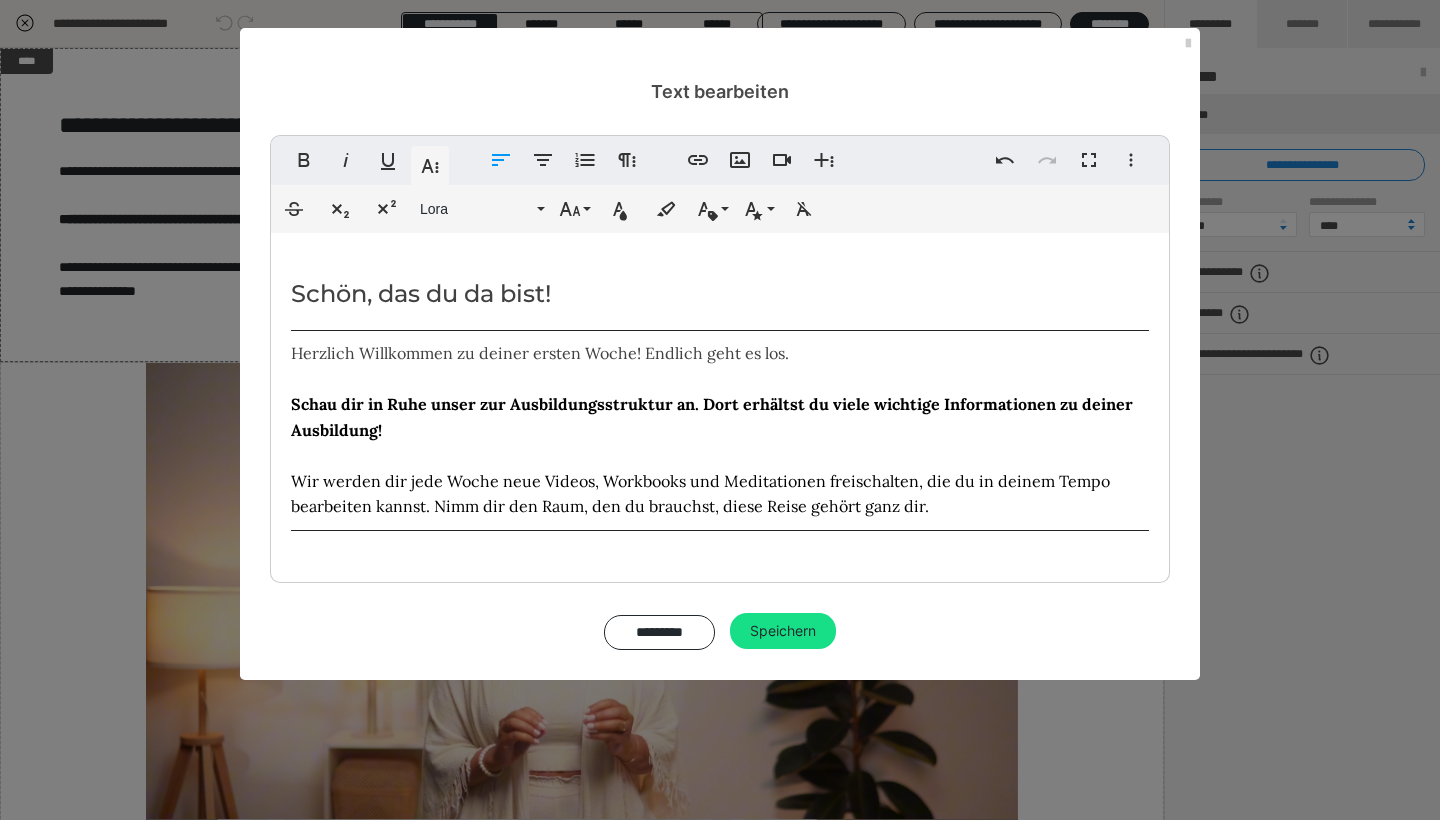 click on "Herzlich Willkommen zu deiner ersten Woche! Endlich geht es los. Schau dir in Ruhe unser zur Ausbildungsstruktur an. Dort erhältst du viele wichtige Informationen zu deiner Ausbildung! Wir werden dir jede Woche neue Videos, Workbooks und Meditationen freischalten, die du in deinem Tempo bearbeiten kannst. Nimm dir den Raum, den du brauchst, diese Reise gehört ganz dir." at bounding box center [720, 430] 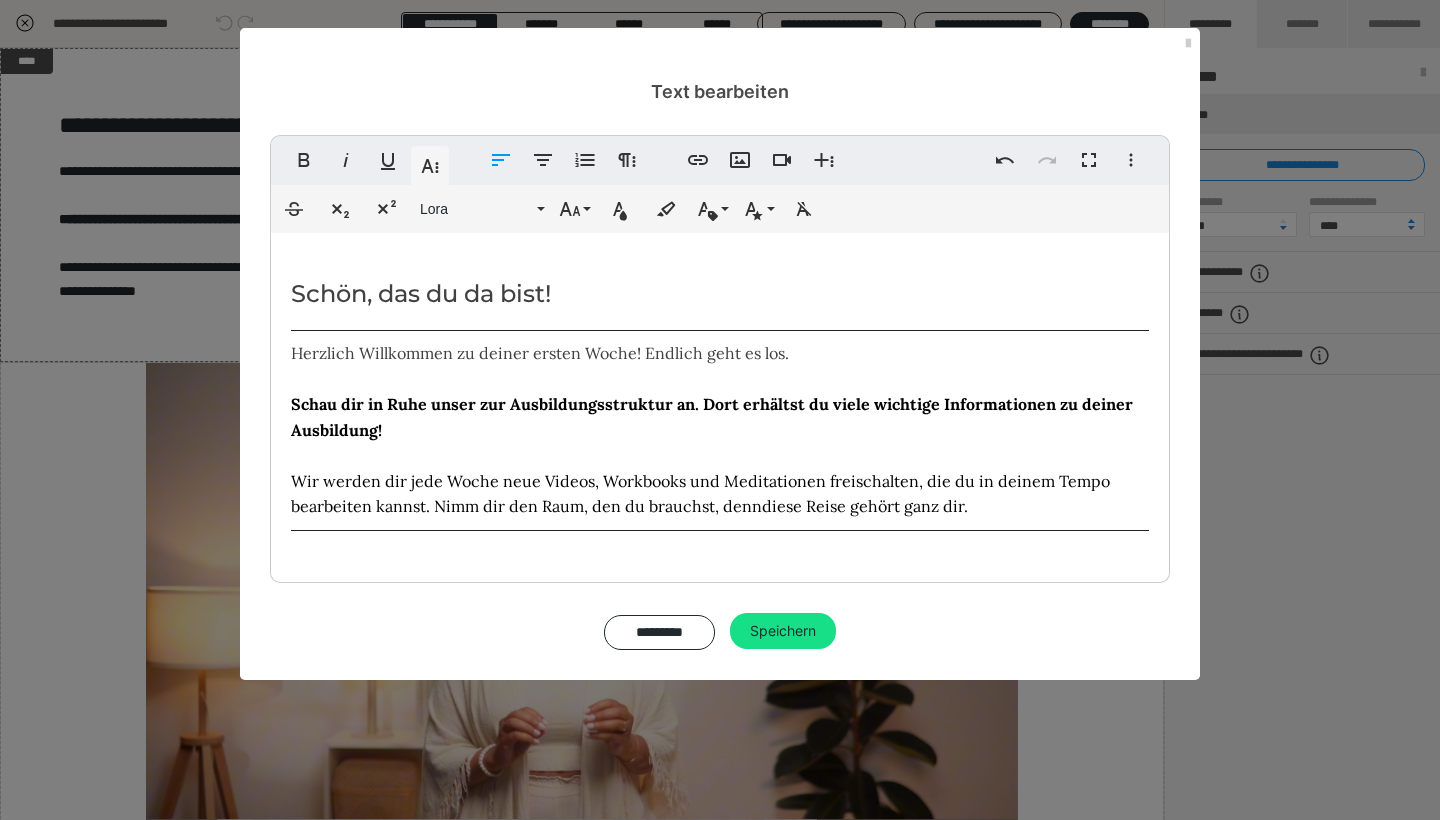 click on "Herzlich Willkommen zu deiner ersten Woche! Endlich geht es los. Schau dir in Ruhe unser zur Ausbildungsstruktur an. Dort erhältst du viele wichtige Informationen zu deiner Ausbildung! Wir werden dir jede Woche neue Videos, Workbooks und Meditationen freischalten, die du in deinem Tempo bearbeiten kannst. Nimm dir den Raum, den du brauchst, denn  diese Reise gehört ganz dir." at bounding box center (720, 430) 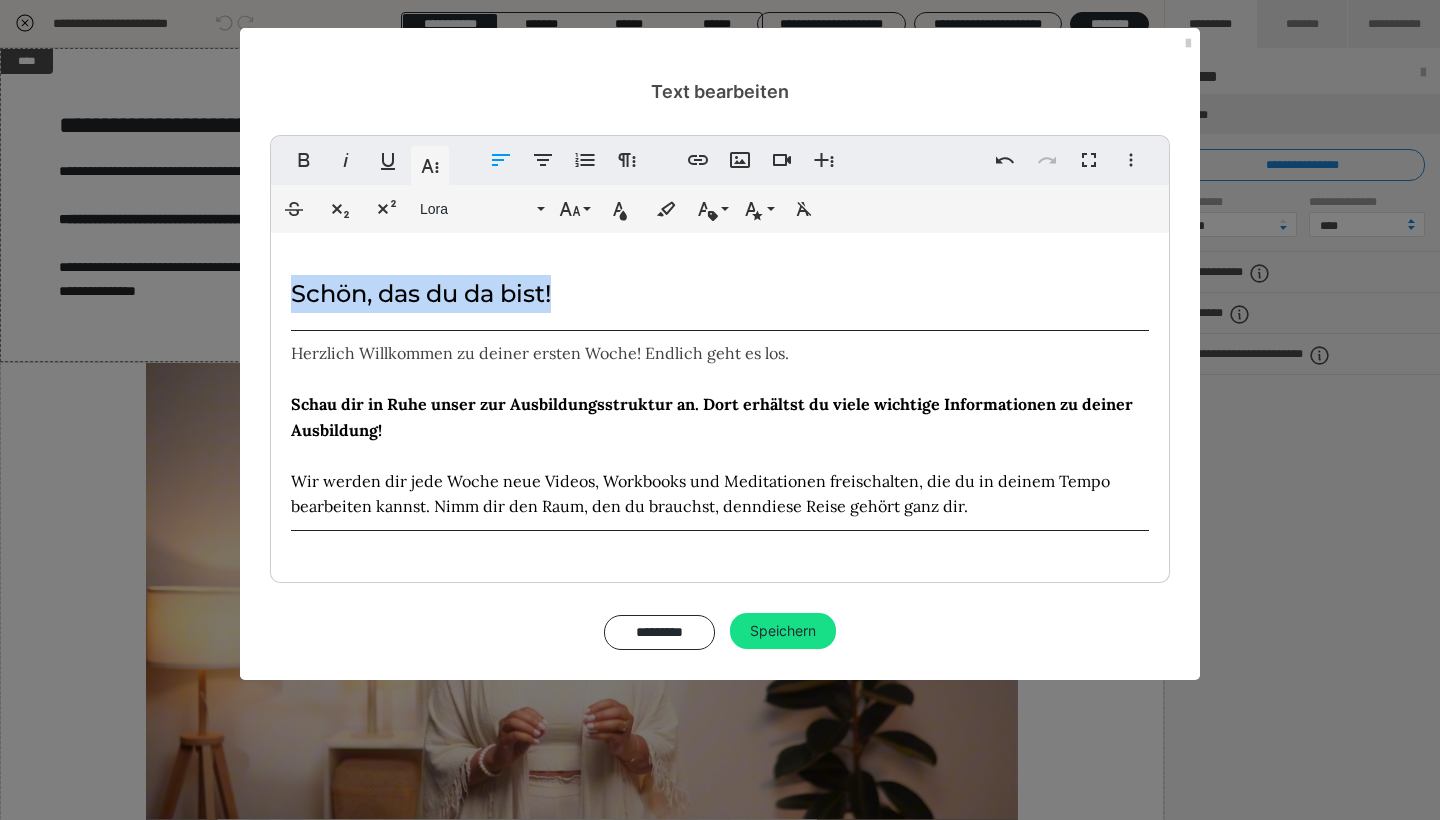 drag, startPoint x: 557, startPoint y: 285, endPoint x: 279, endPoint y: 282, distance: 278.01617 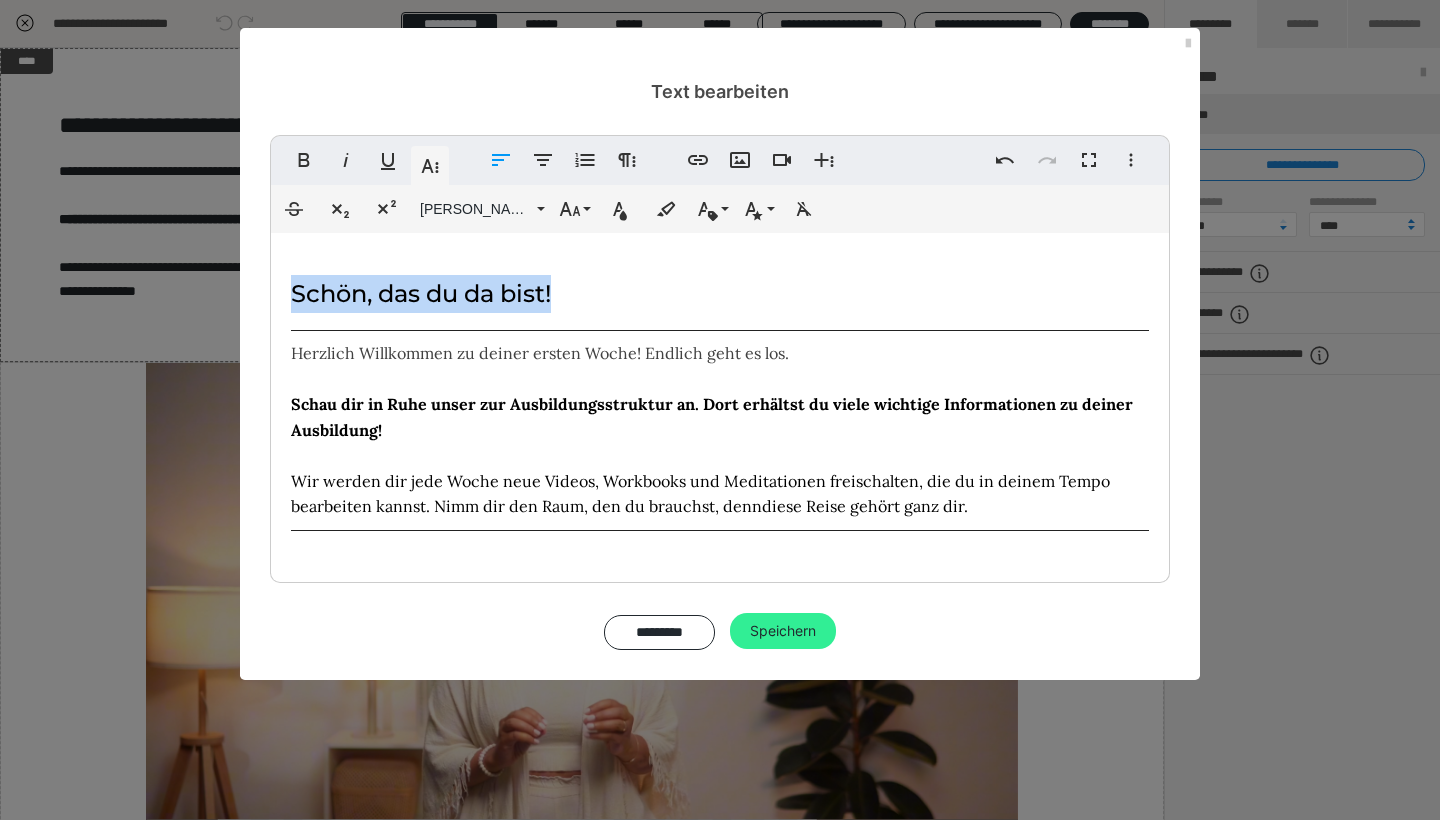 click on "Speichern" at bounding box center (783, 631) 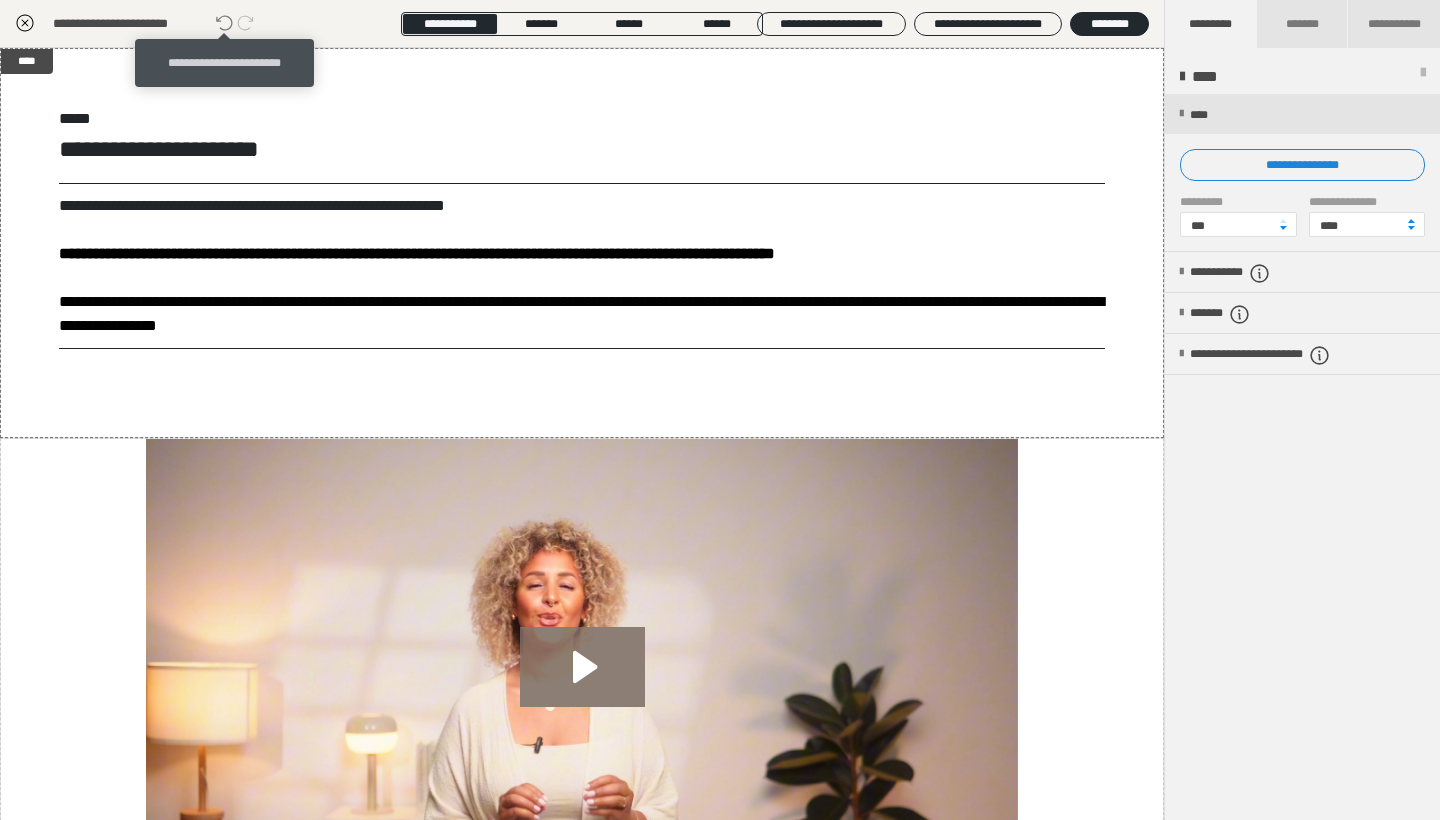 click 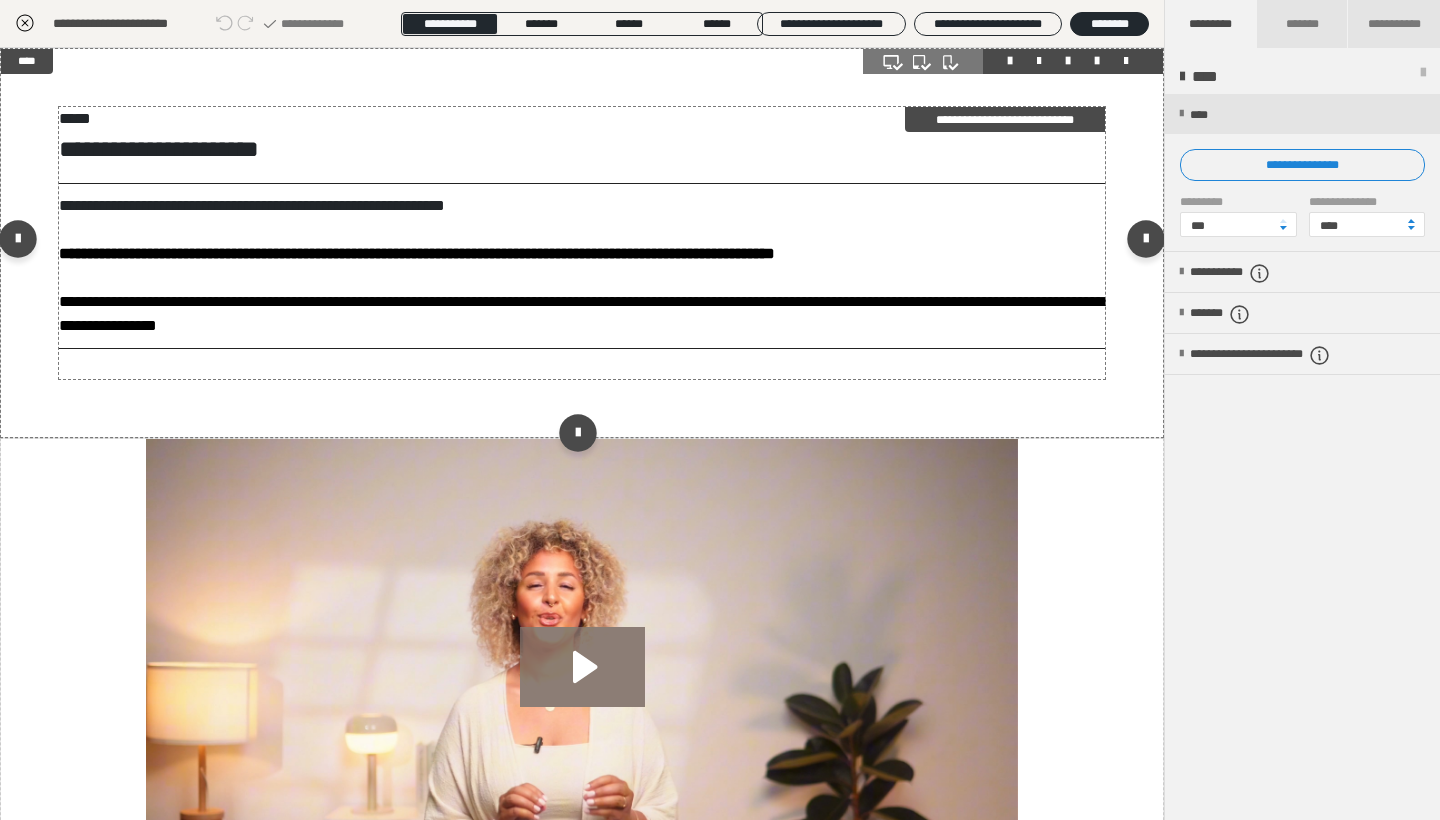 click on "**********" at bounding box center (582, 149) 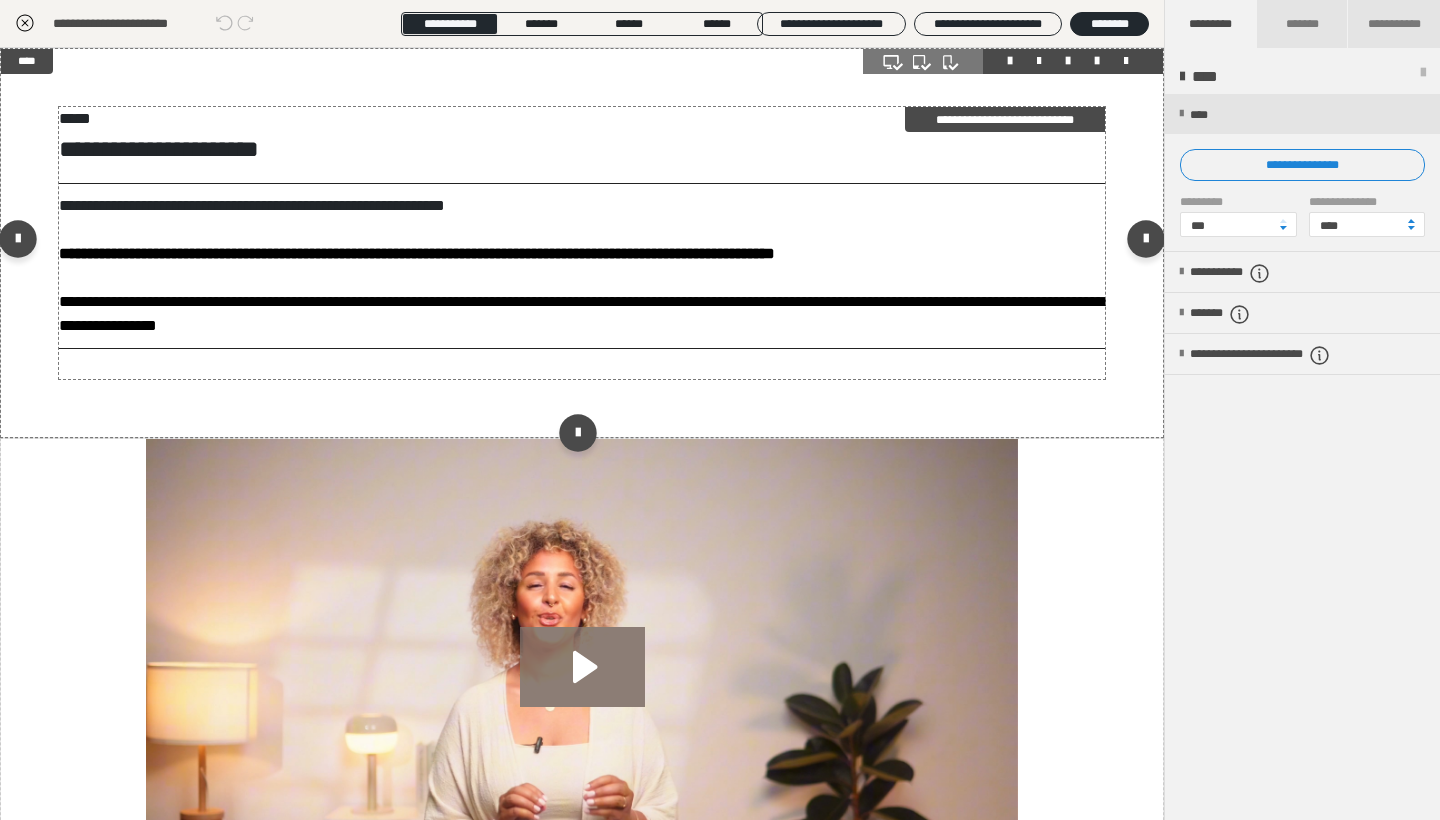 click on "**********" at bounding box center (582, 266) 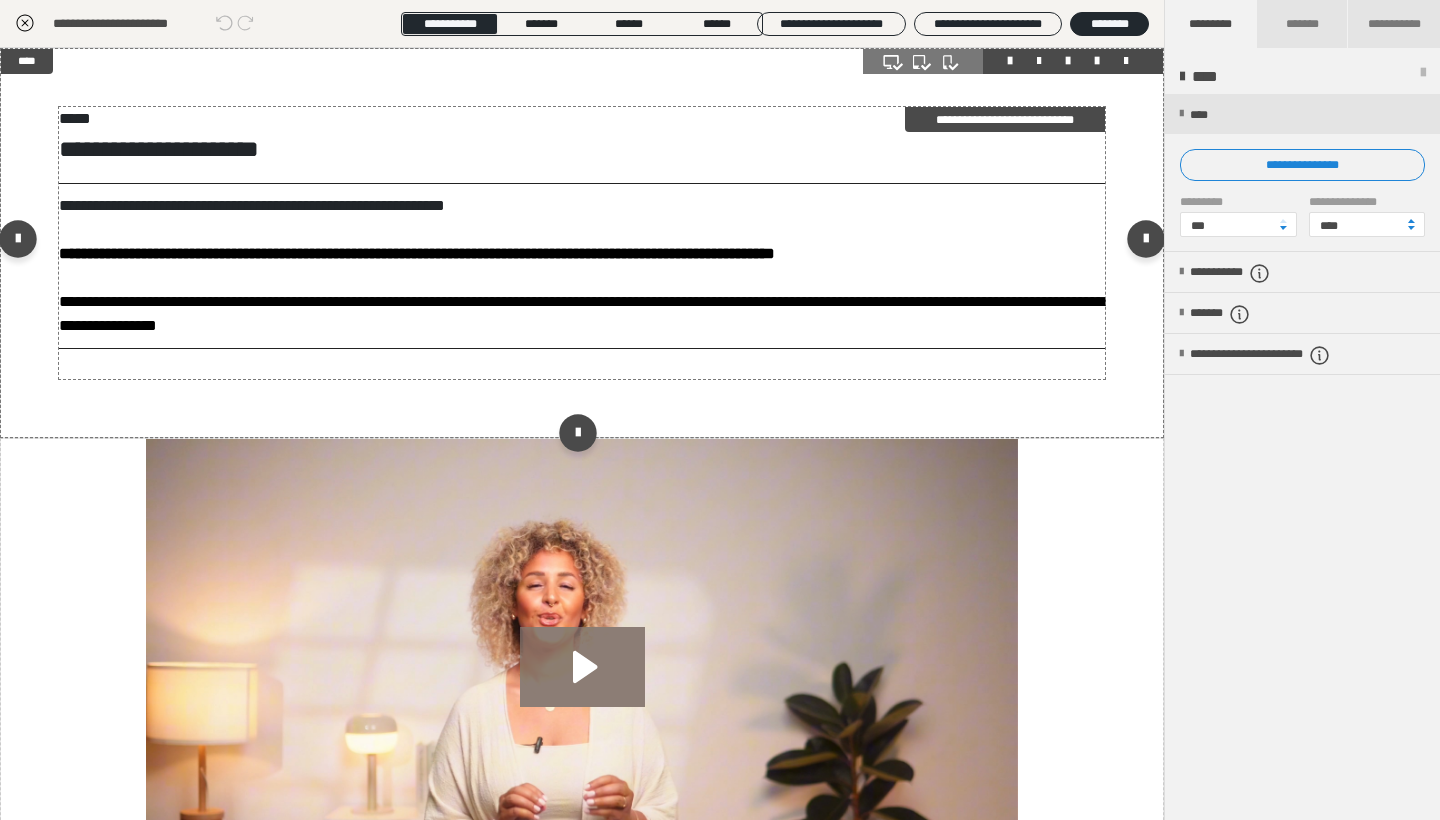 click on "**********" at bounding box center (582, 266) 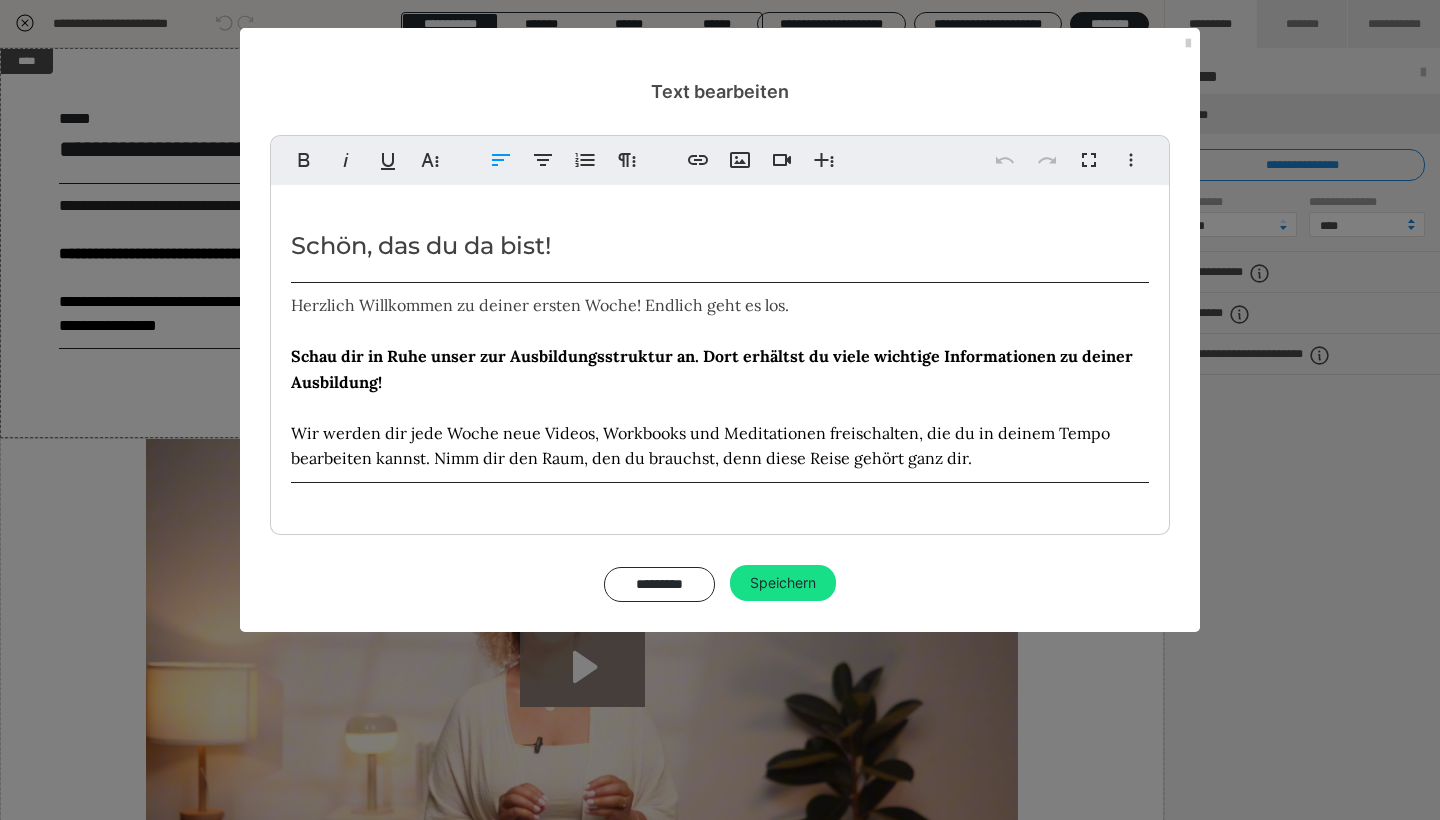 click on "Herzlich Willkommen zu deiner ersten Woche! Endlich geht es los." at bounding box center [540, 305] 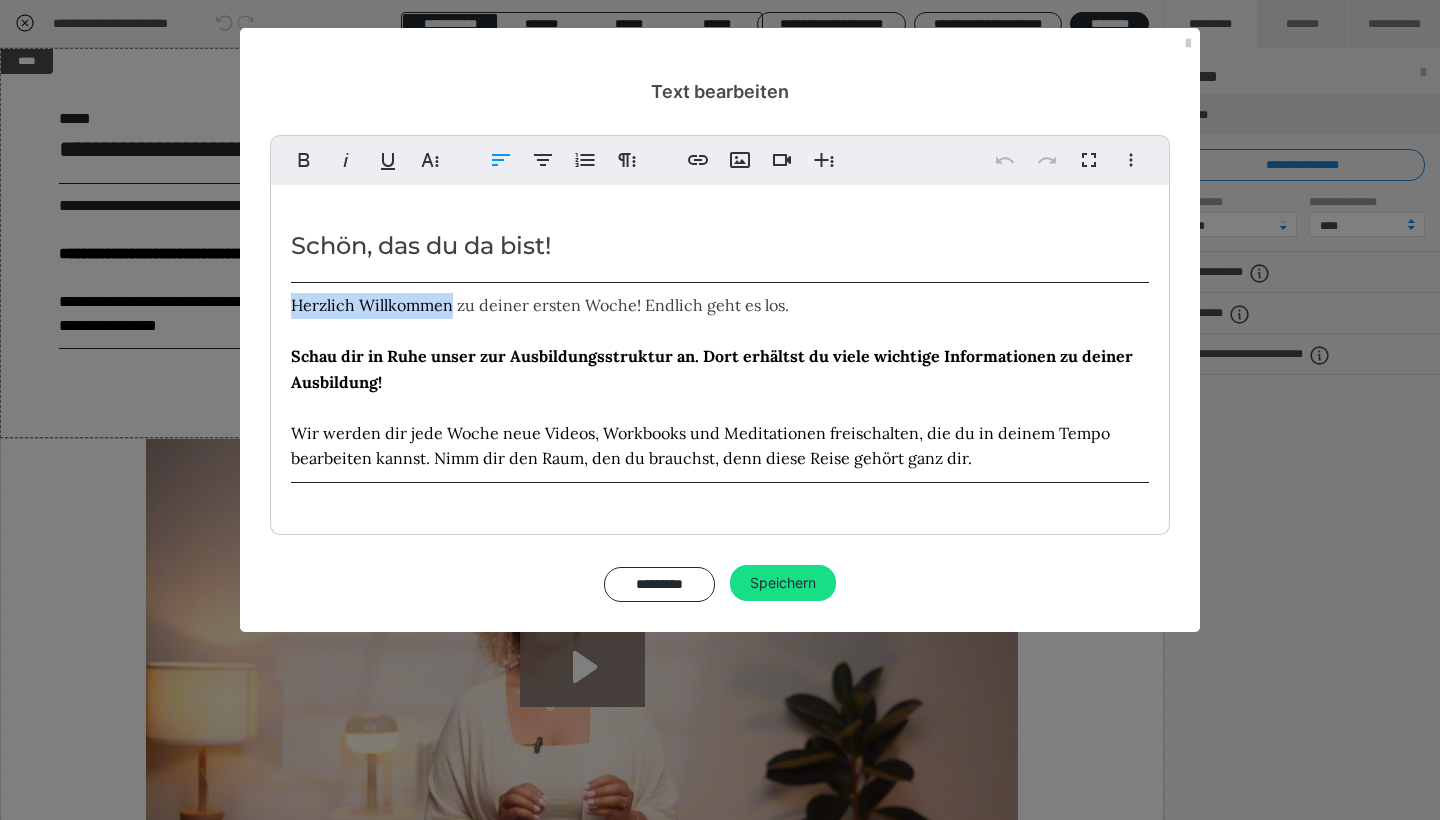 drag, startPoint x: 453, startPoint y: 296, endPoint x: 300, endPoint y: 288, distance: 153.20901 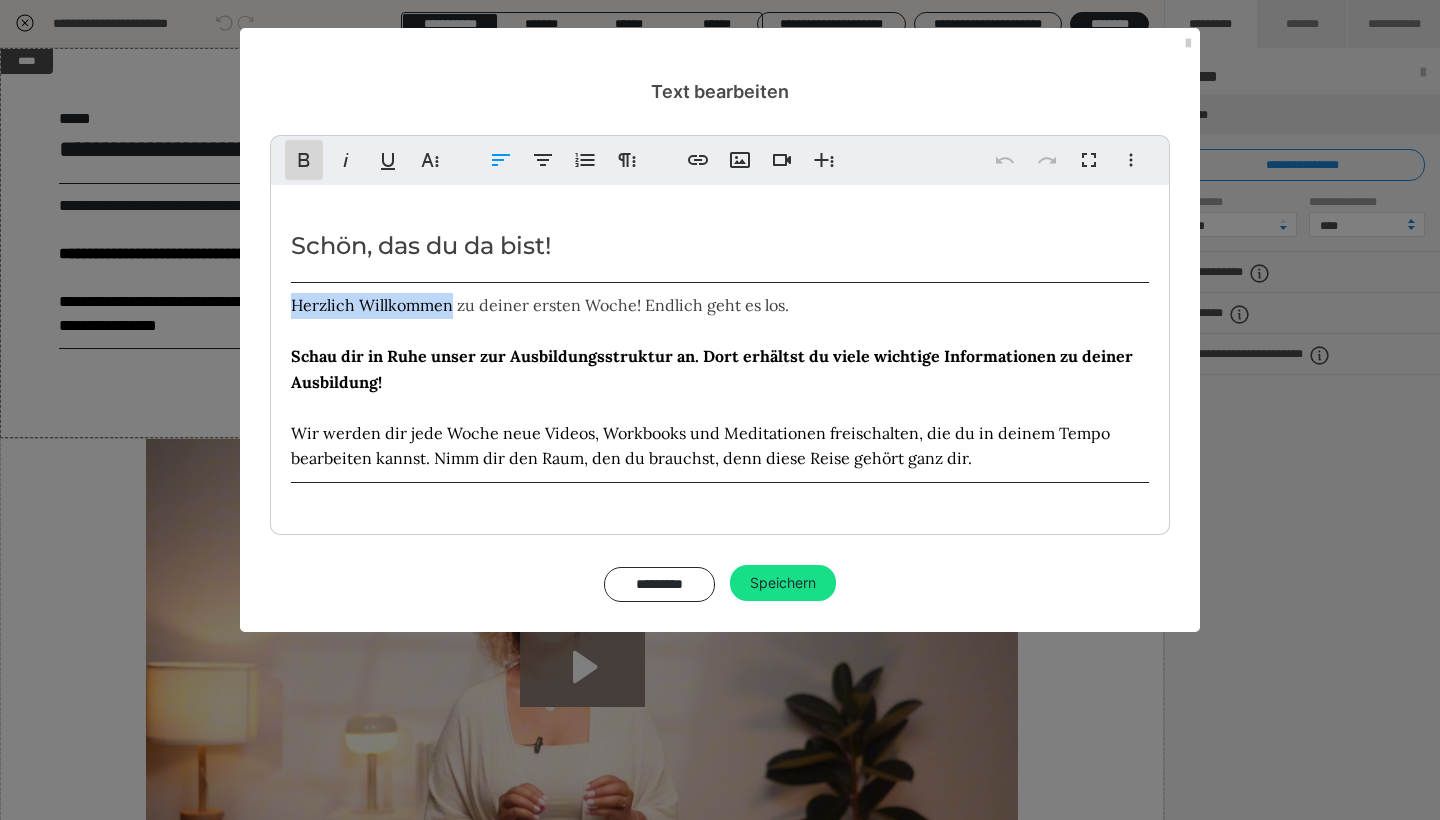 click 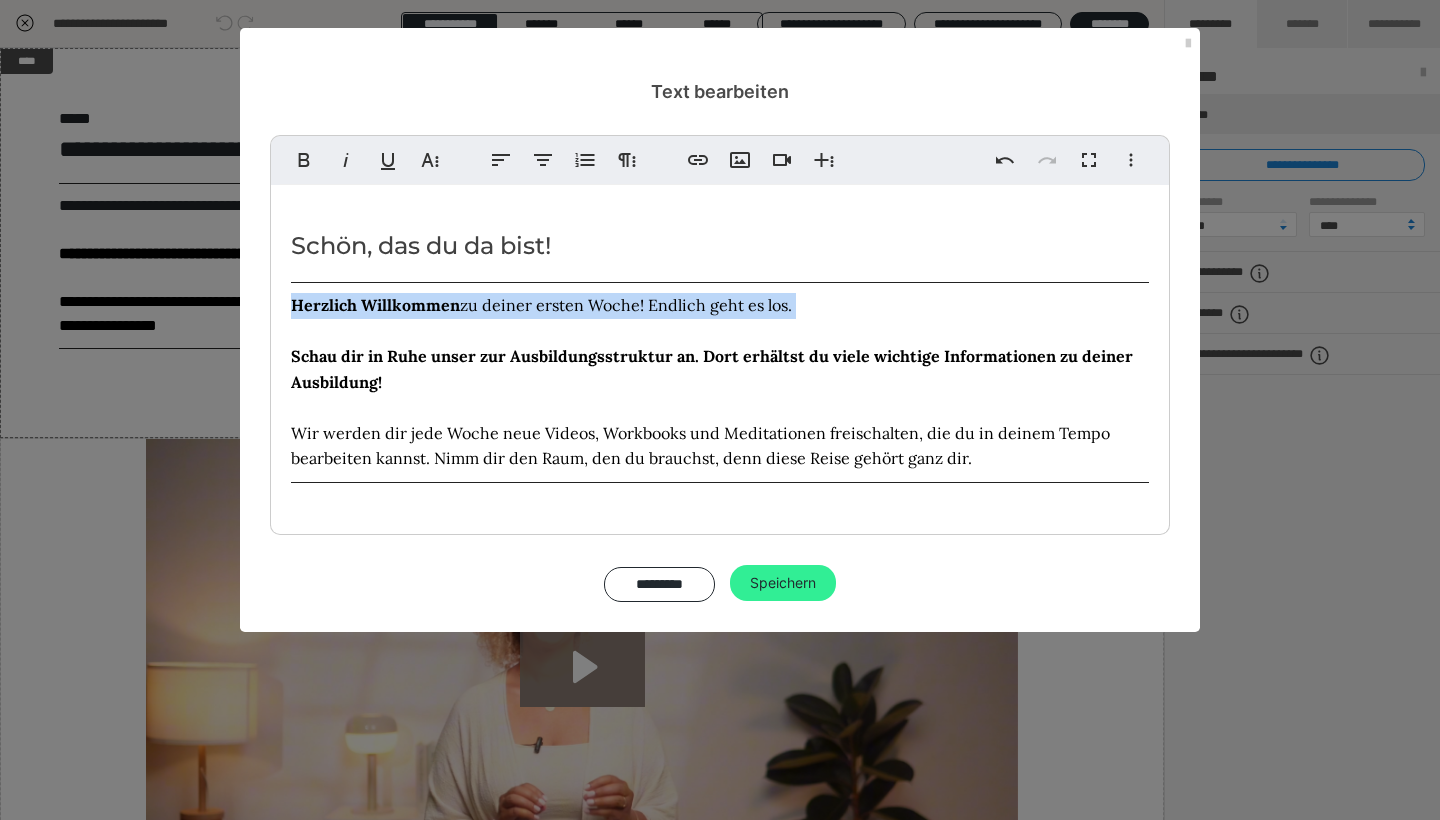 click on "Speichern" at bounding box center [783, 583] 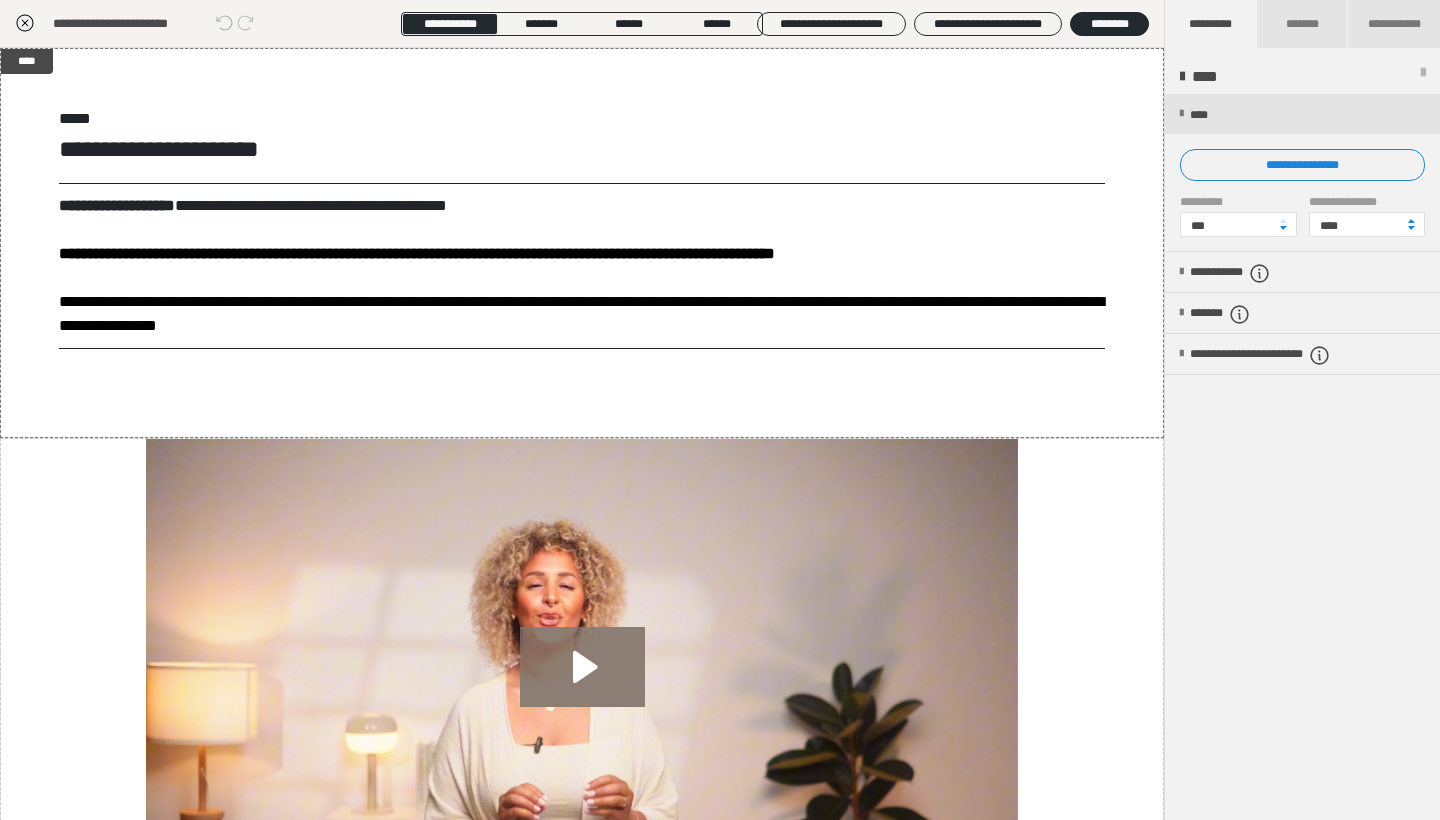 click 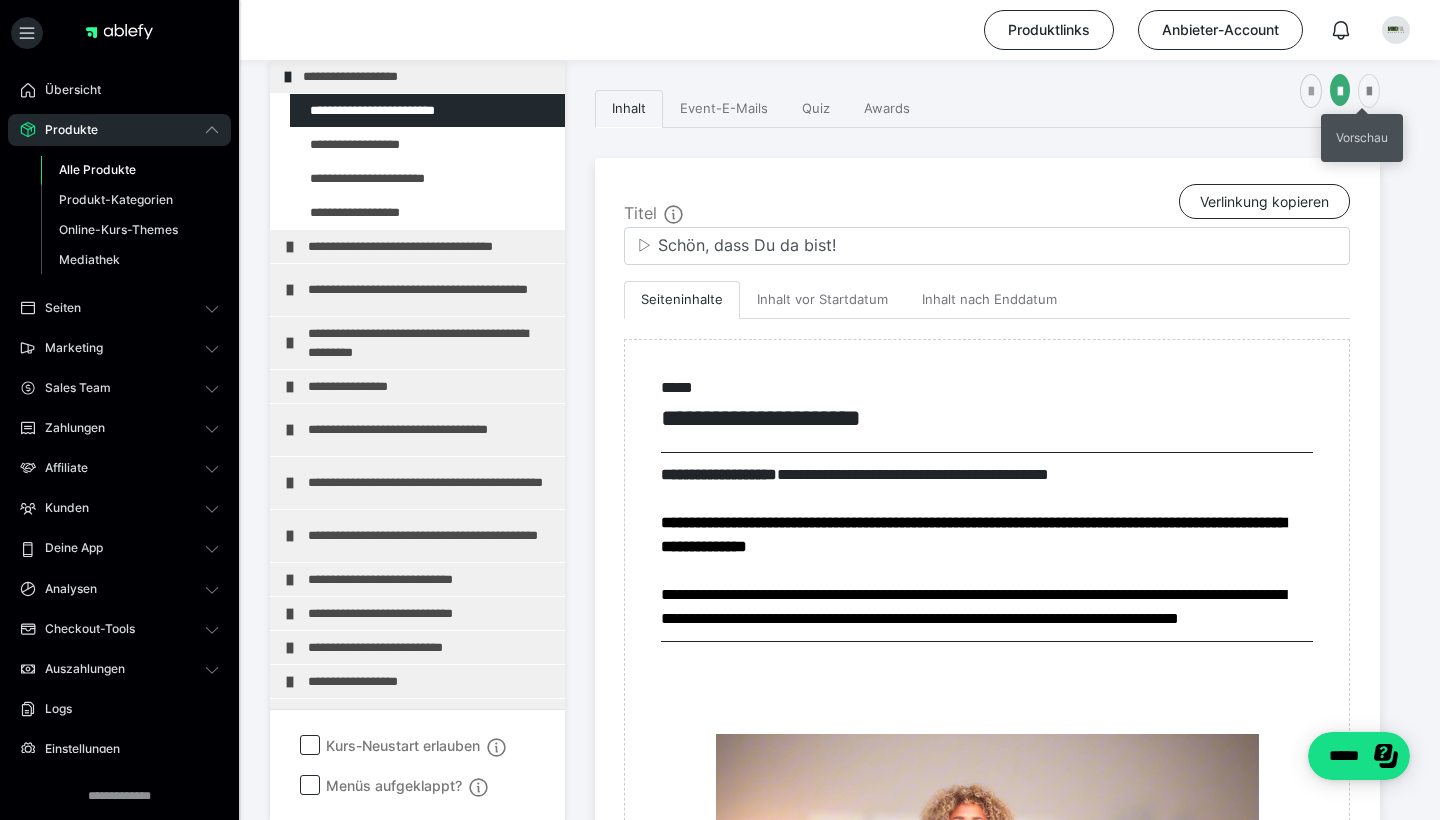 click at bounding box center (1369, 92) 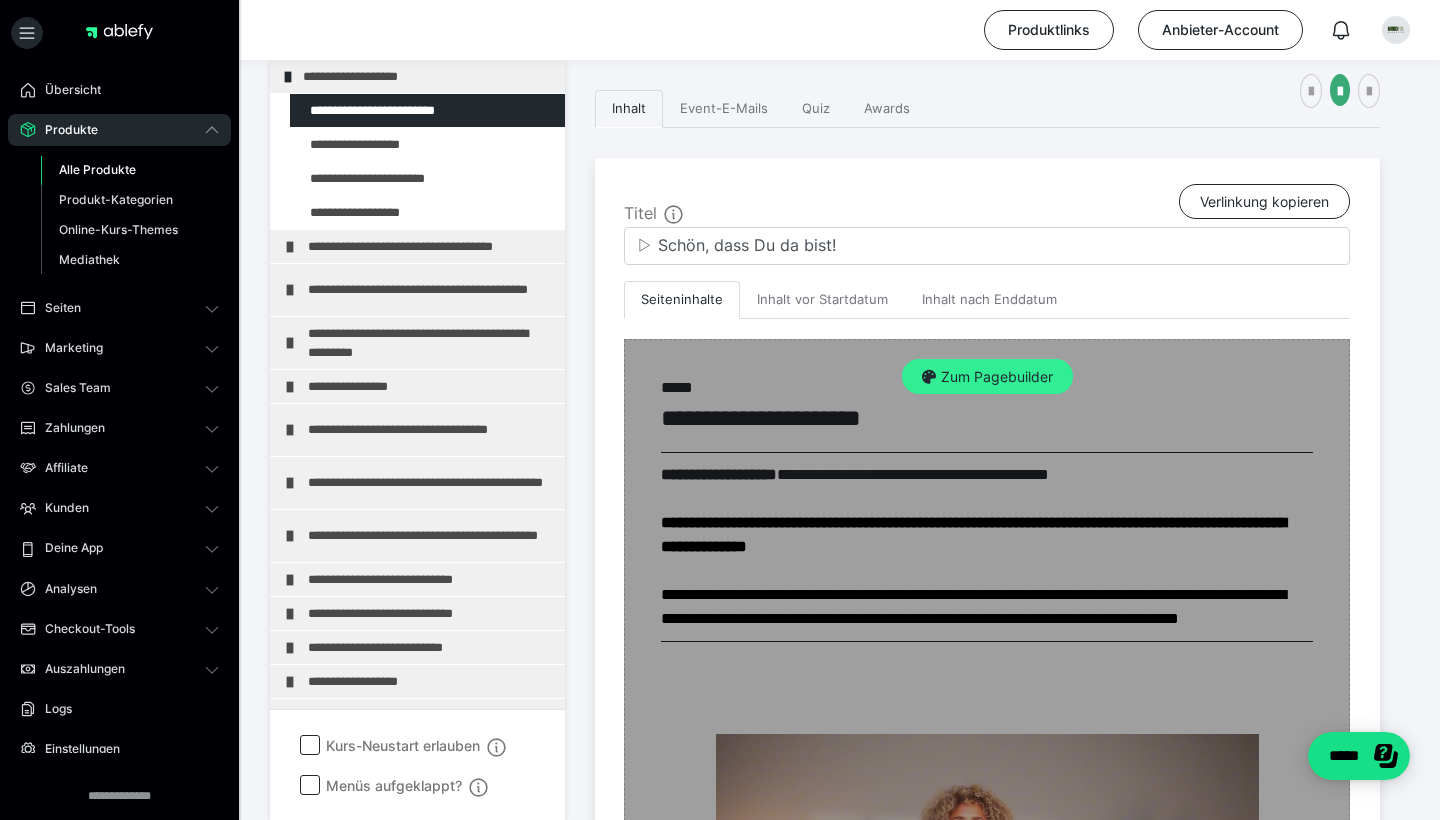 click on "Zum Pagebuilder" at bounding box center (987, 377) 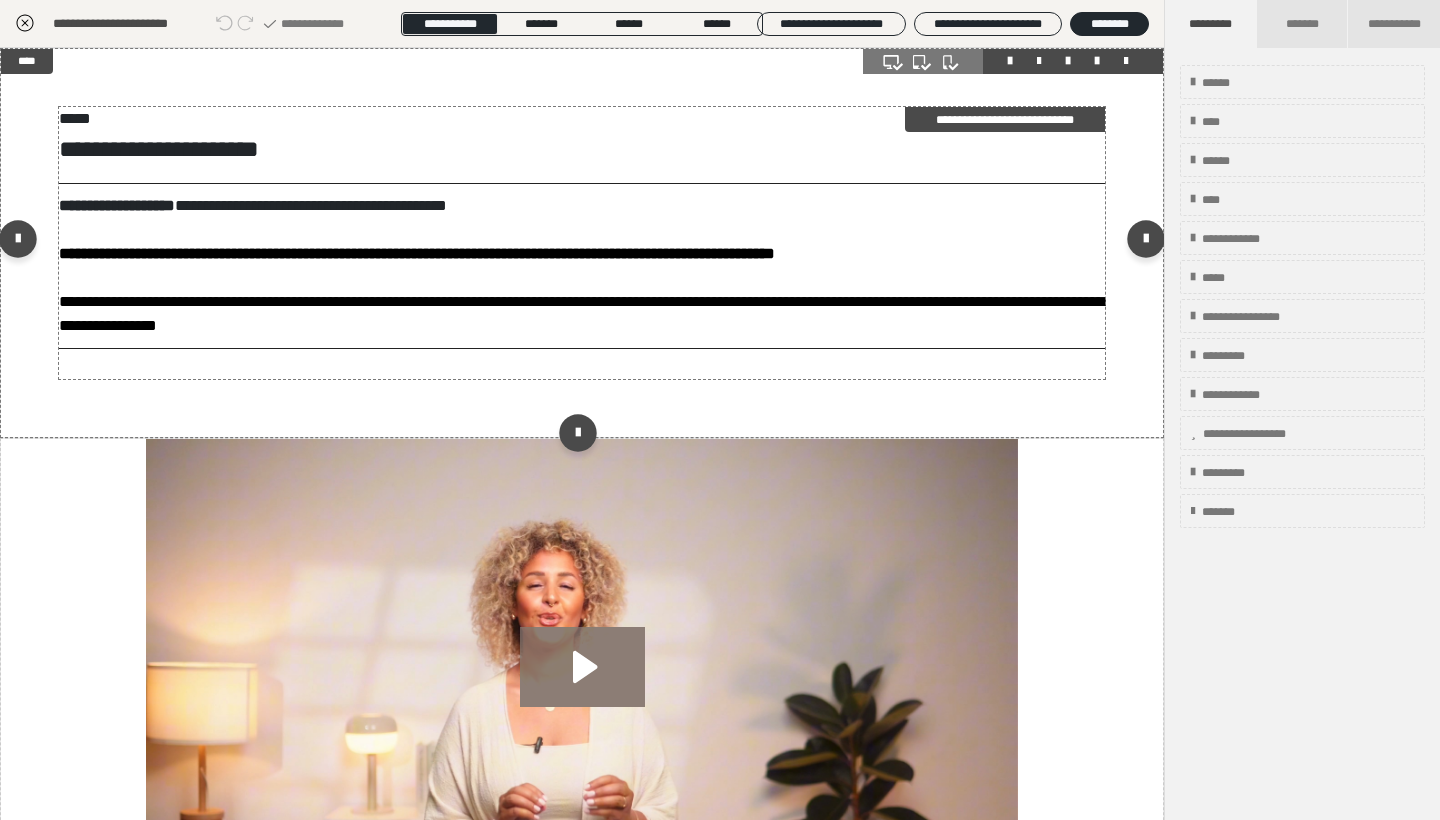 click on "**********" at bounding box center (582, 266) 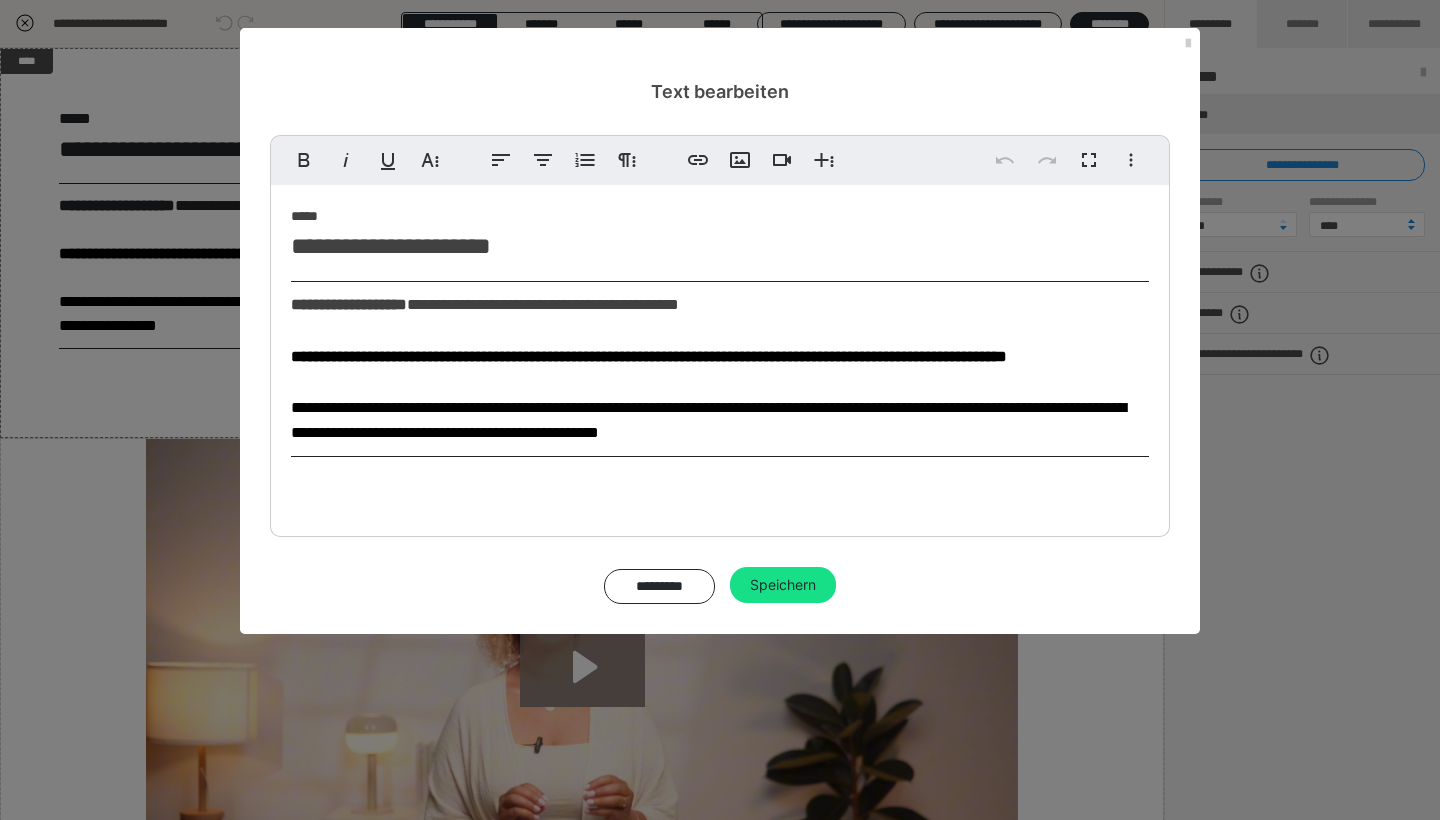 click on "**********" at bounding box center [720, 369] 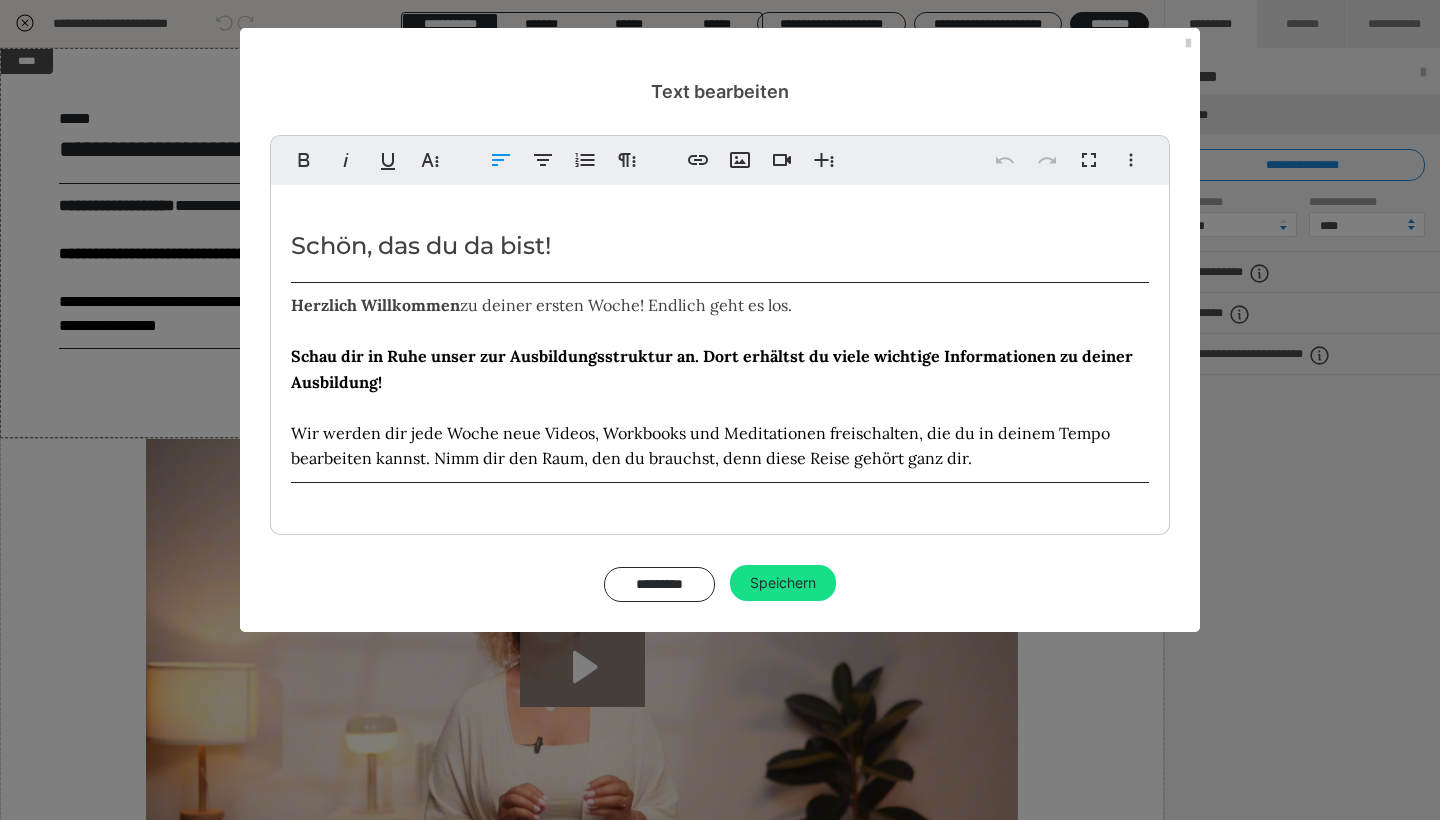 click on "Herzlich Willkommen  zu deiner ersten Woche! Endlich geht es los. Schau dir in Ruhe unser zur Ausbildungsstruktur an. Dort erhältst du viele wichtige Informationen zu deiner Ausbildung! Wir werden dir jede Woche neue Videos, Workbooks und Meditationen freischalten, die du in deinem Tempo bearbeiten kannst. Nimm dir den Raum, den du brauchst, denn diese Reise gehört ganz dir." at bounding box center [720, 382] 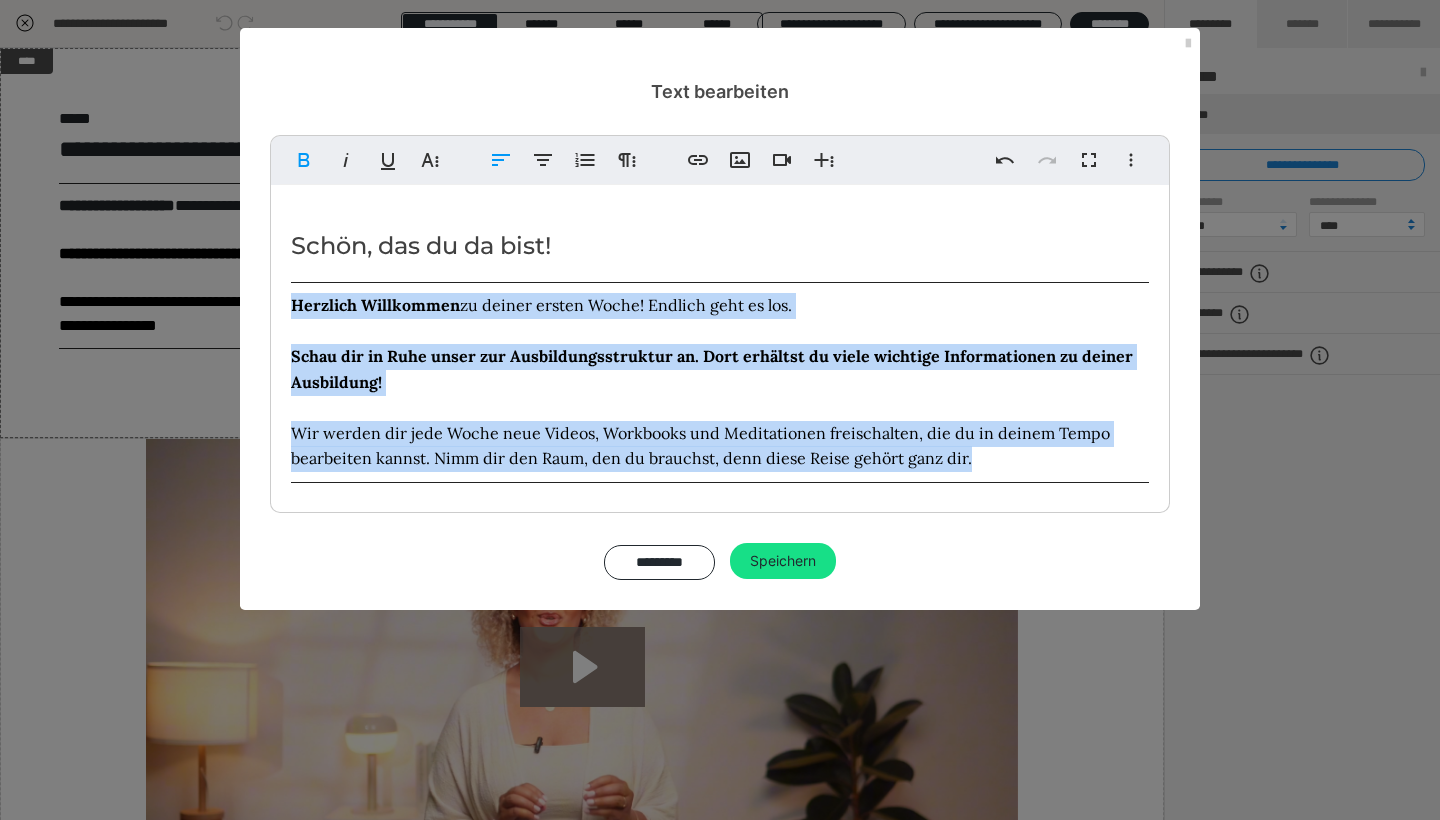 drag, startPoint x: 980, startPoint y: 462, endPoint x: 287, endPoint y: 308, distance: 709.9049 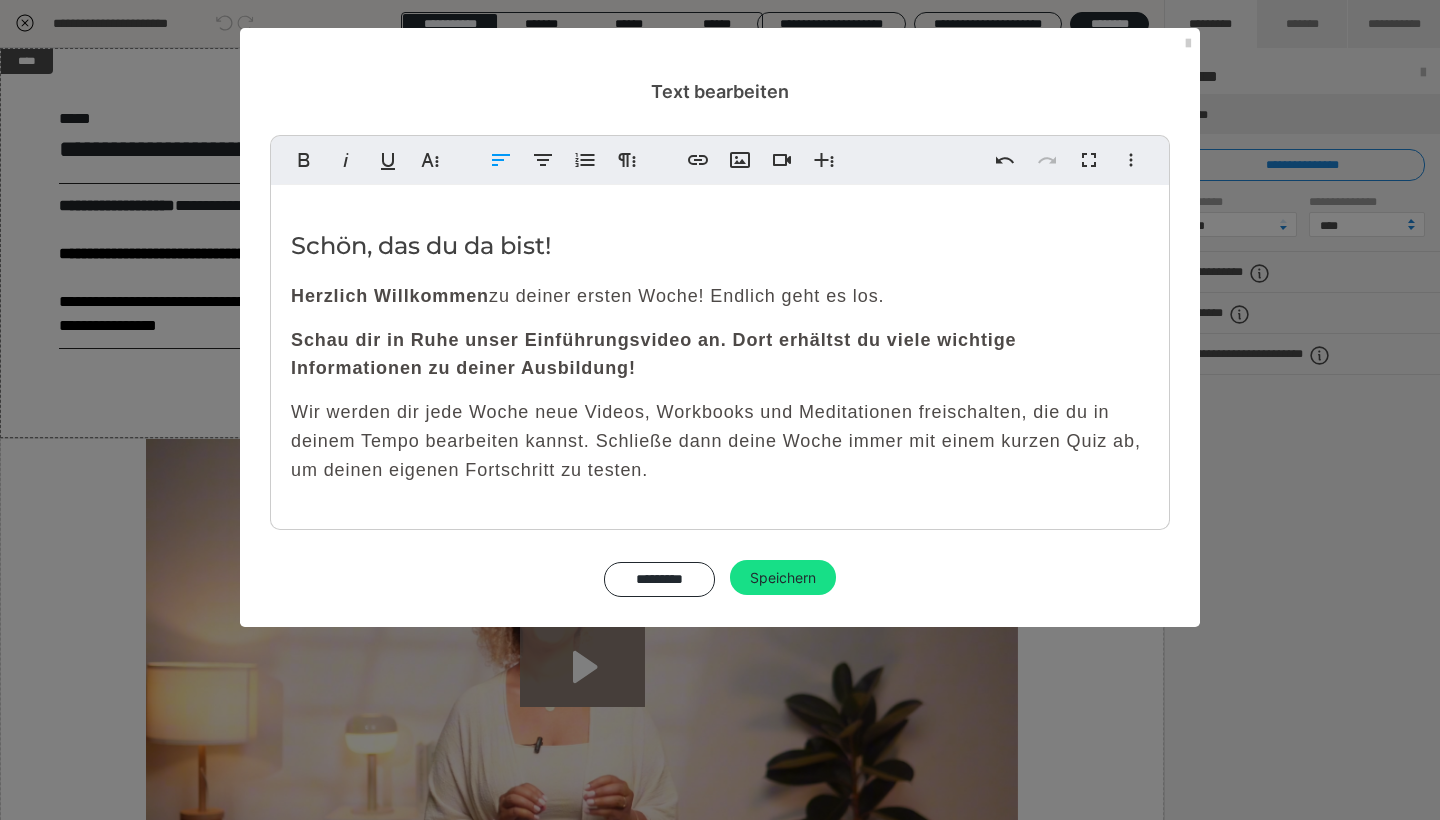 click on "Wir werden dir jede Woche neue Videos, Workbooks und Meditationen freischalten, die du in deinem Tempo bearbeiten kannst. Schließe dann deine Woche immer mit einem kurzen Quiz ab, um deinen eigenen Fortschritt zu testen." at bounding box center (720, 441) 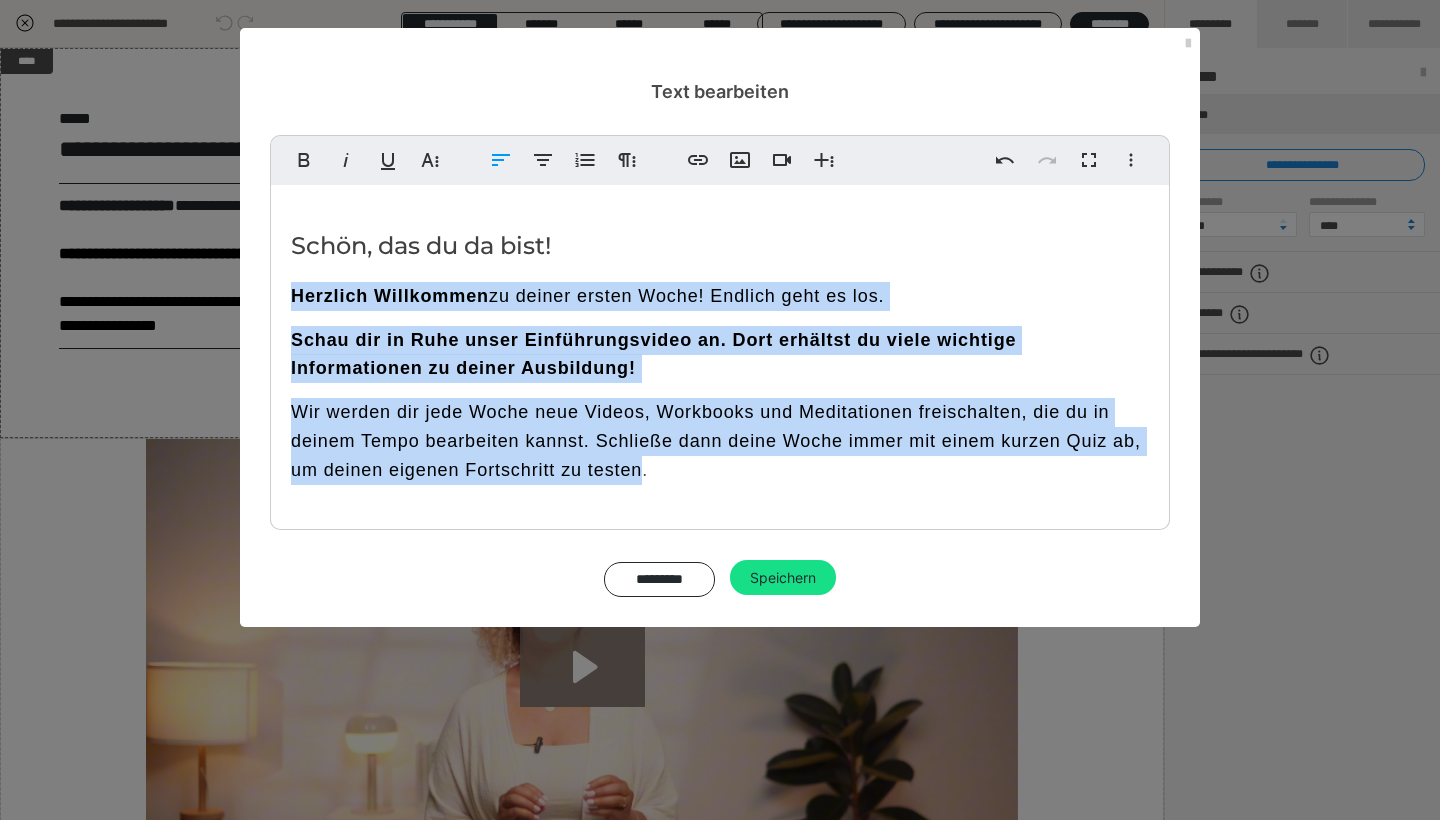 drag, startPoint x: 644, startPoint y: 462, endPoint x: 293, endPoint y: 286, distance: 392.65378 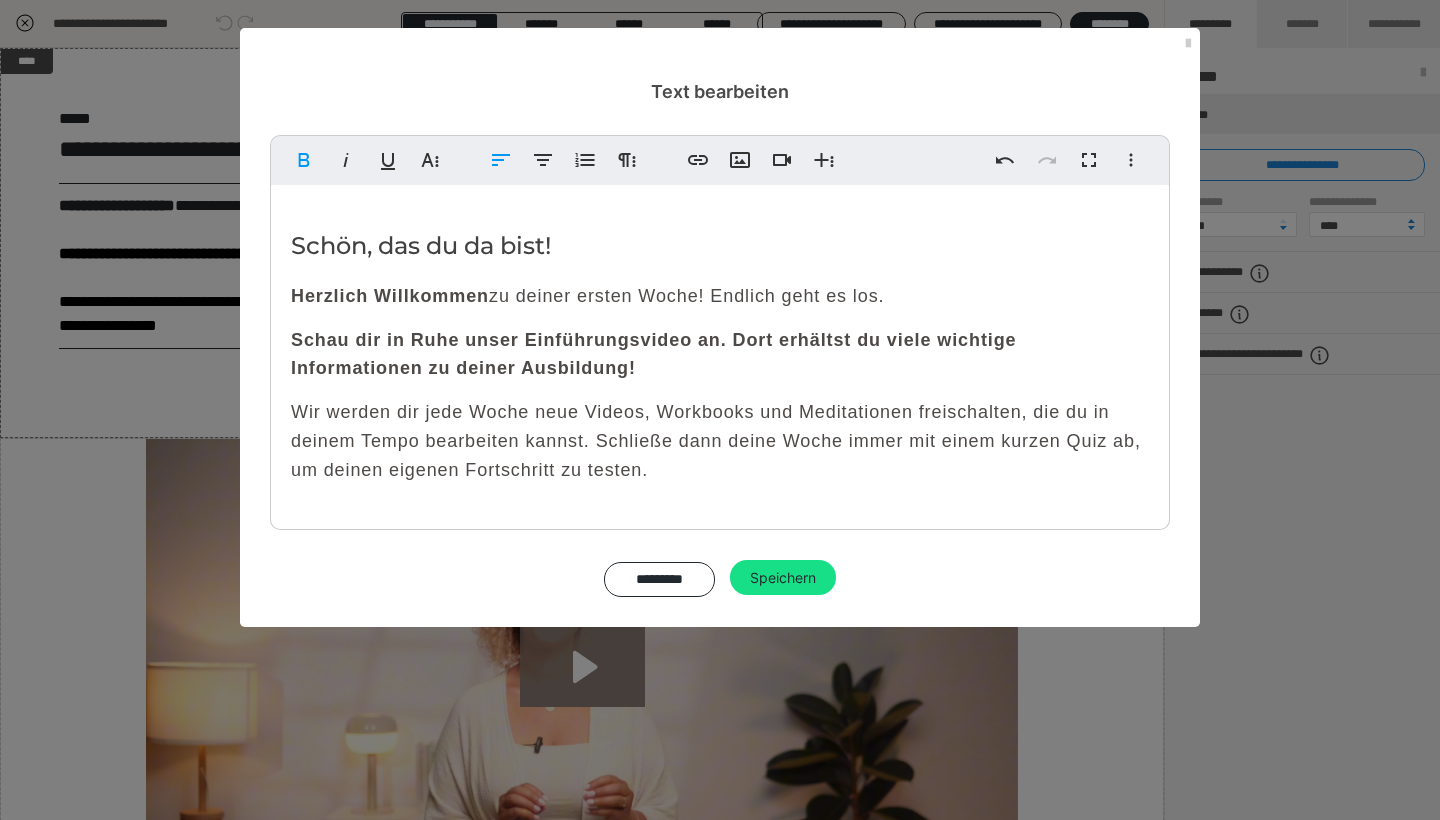 click on "Wir werden dir jede Woche neue Videos, Workbooks und Meditationen freischalten, die du in deinem Tempo bearbeiten kannst. Schließe dann deine Woche immer mit einem kurzen Quiz ab, um deinen eigenen Fortschritt zu testen." at bounding box center [720, 441] 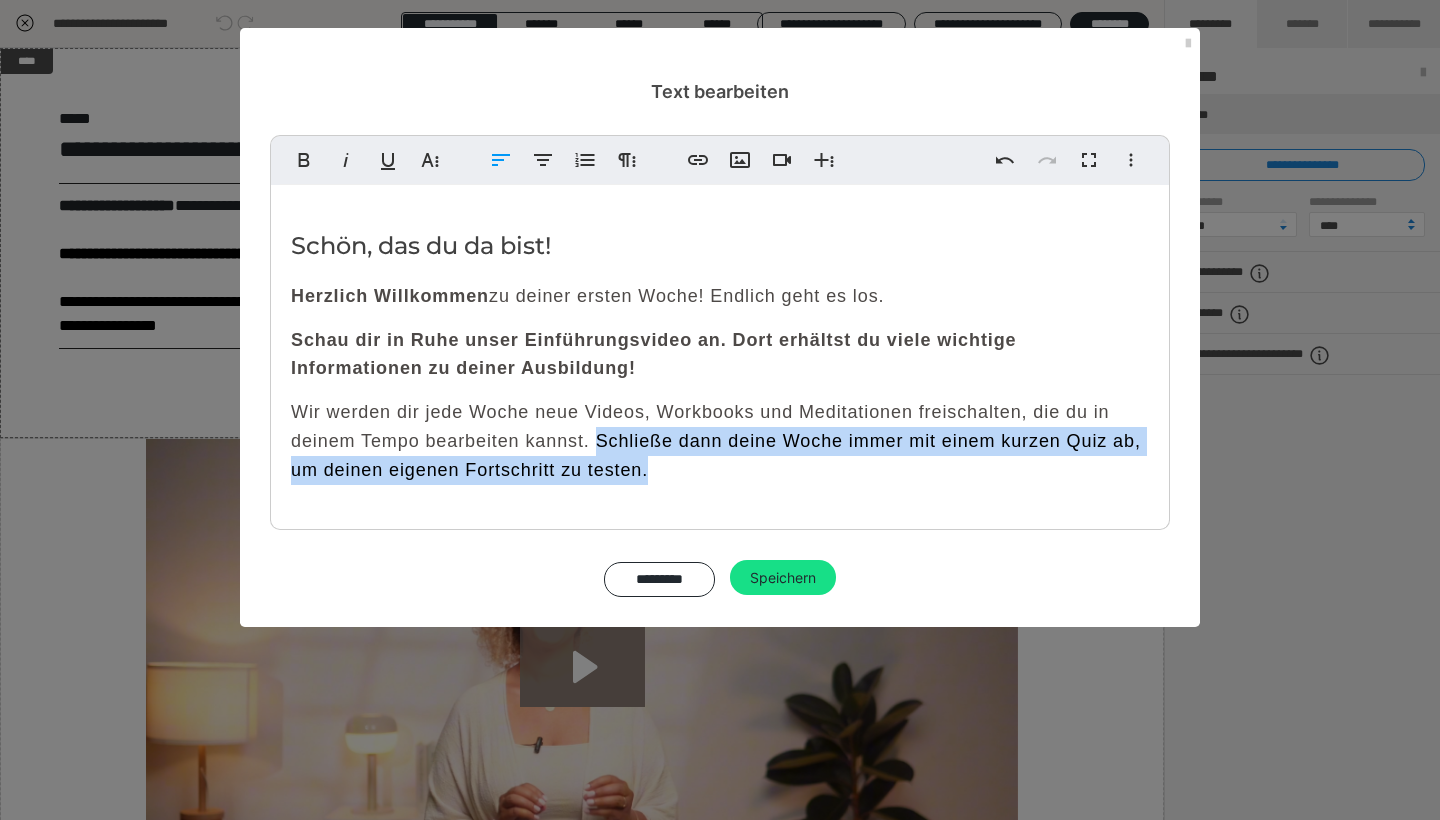 drag, startPoint x: 596, startPoint y: 429, endPoint x: 691, endPoint y: 468, distance: 102.69372 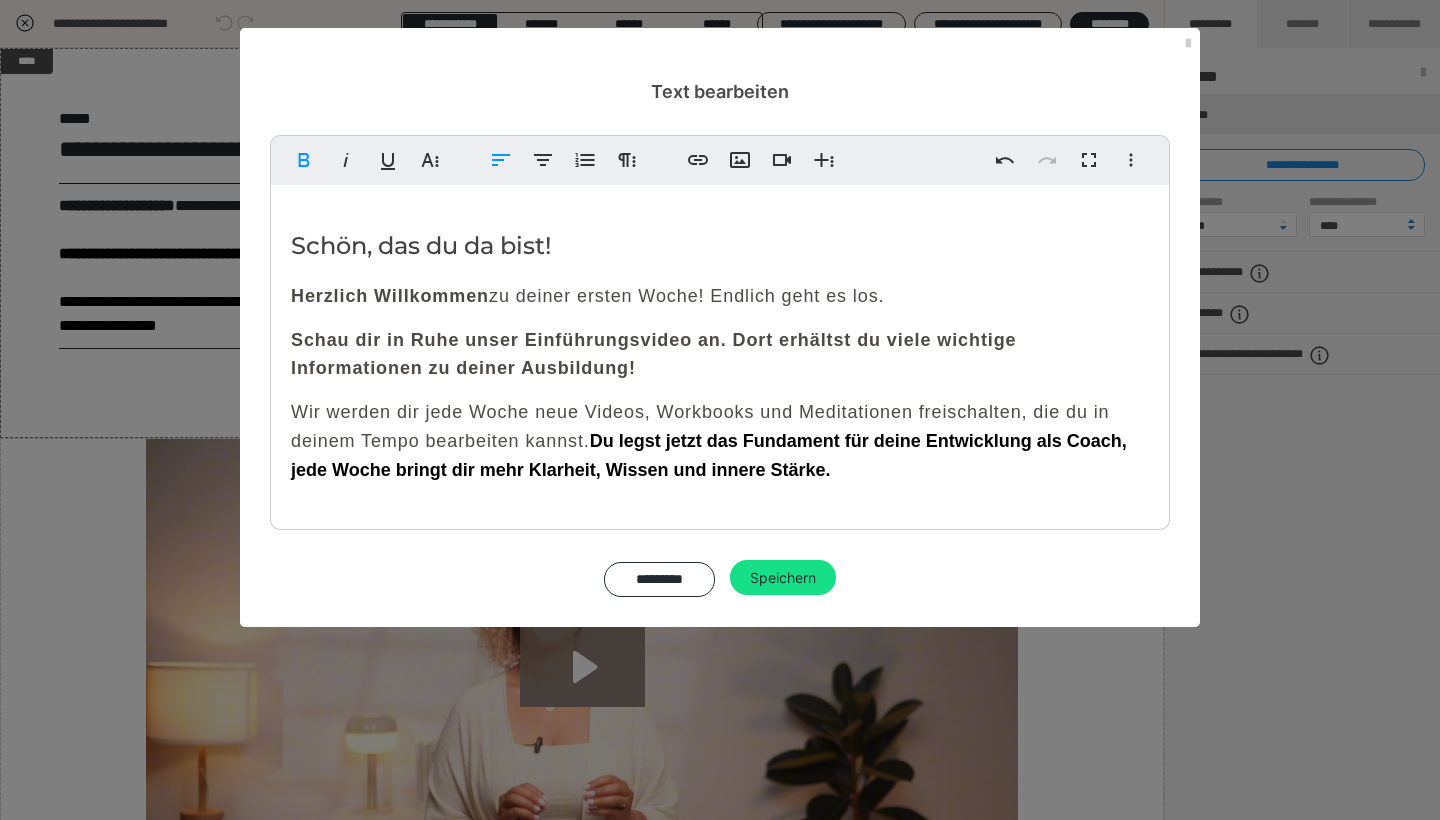 drag, startPoint x: 846, startPoint y: 465, endPoint x: 596, endPoint y: 428, distance: 252.72318 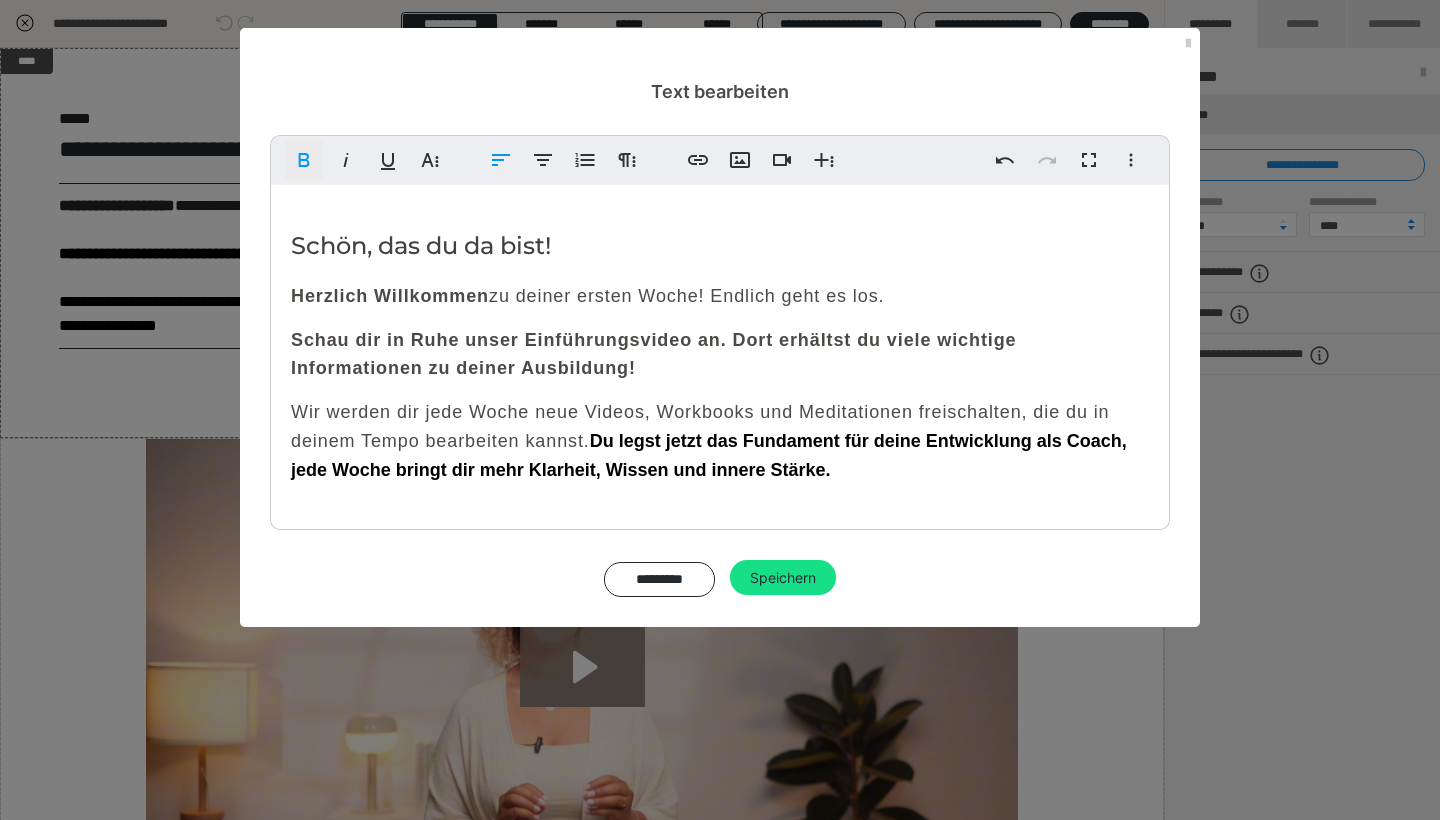click 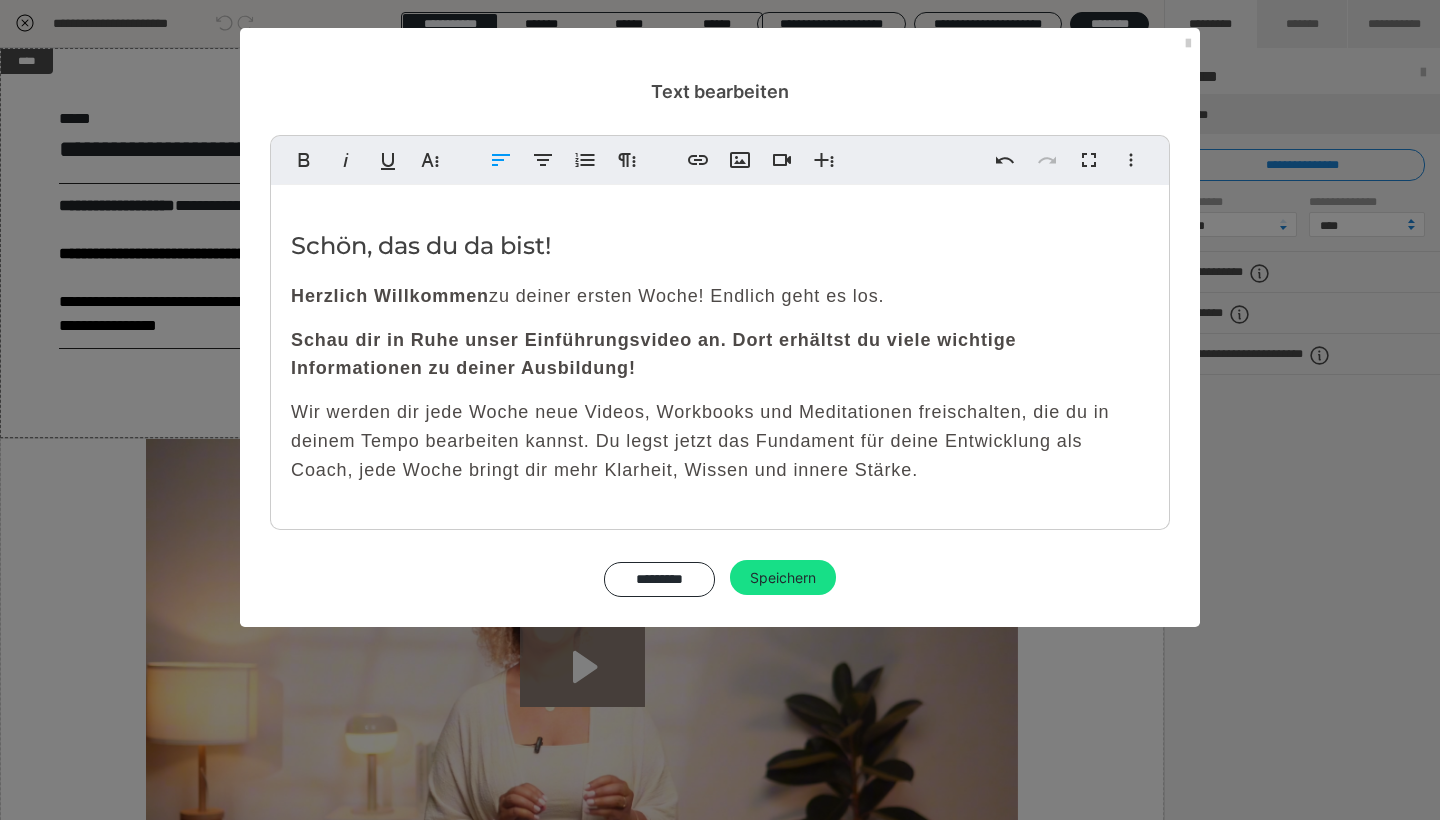 click on "Wir werden dir jede Woche neue Videos, Workbooks und Meditationen freischalten, die du in deinem Tempo bearbeiten kannst. Du legst jetzt das Fundament für deine Entwicklung als Coach, jede Woche bringt dir mehr Klarheit, Wissen und innere Stärke." at bounding box center [720, 441] 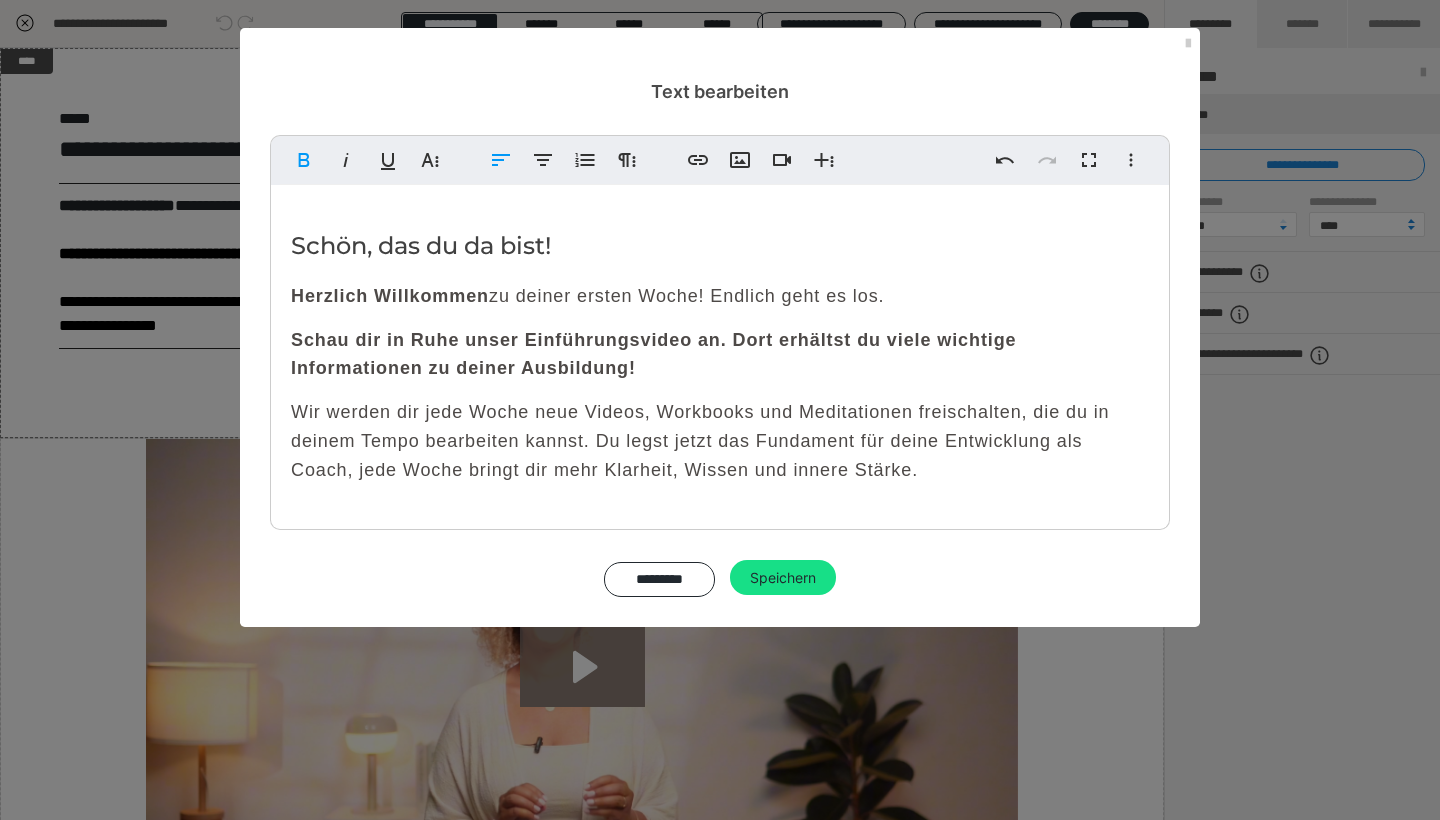 click on "Wir werden dir jede Woche neue Videos, Workbooks und Meditationen freischalten, die du in deinem Tempo bearbeiten kannst. Du legst jetzt das Fundament für deine Entwicklung als Coach, jede Woche bringt dir mehr Klarheit, Wissen und innere Stärke." at bounding box center [720, 441] 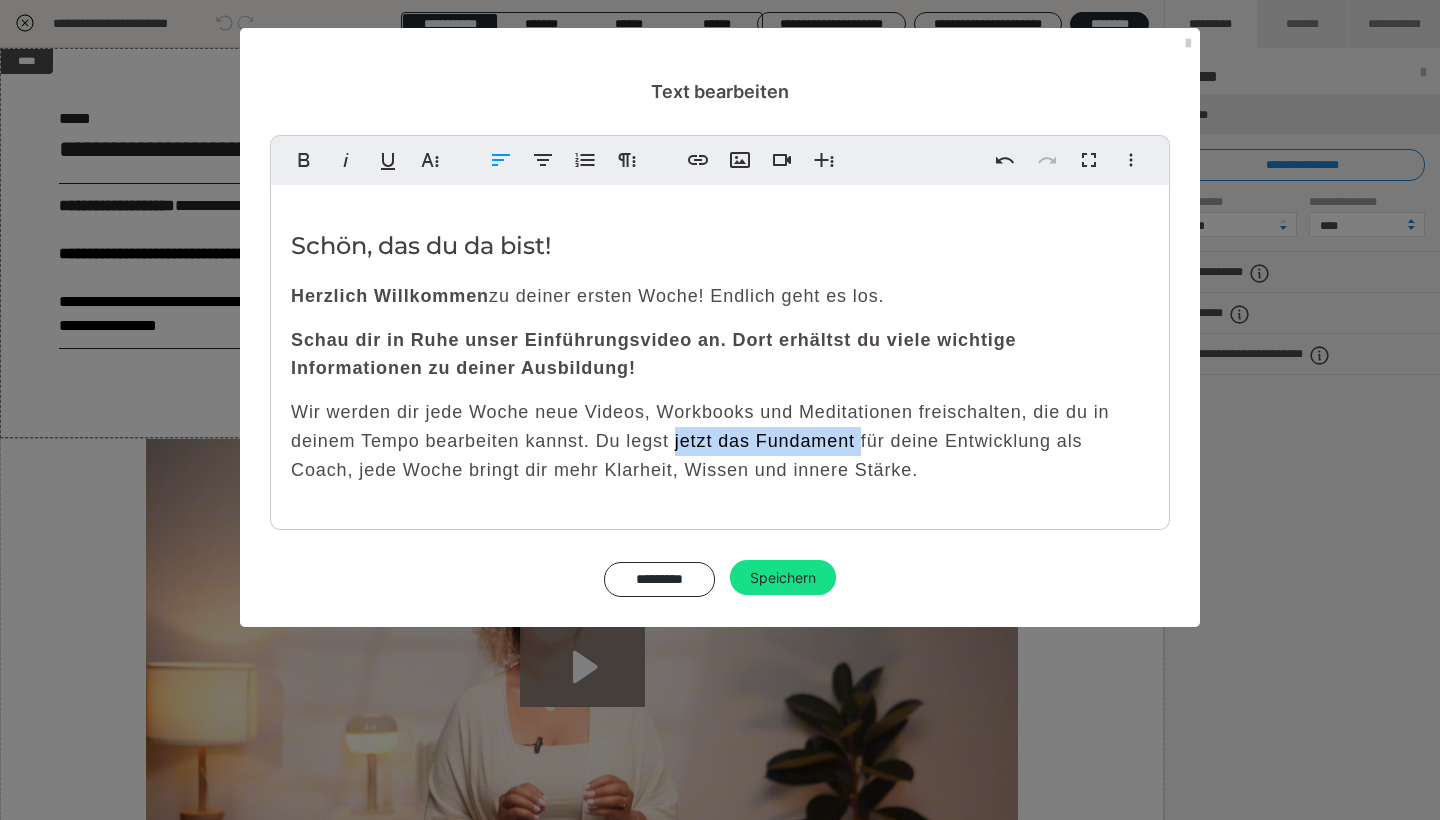 drag, startPoint x: 863, startPoint y: 439, endPoint x: 677, endPoint y: 434, distance: 186.0672 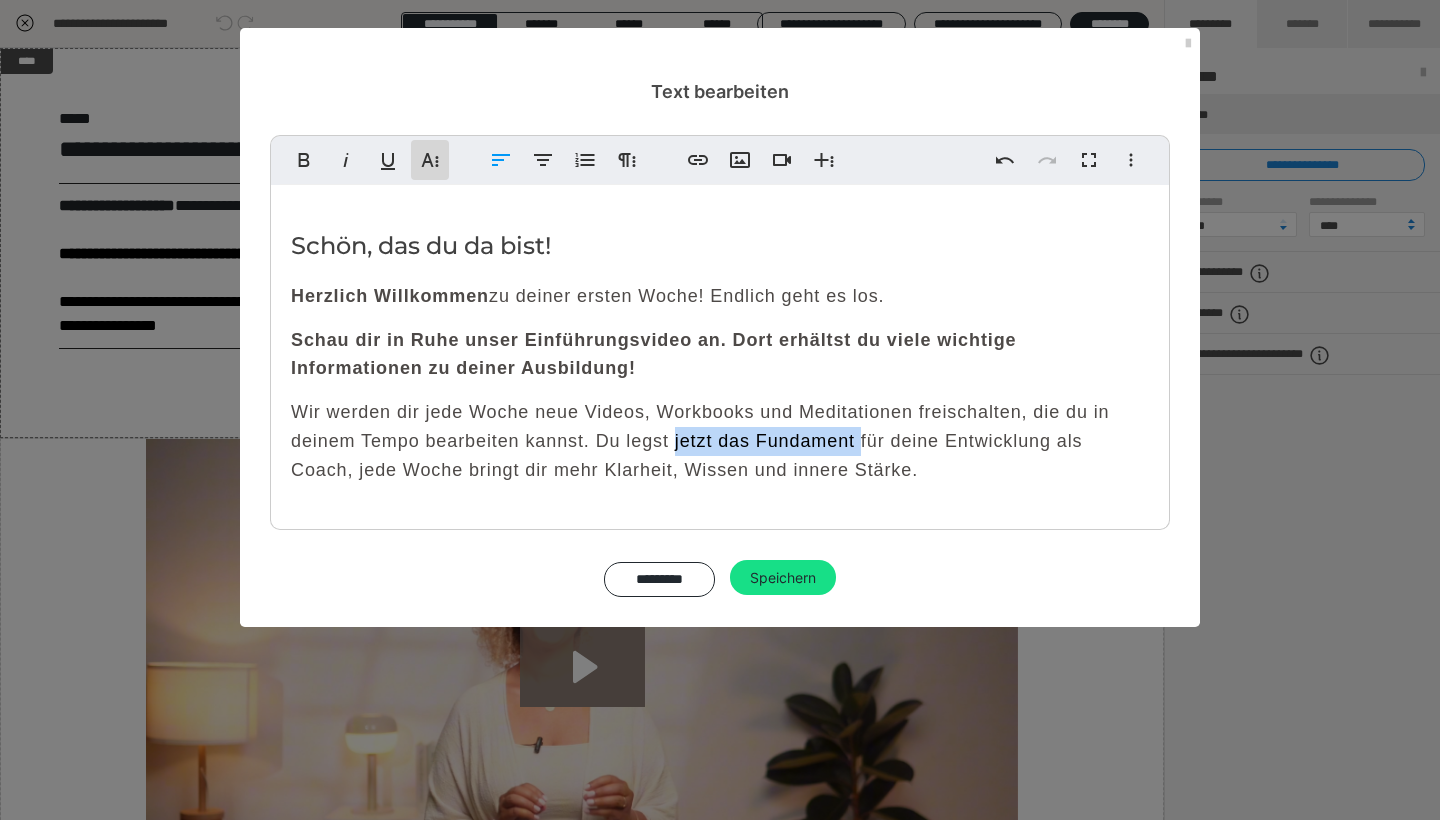 click 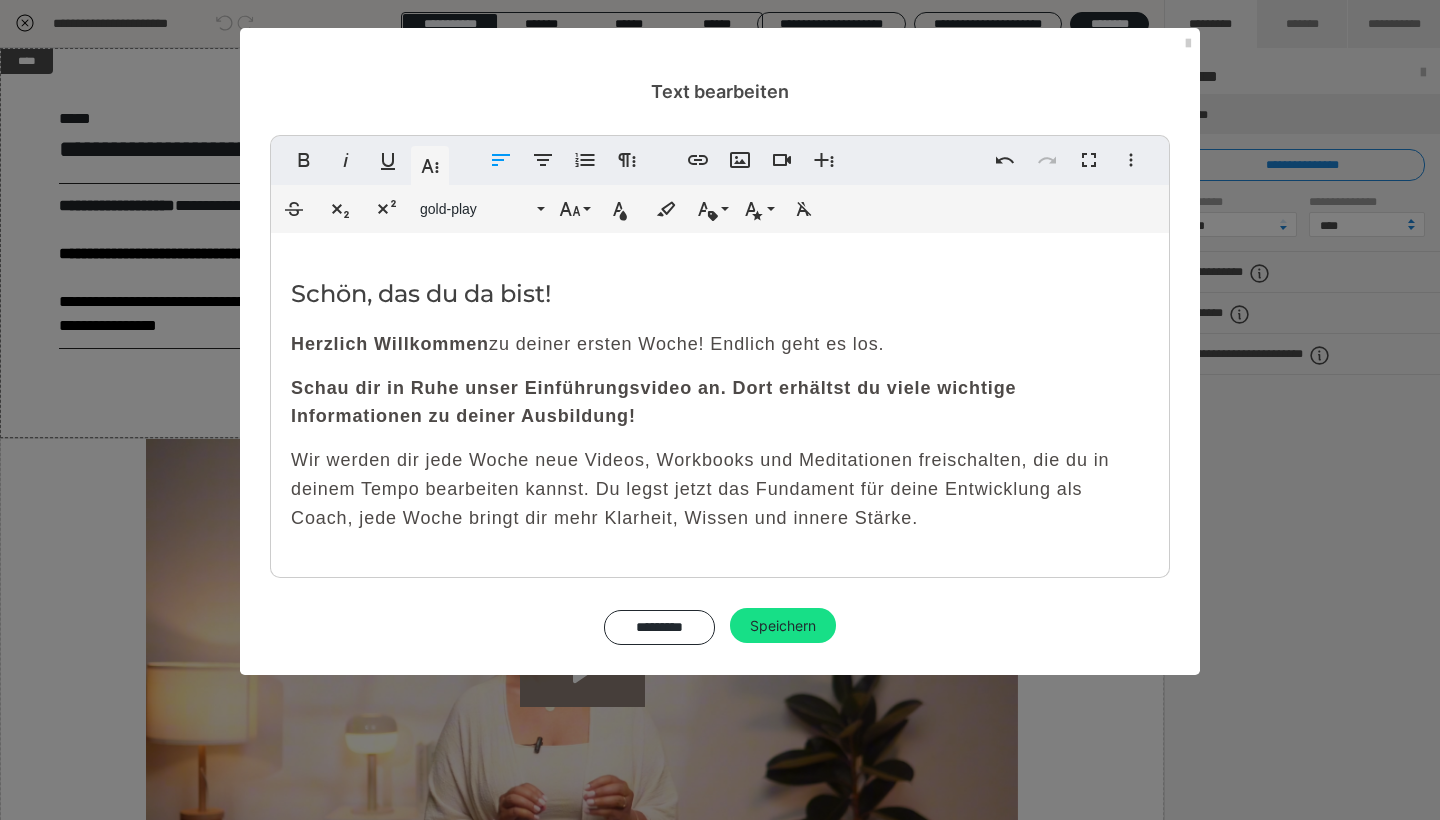 click on "Wir werden dir jede Woche neue Videos, Workbooks und Meditationen freischalten, die du in deinem Tempo bearbeiten kannst. Du legst jetzt das Fundament für deine Entwicklung als Coach, jede Woche bringt dir mehr Klarheit, Wissen und innere Stärke." at bounding box center [720, 489] 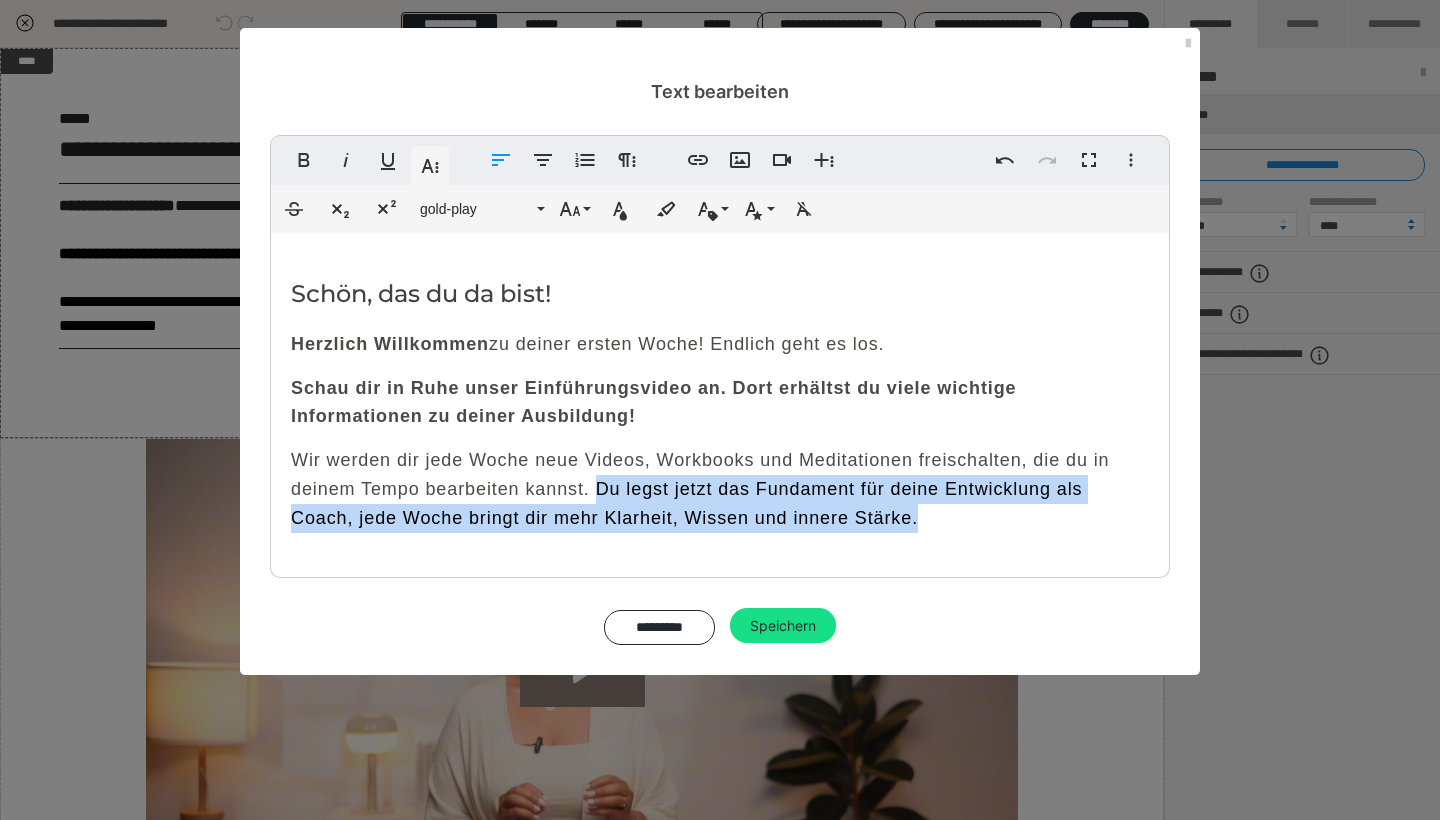drag, startPoint x: 932, startPoint y: 513, endPoint x: 599, endPoint y: 469, distance: 335.89432 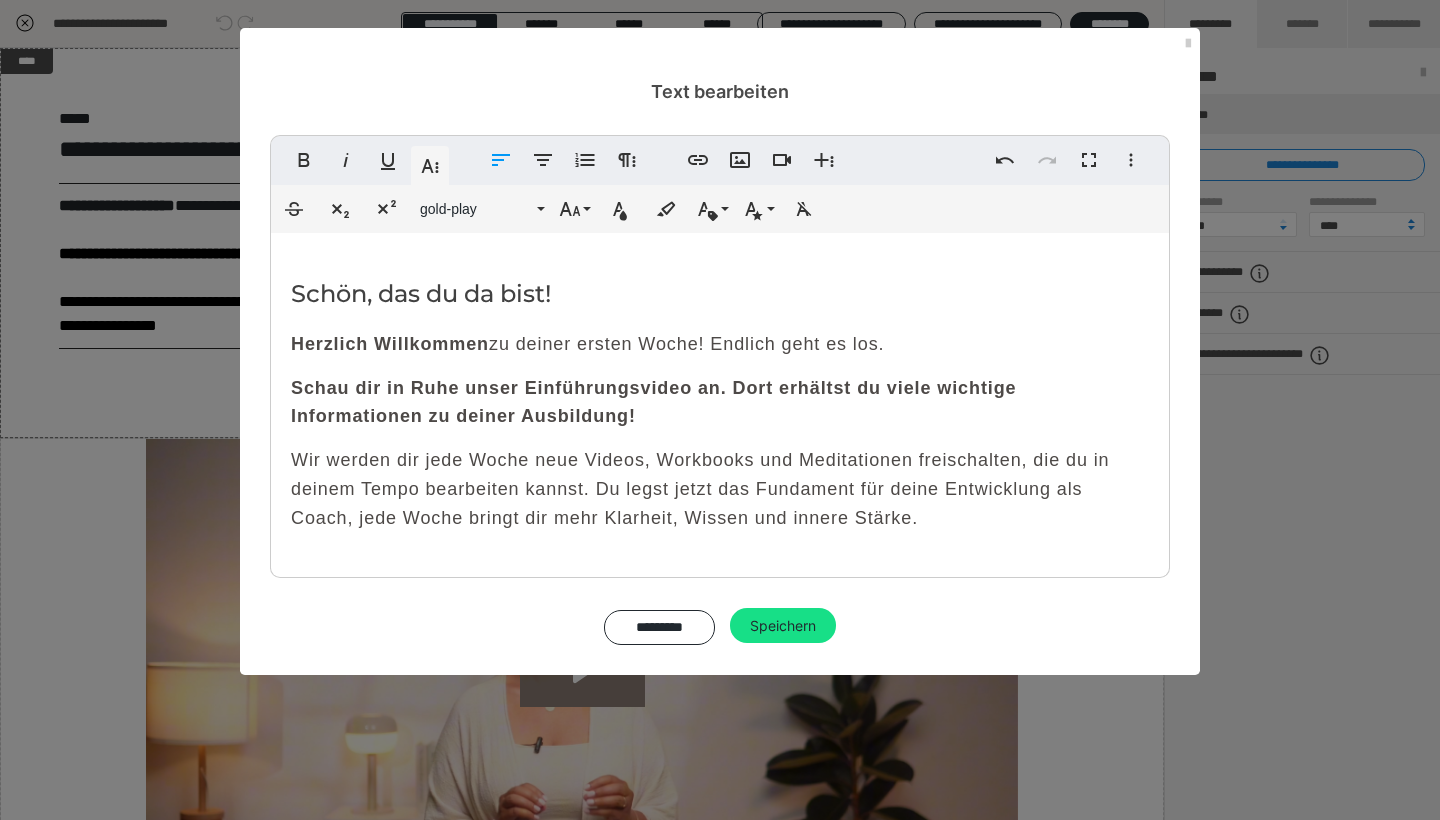 click on "Wir werden dir jede Woche neue Videos, Workbooks und Meditationen freischalten, die du in deinem Tempo bearbeiten kannst. Du legst jetzt das Fundament für deine Entwicklung als Coach, jede Woche bringt dir mehr Klarheit, Wissen und innere Stärke." at bounding box center (720, 489) 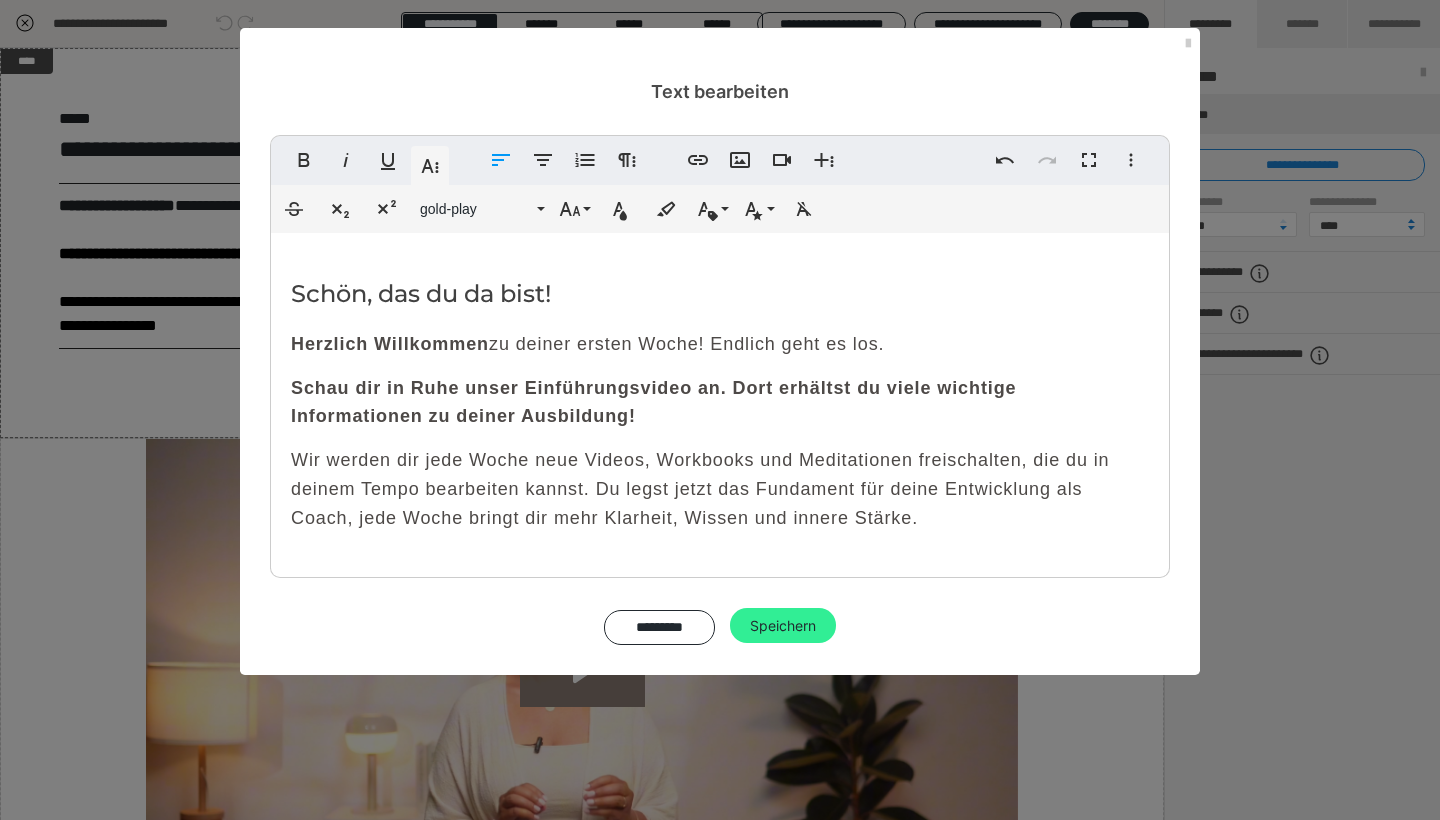 click on "Speichern" at bounding box center (783, 626) 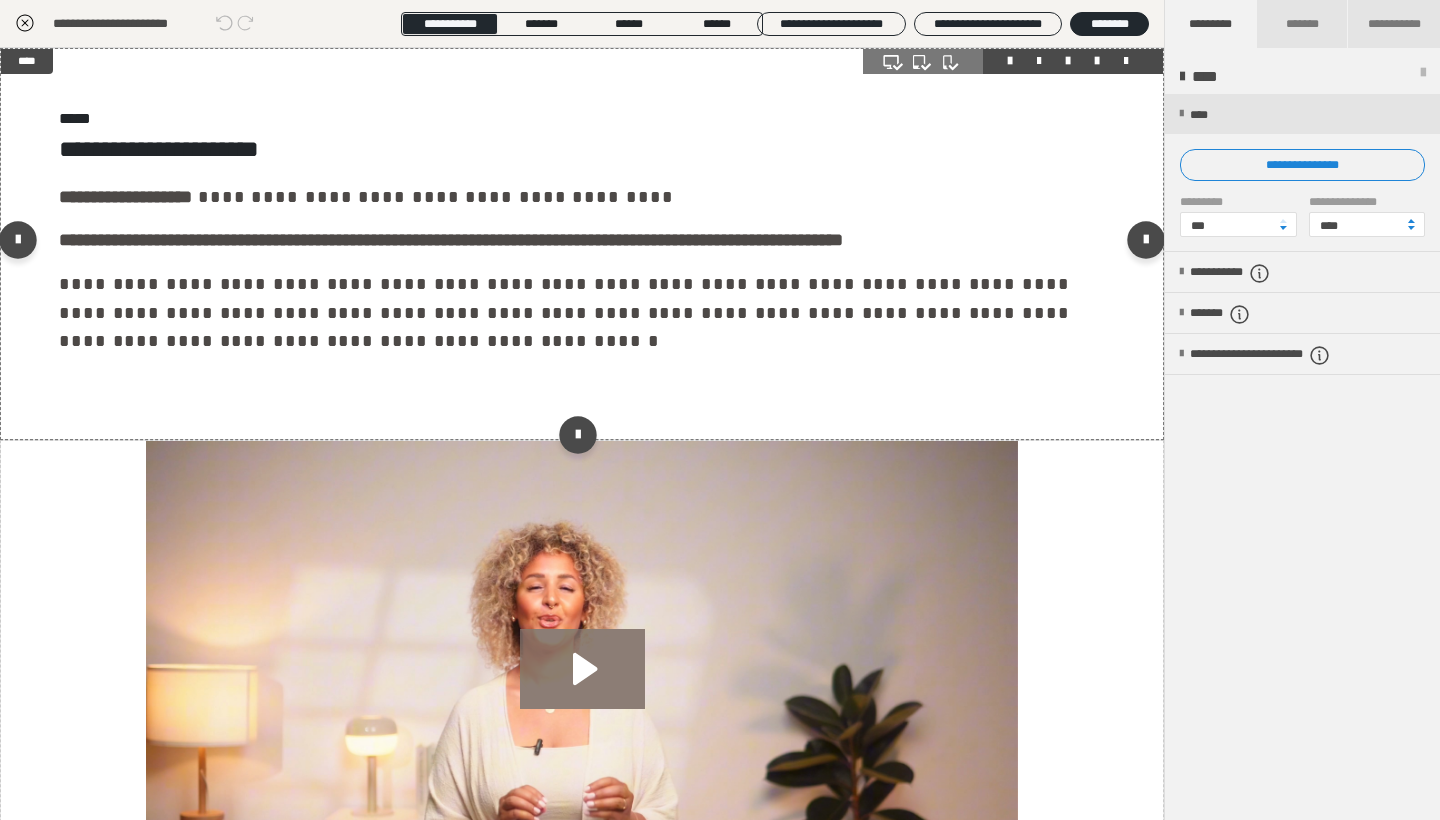 click on "**********" at bounding box center [582, 244] 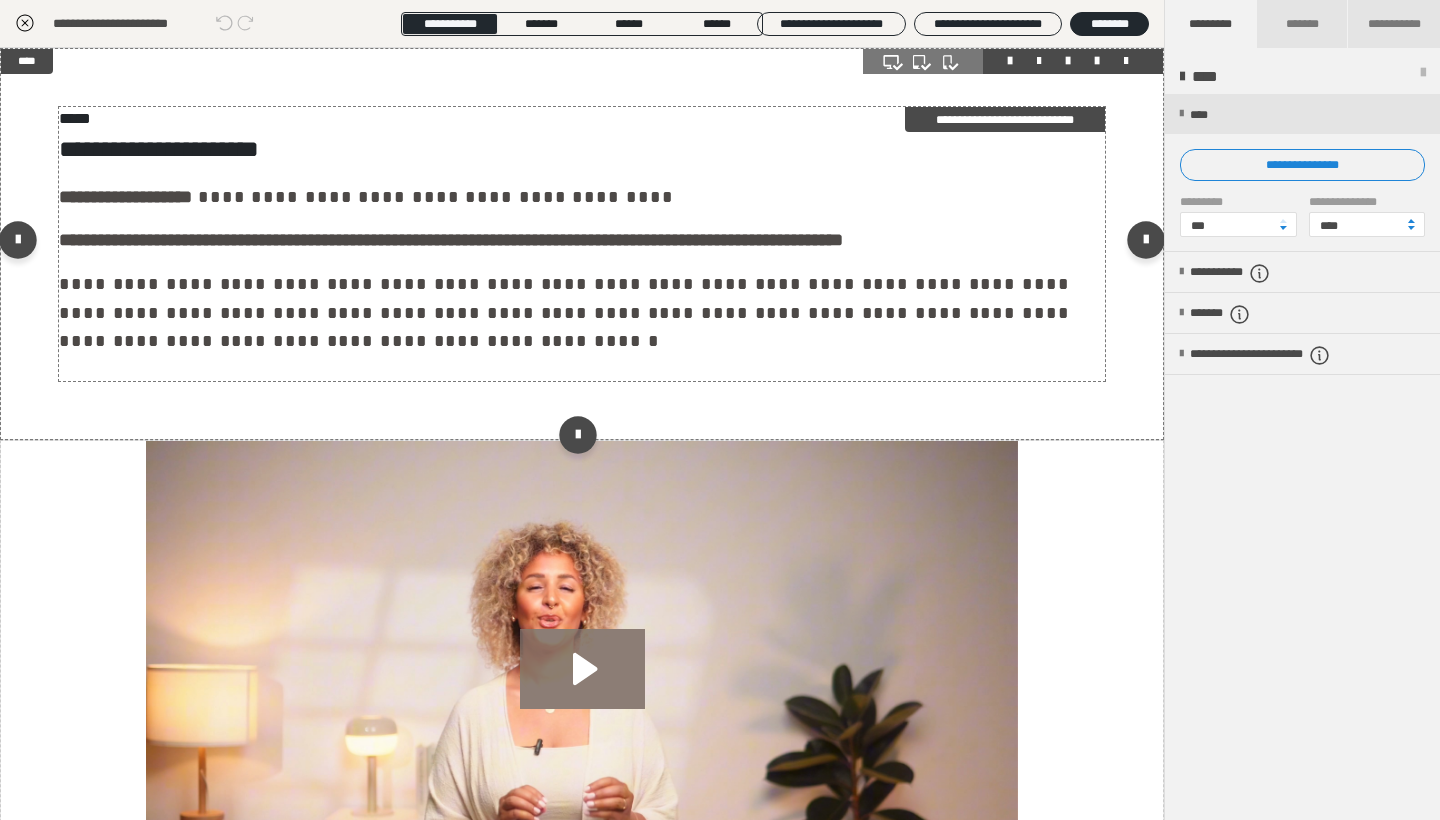 click on "**********" at bounding box center (582, 312) 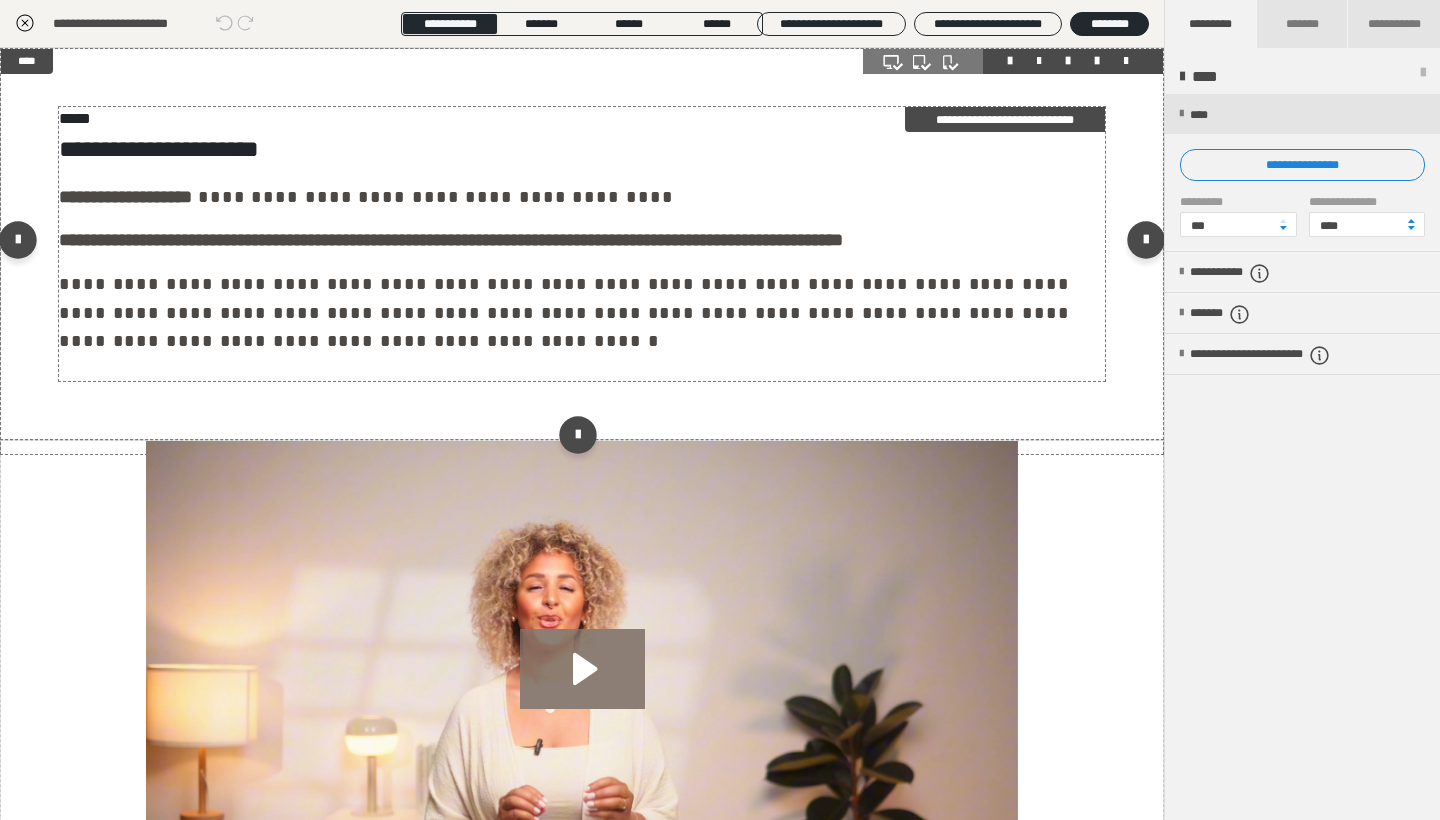 click on "**********" at bounding box center [582, 244] 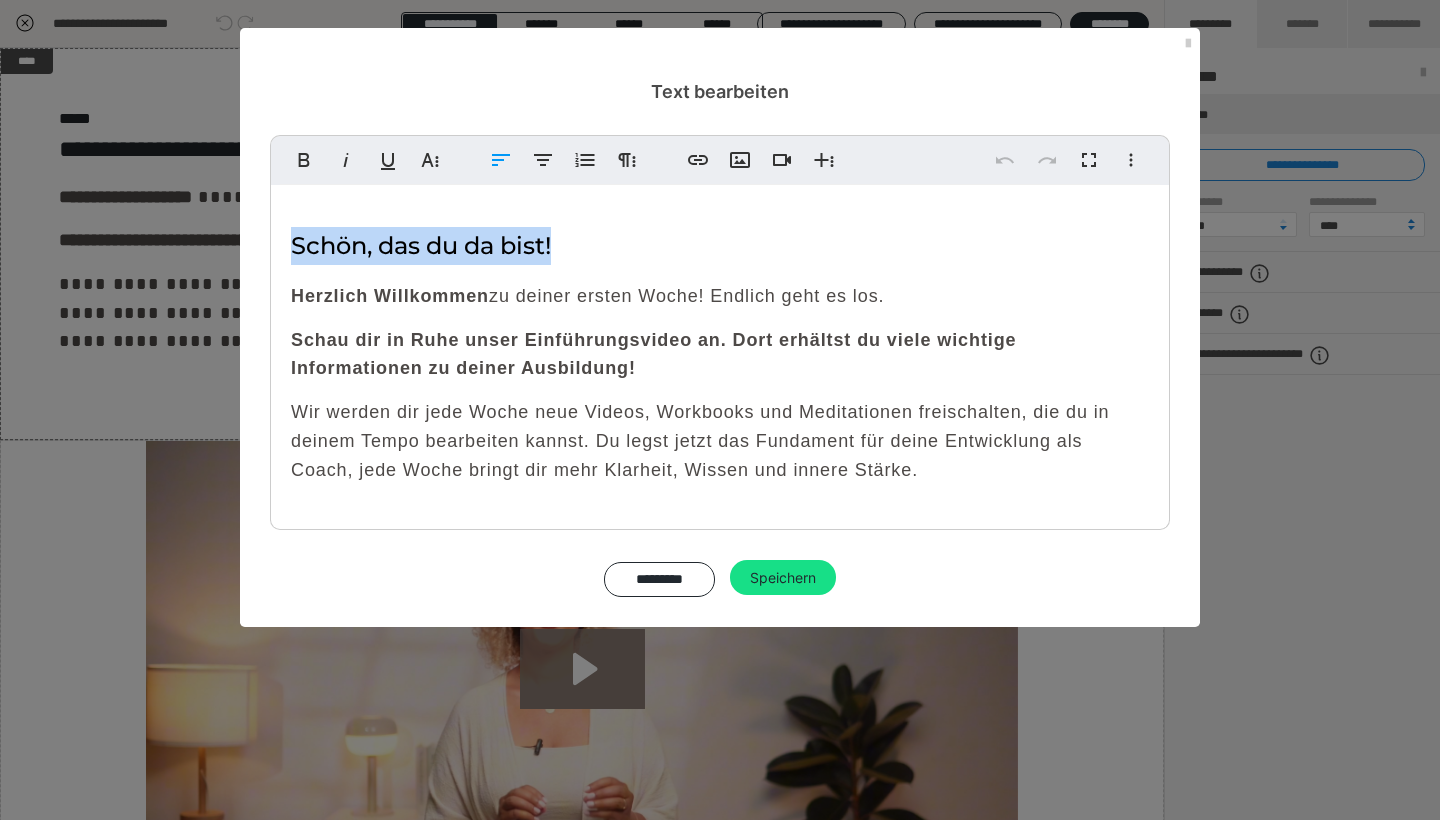 drag, startPoint x: 561, startPoint y: 238, endPoint x: 246, endPoint y: 232, distance: 315.05713 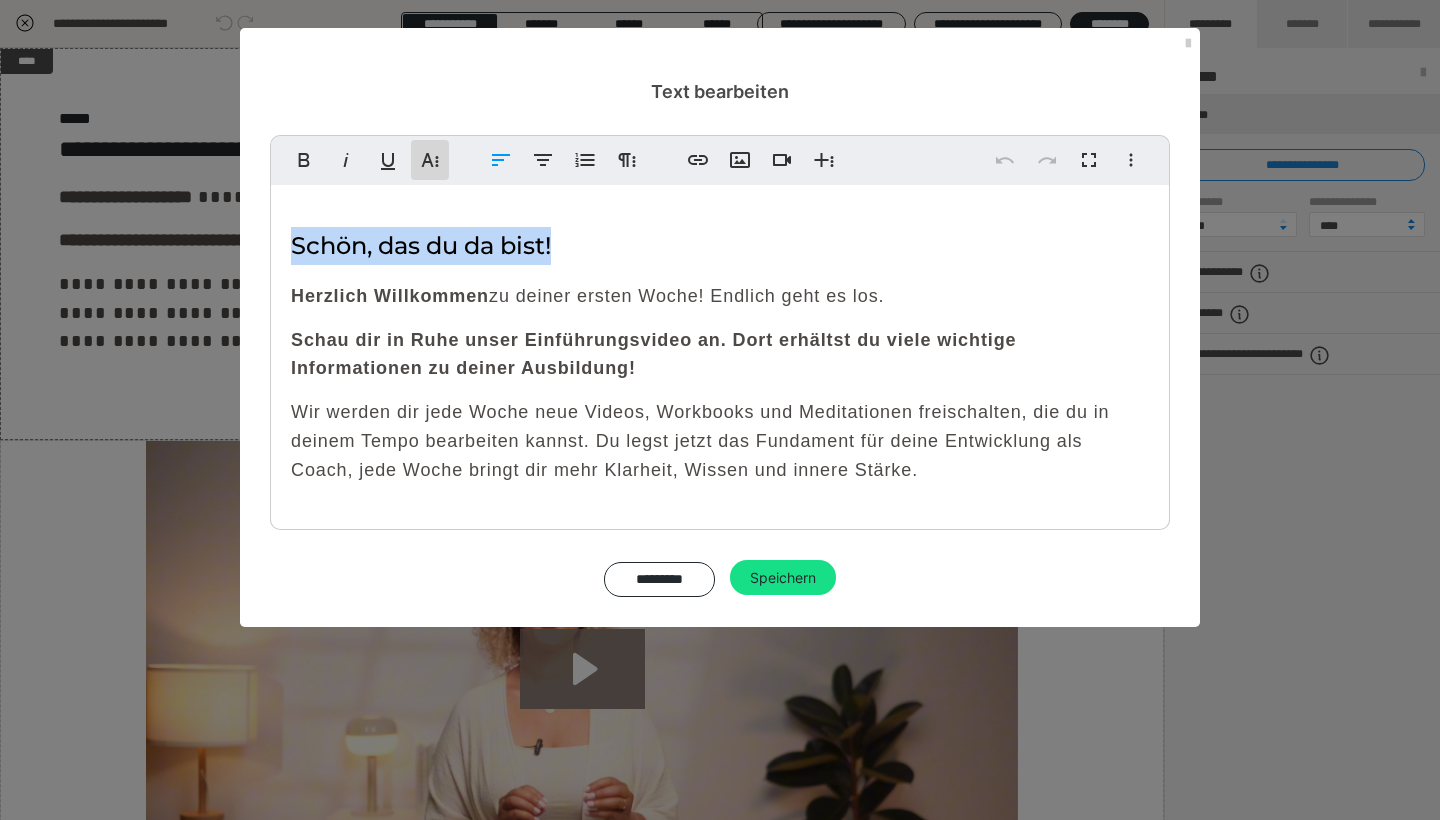 click 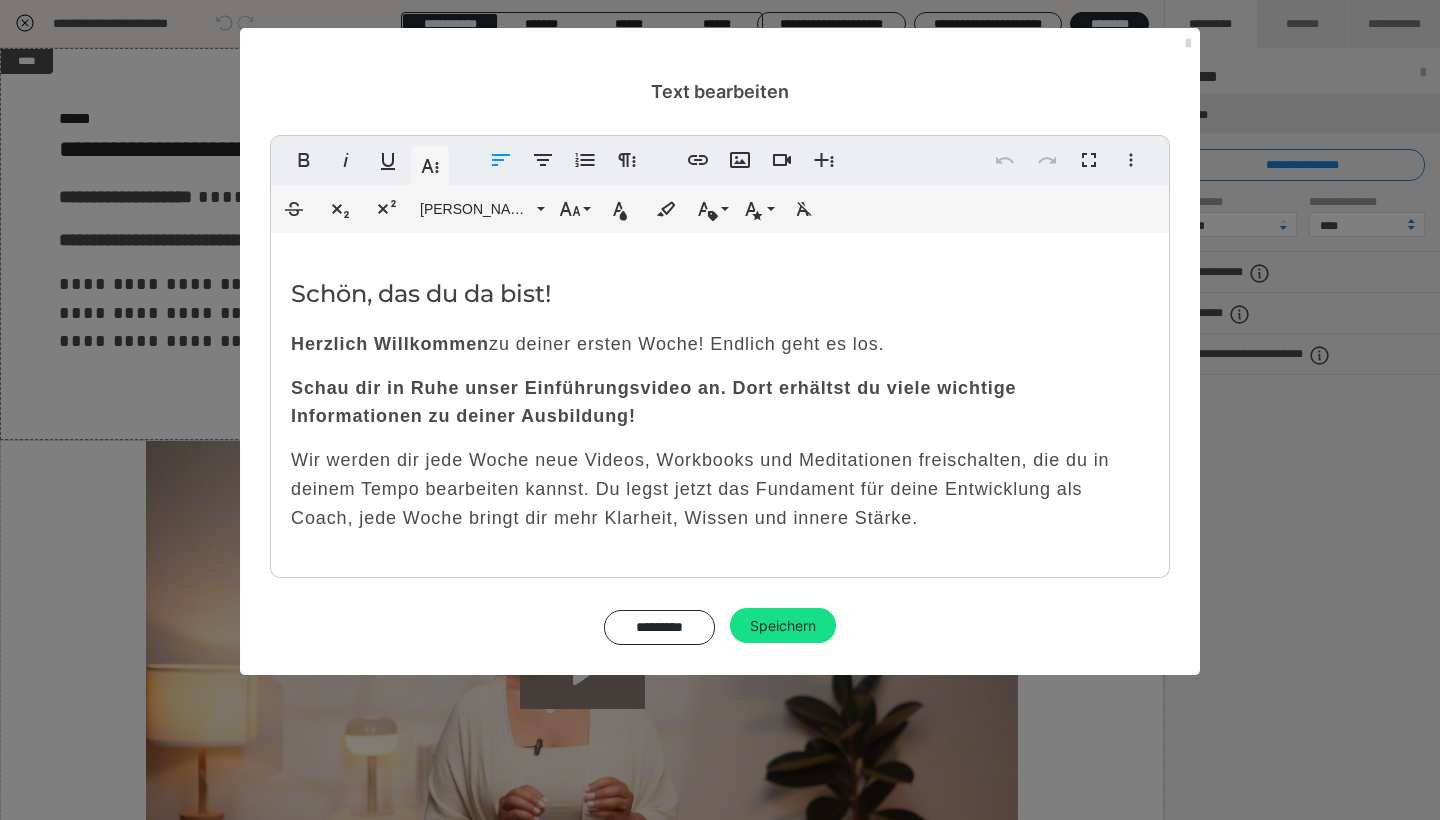 click at bounding box center (1188, 44) 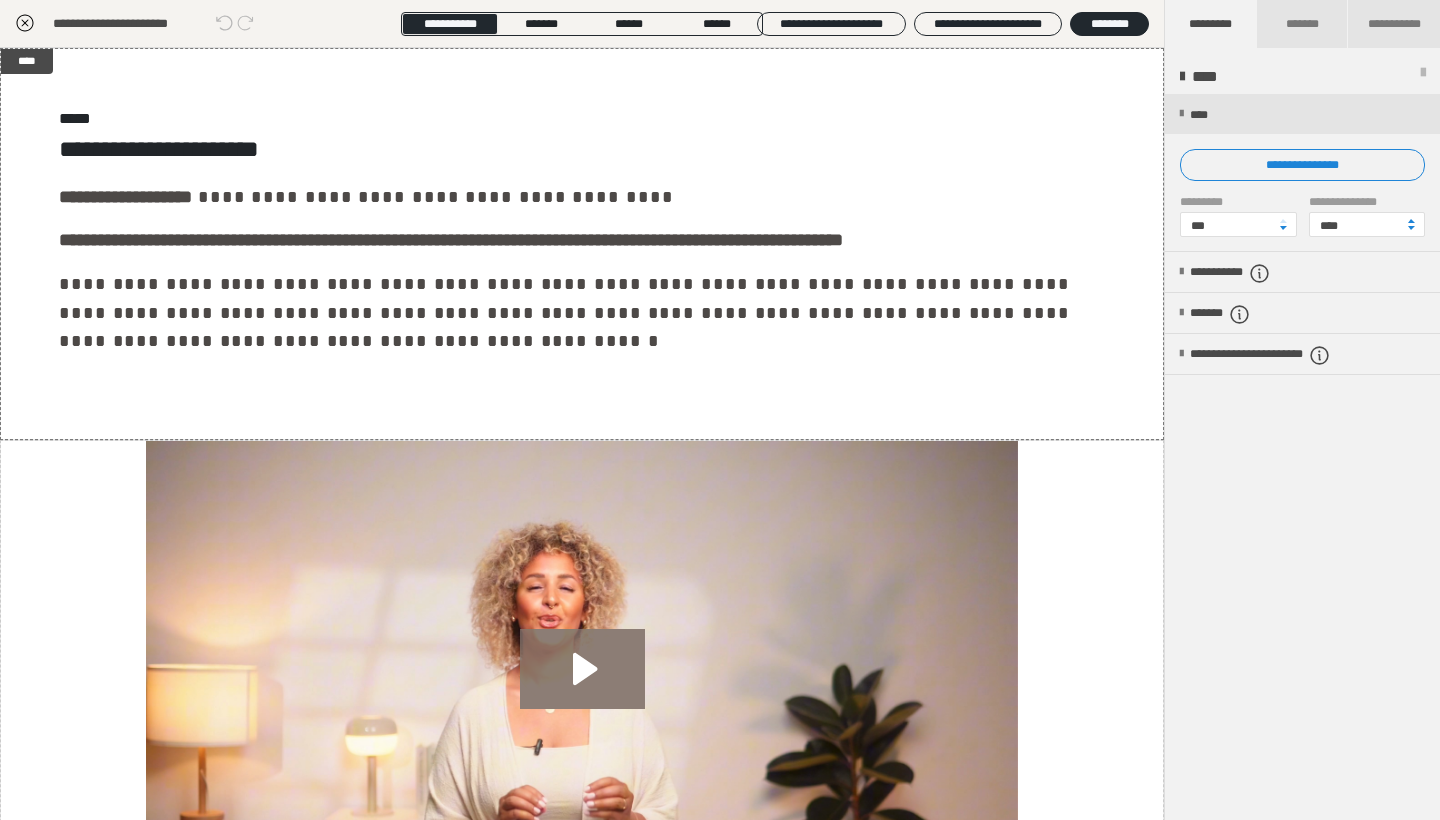 click 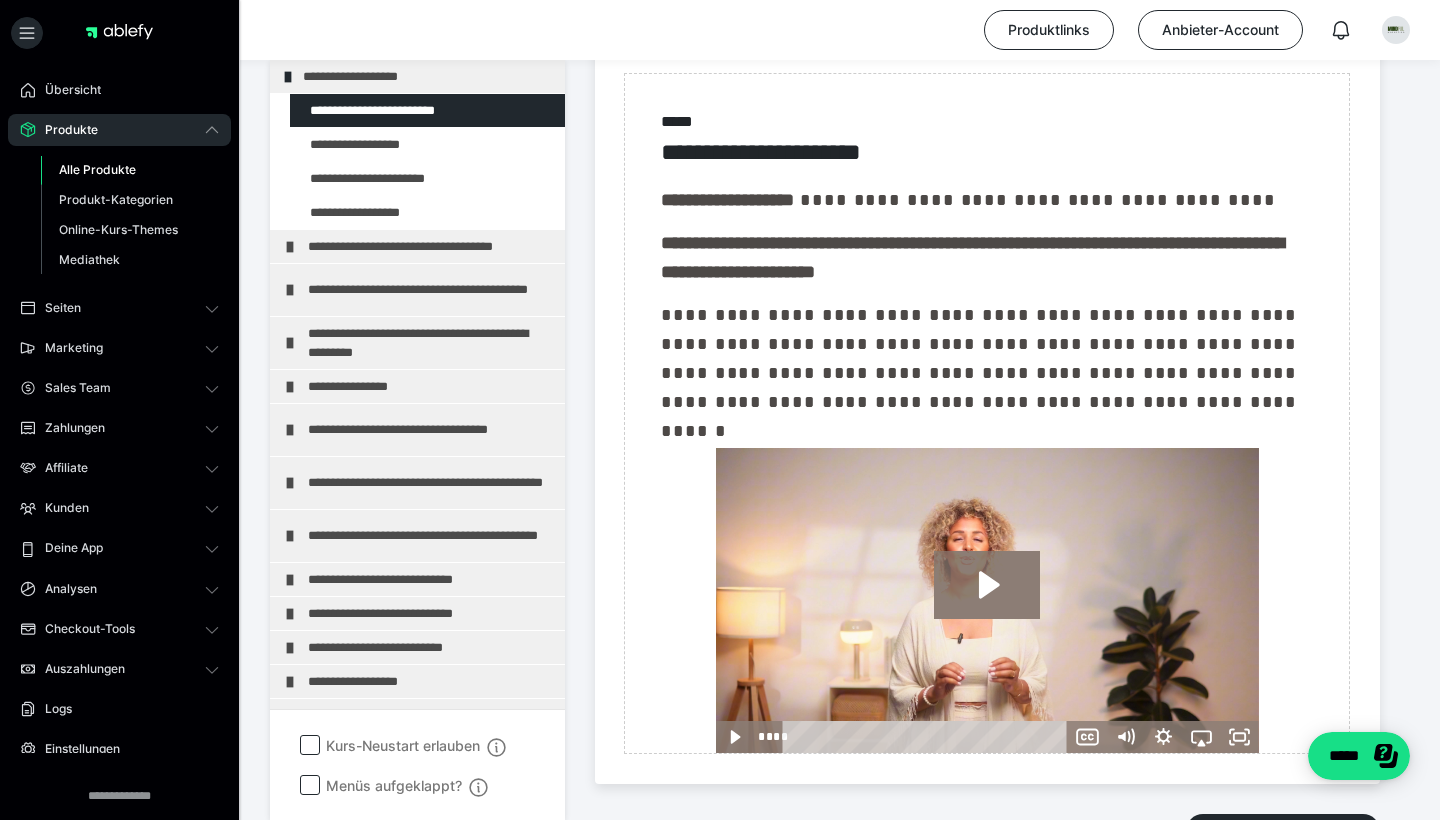 scroll, scrollTop: 697, scrollLeft: 0, axis: vertical 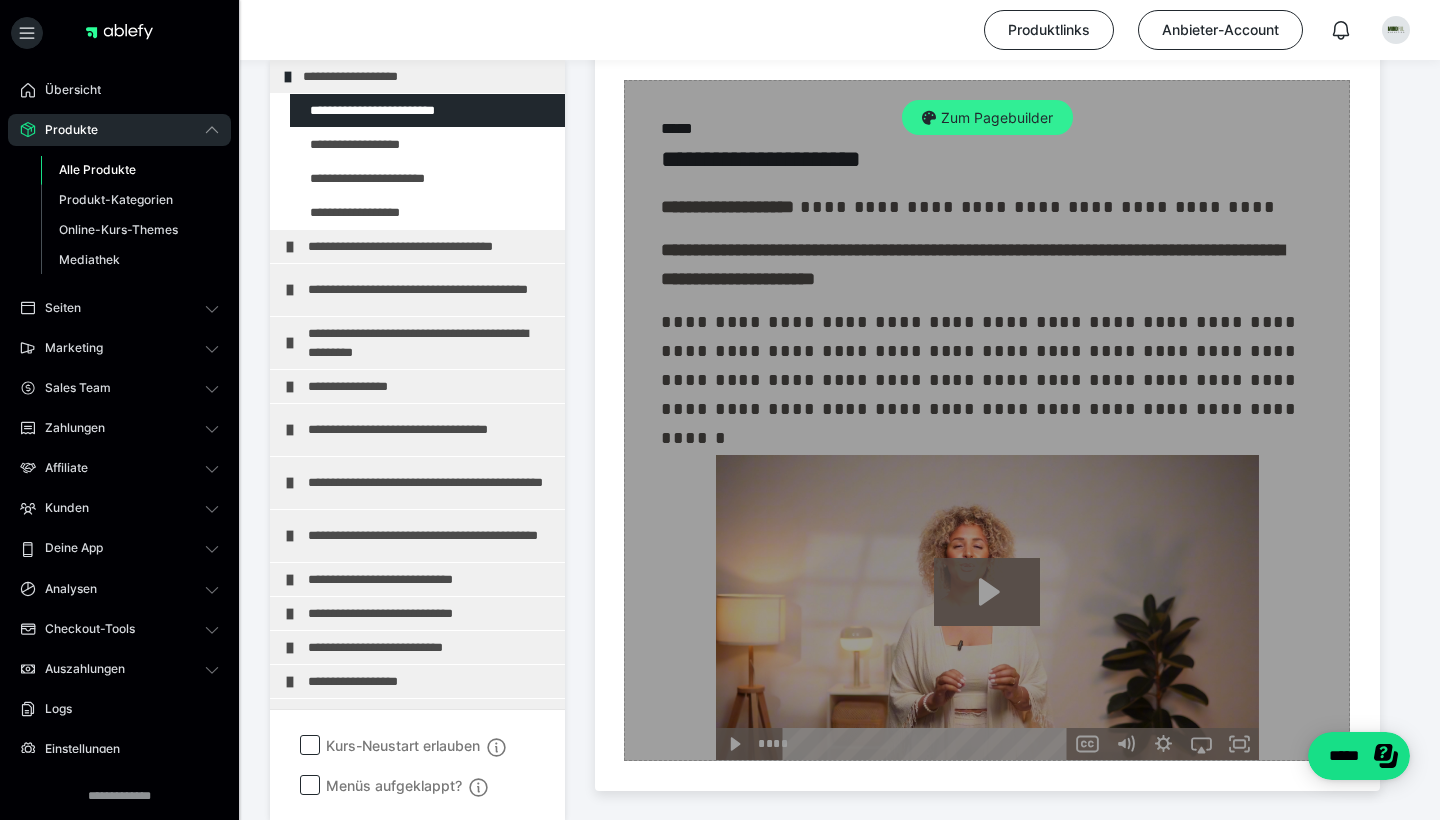 click on "Zum Pagebuilder" at bounding box center (987, 118) 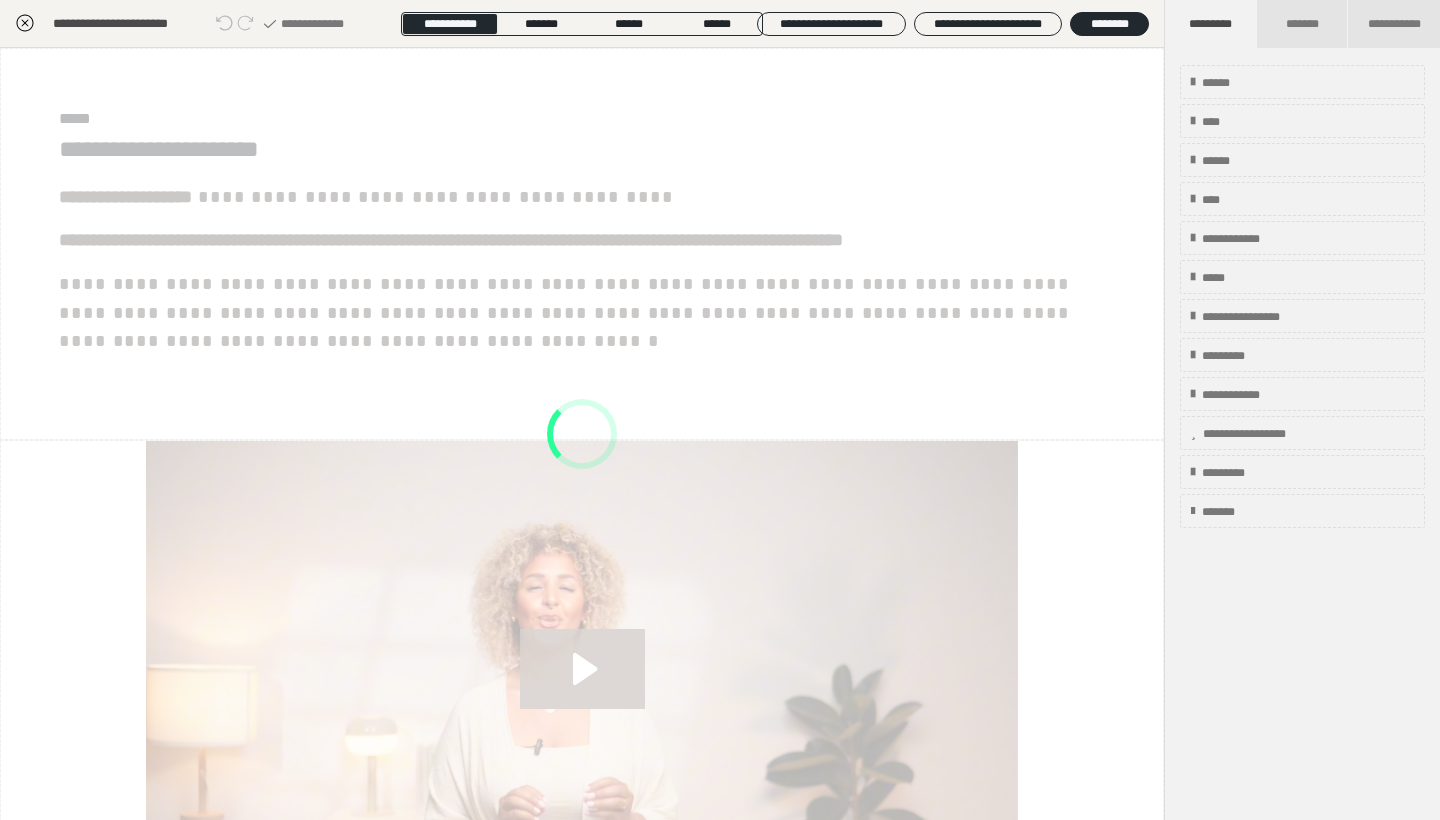 scroll, scrollTop: 438, scrollLeft: 0, axis: vertical 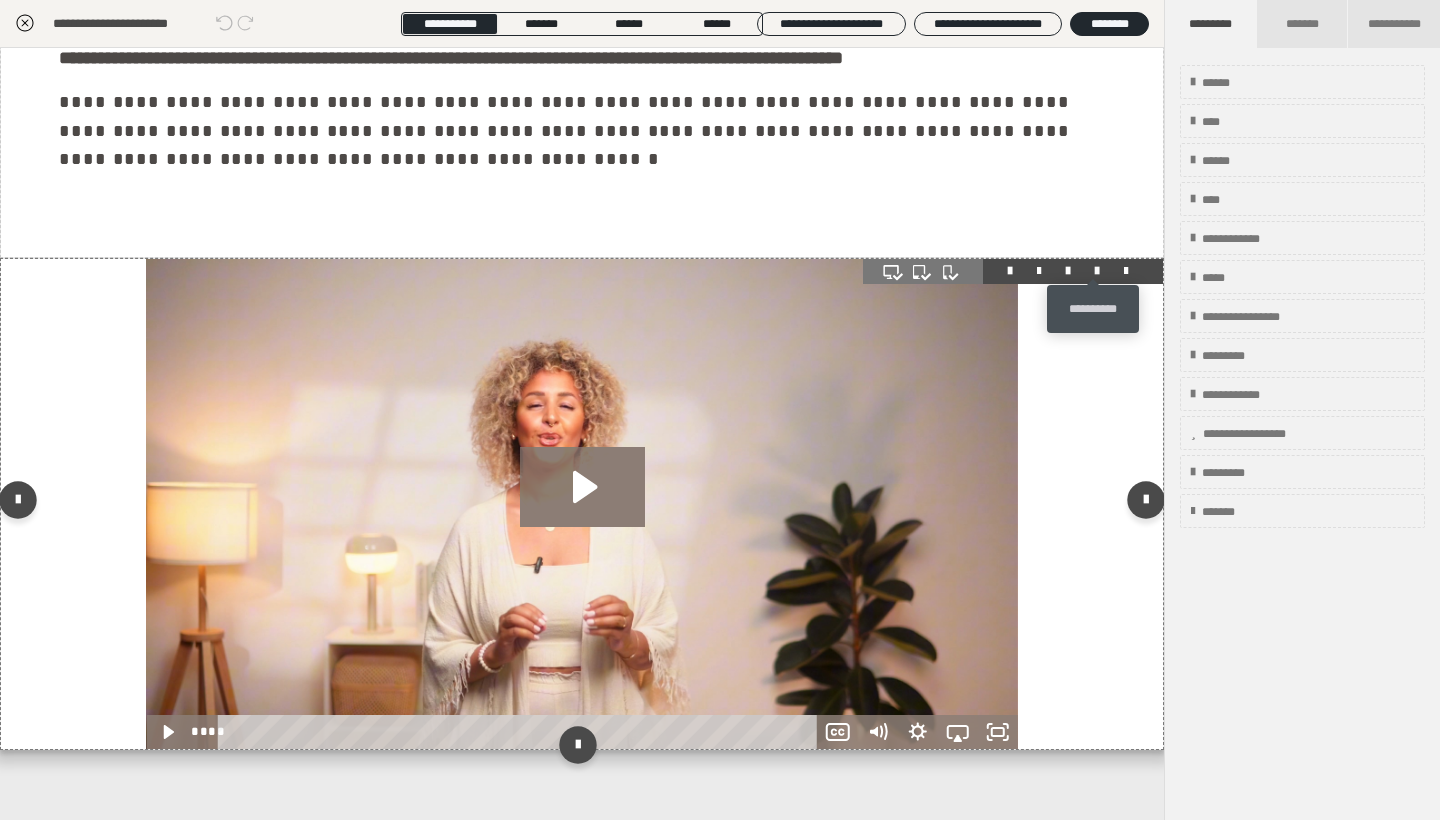 click at bounding box center (1097, 271) 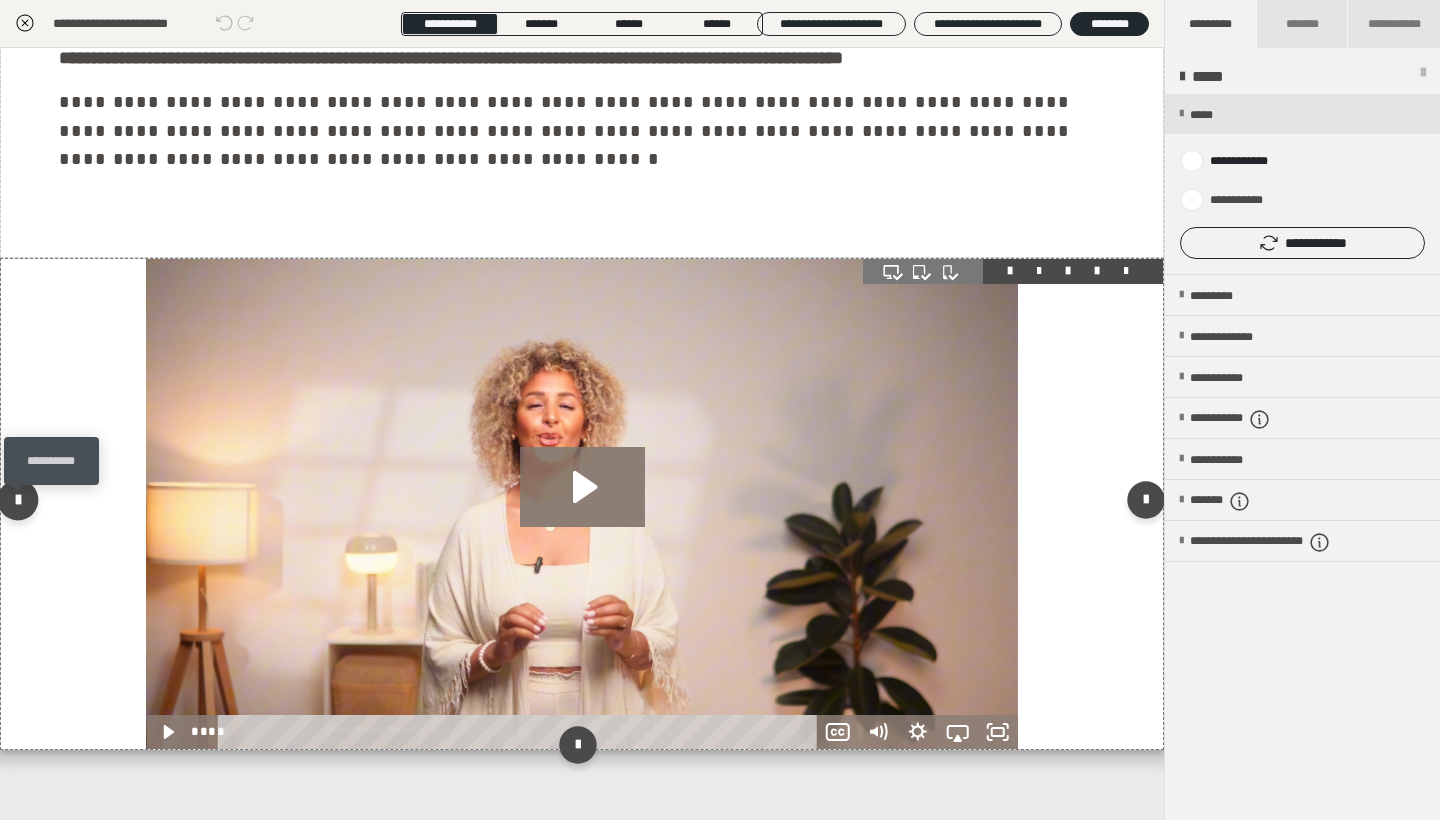click at bounding box center (18, 499) 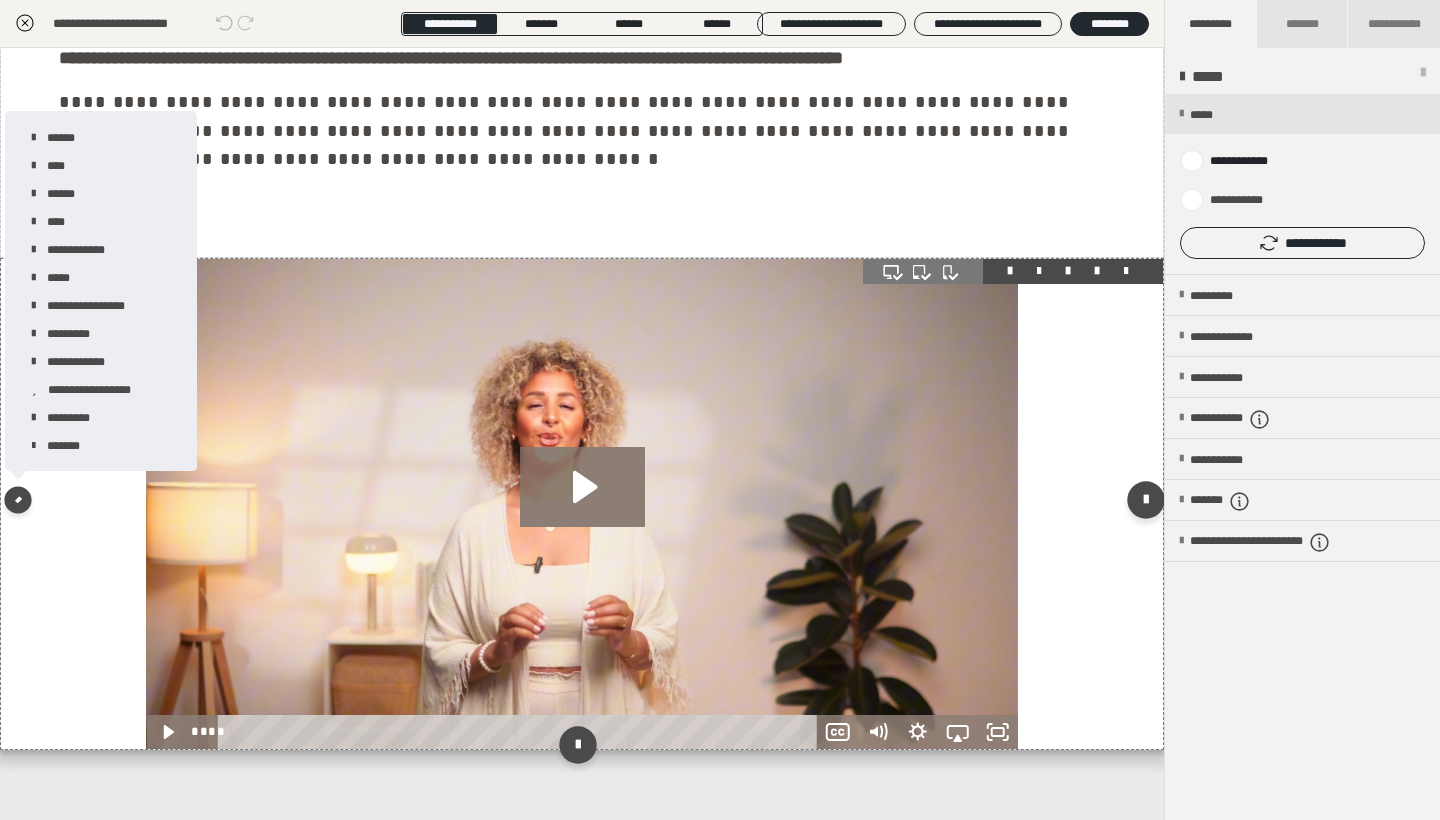 click at bounding box center (582, 504) 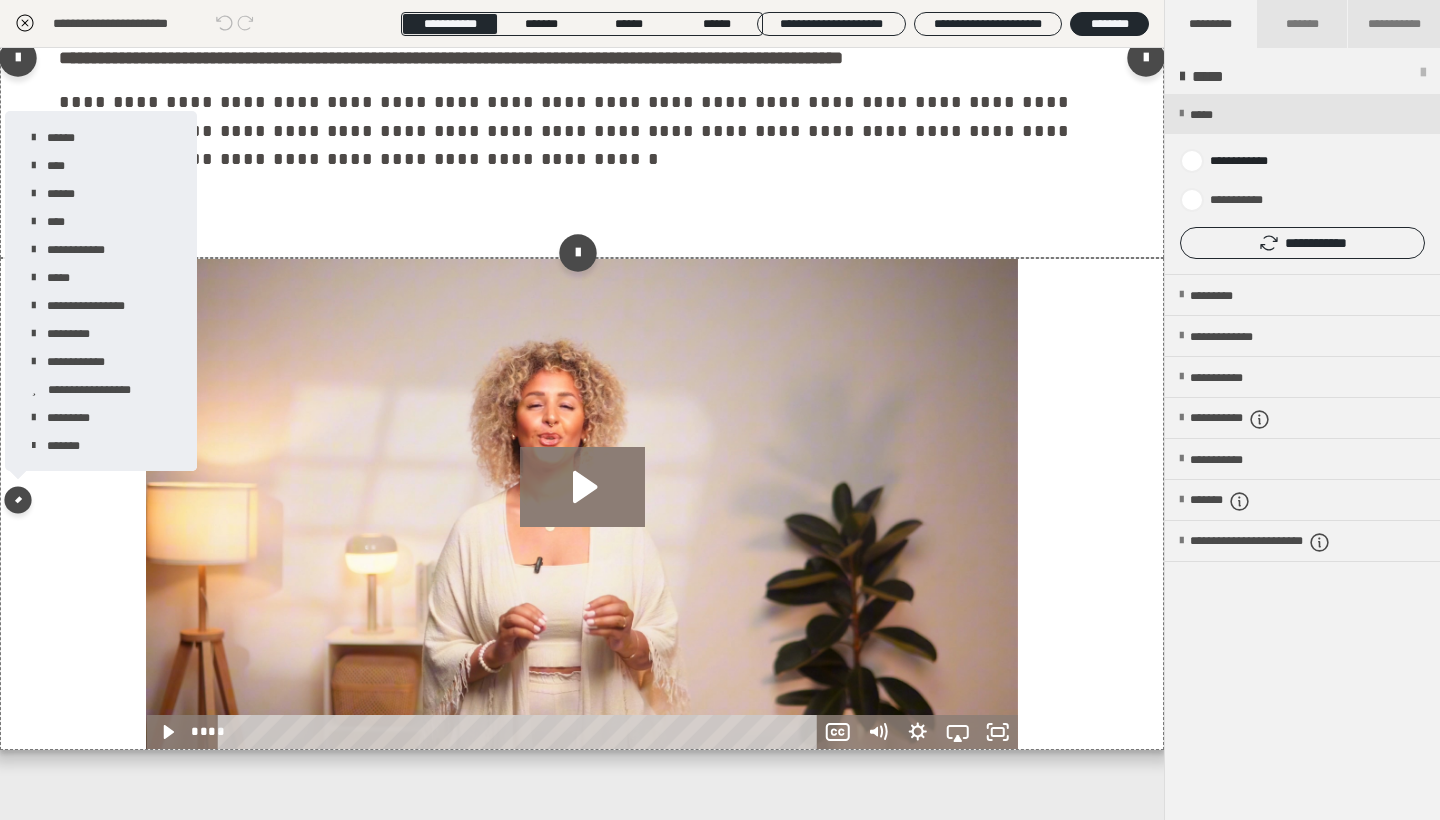 click on "**********" at bounding box center (582, 62) 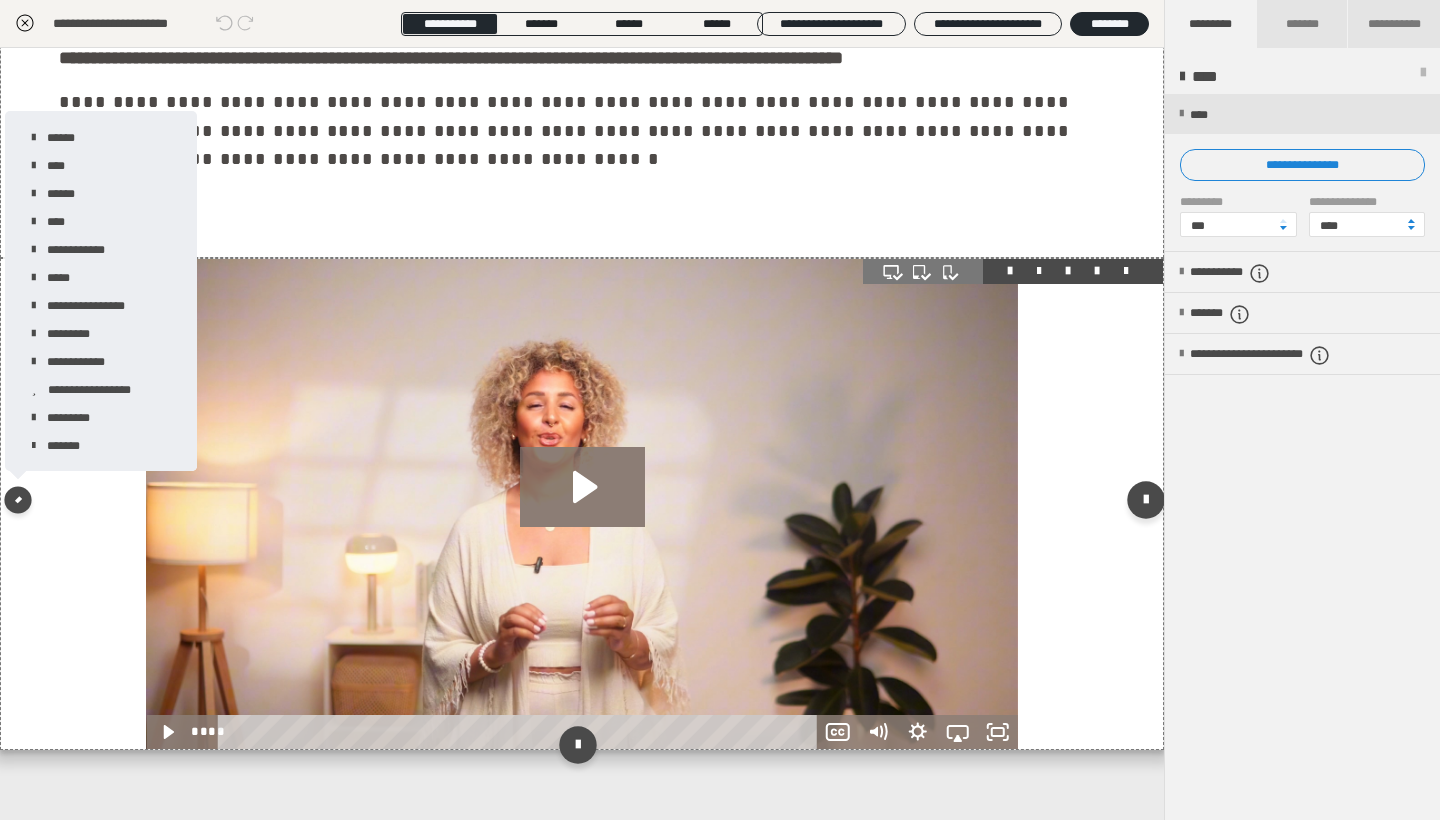 click at bounding box center [582, 504] 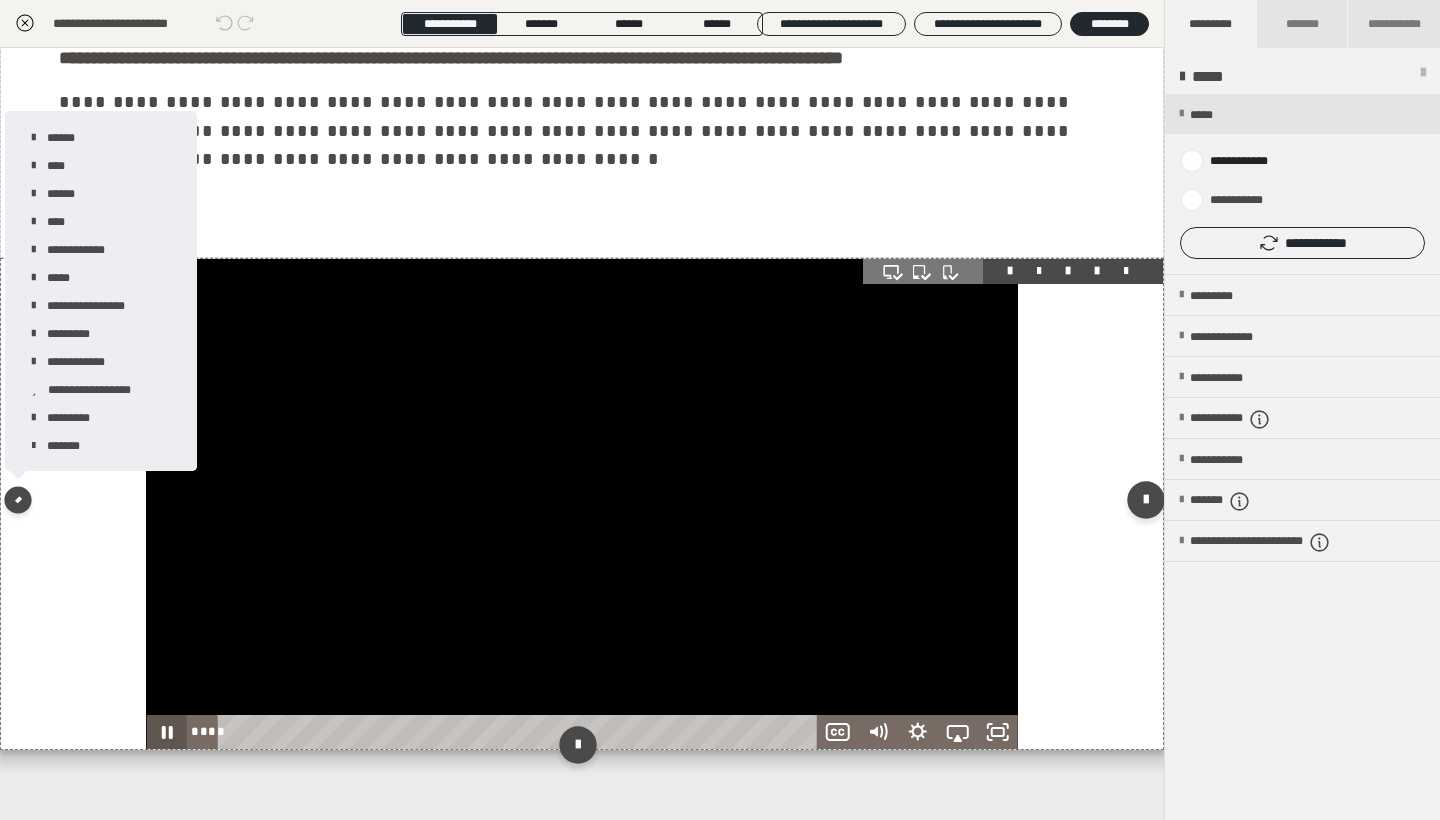 click 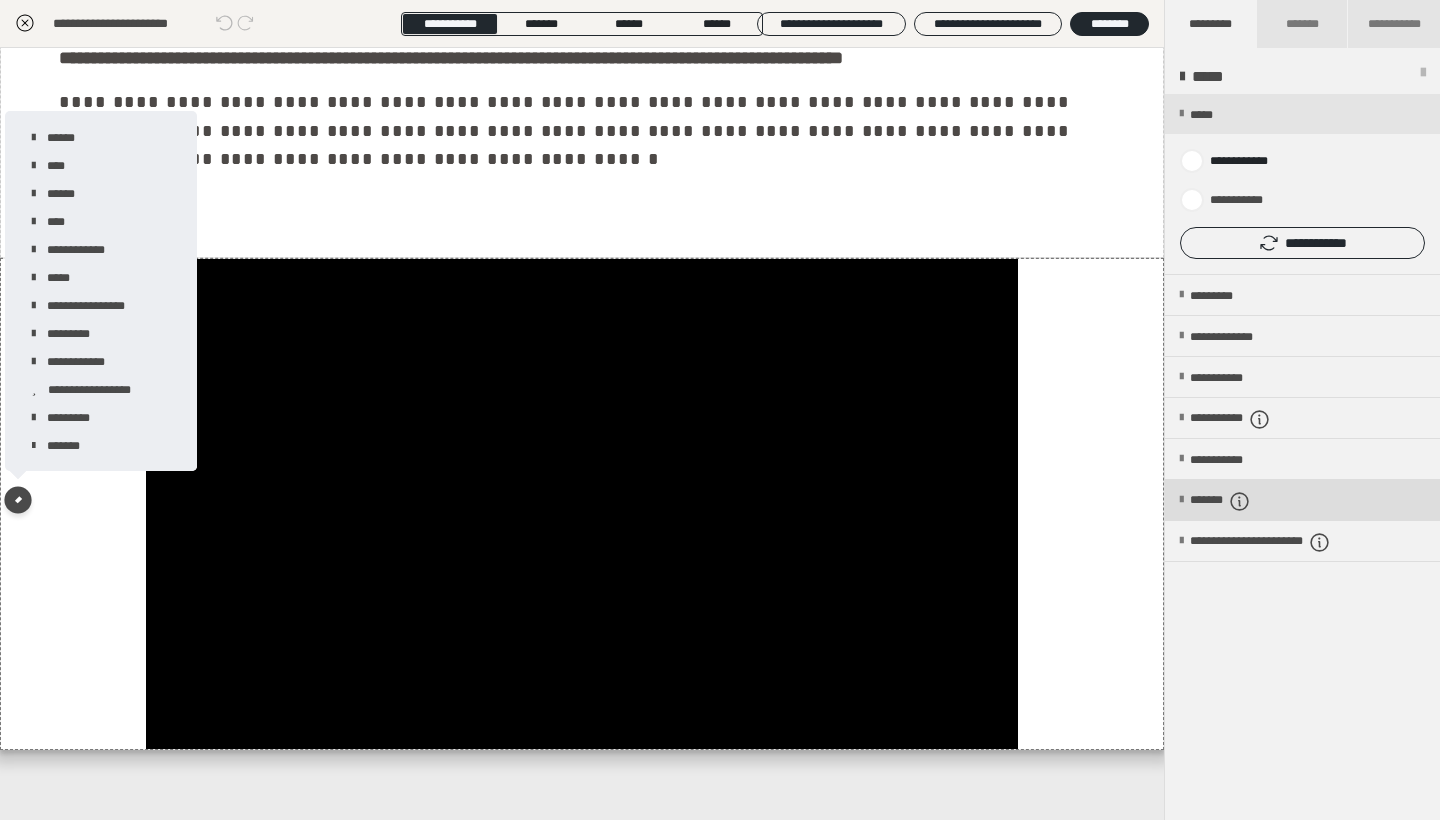 click on "*******" at bounding box center [1237, 501] 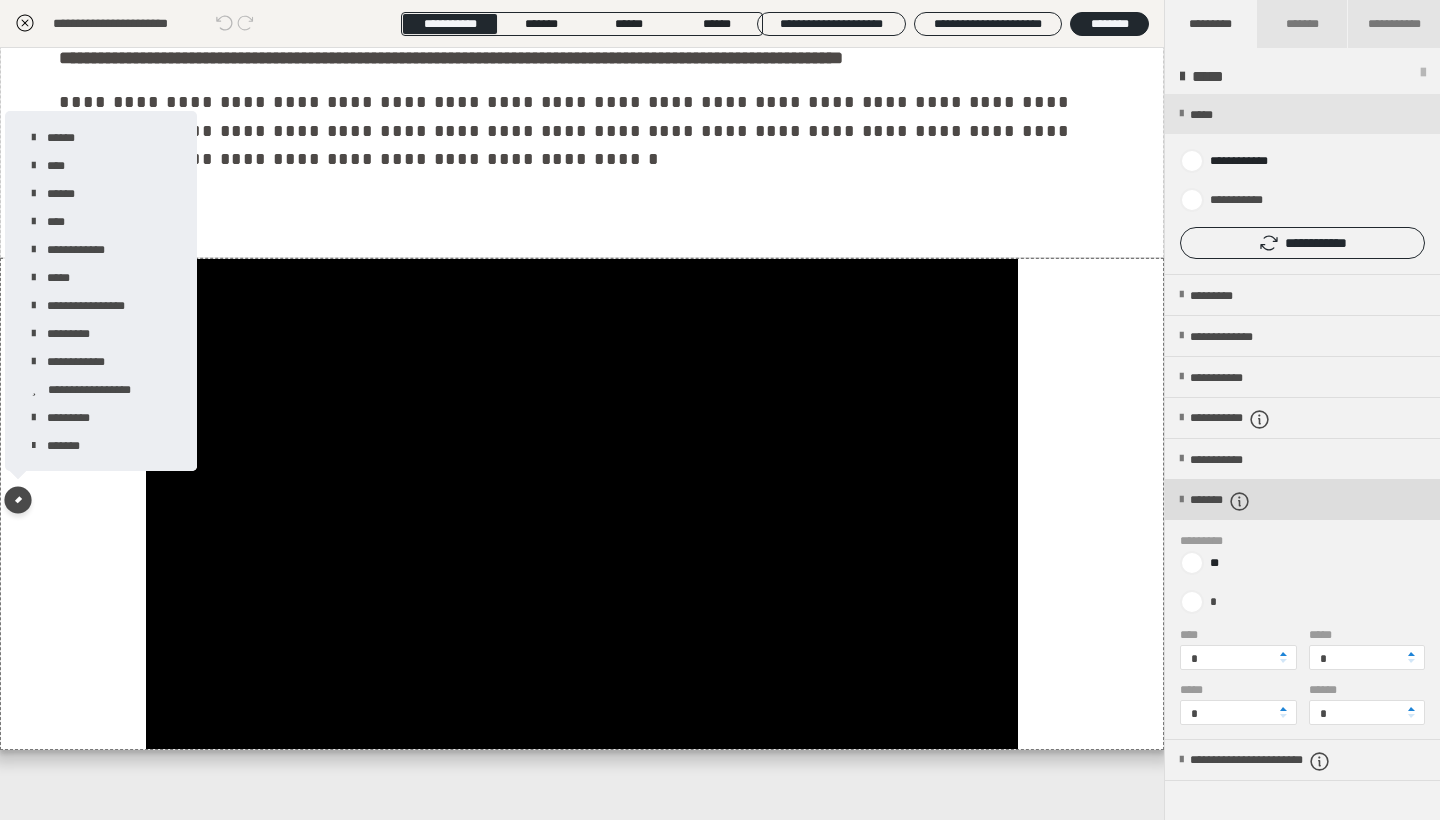 click on "*******" at bounding box center (1237, 501) 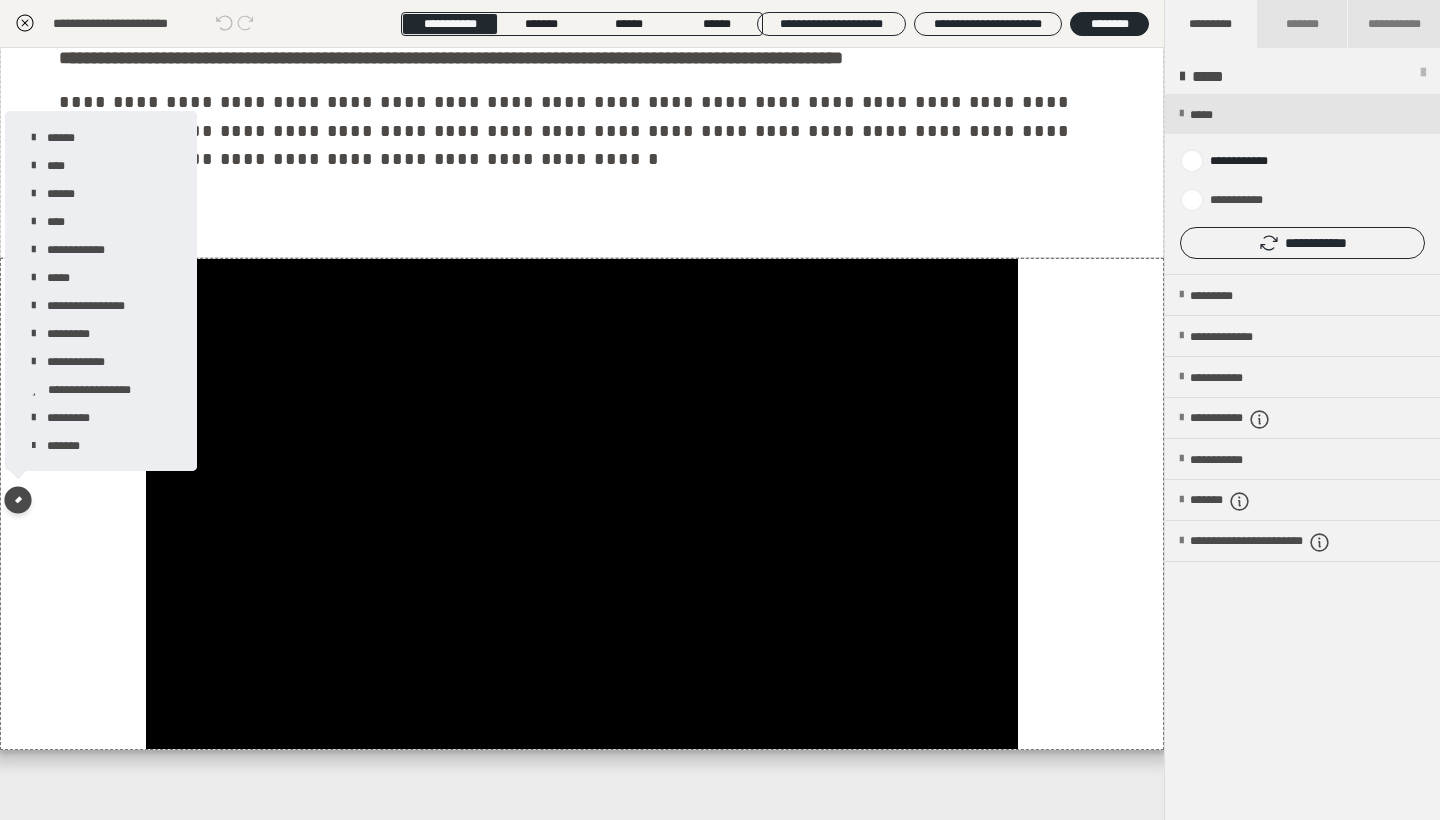 click on "**********" at bounding box center (582, 434) 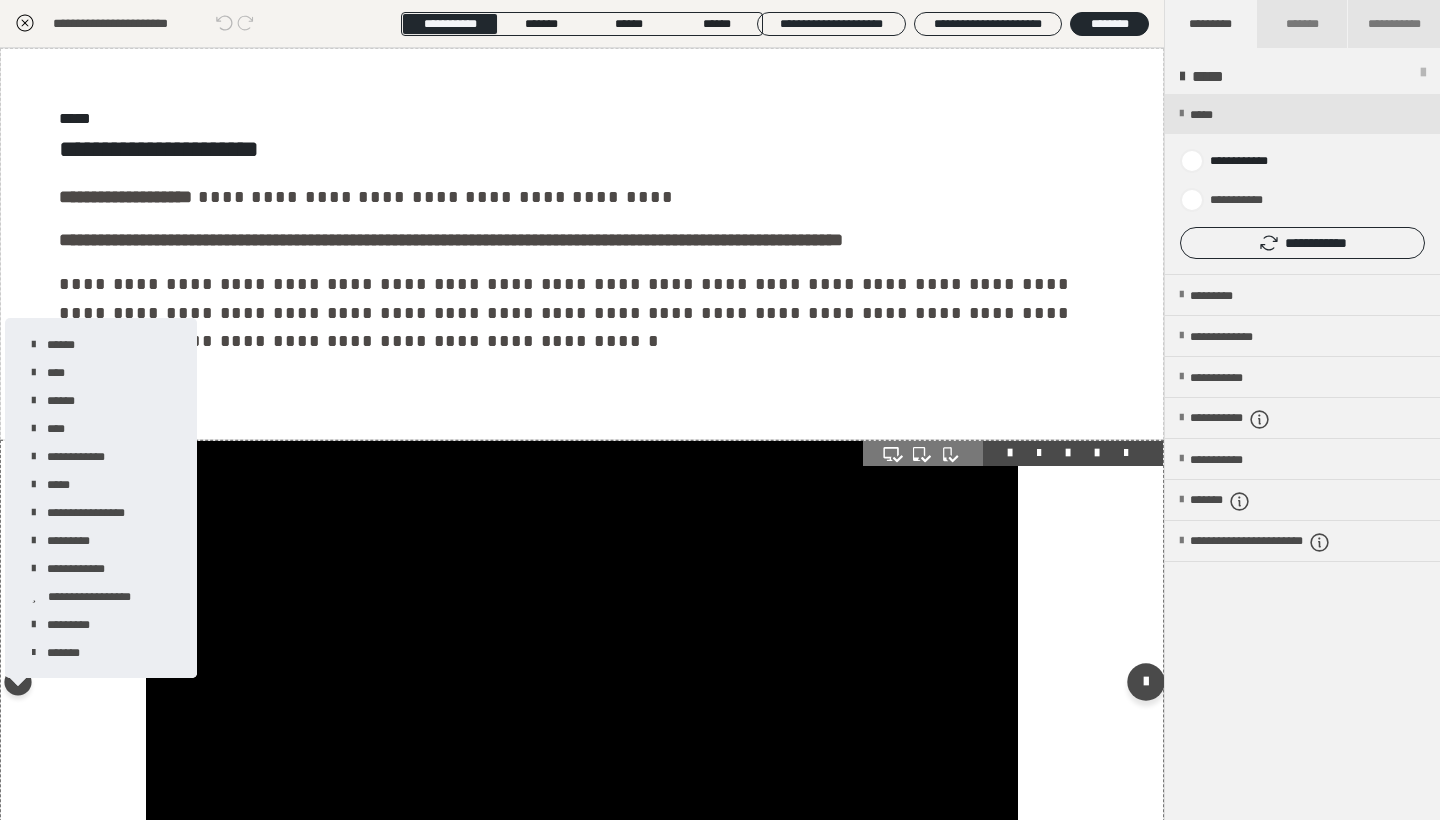 scroll, scrollTop: 0, scrollLeft: 0, axis: both 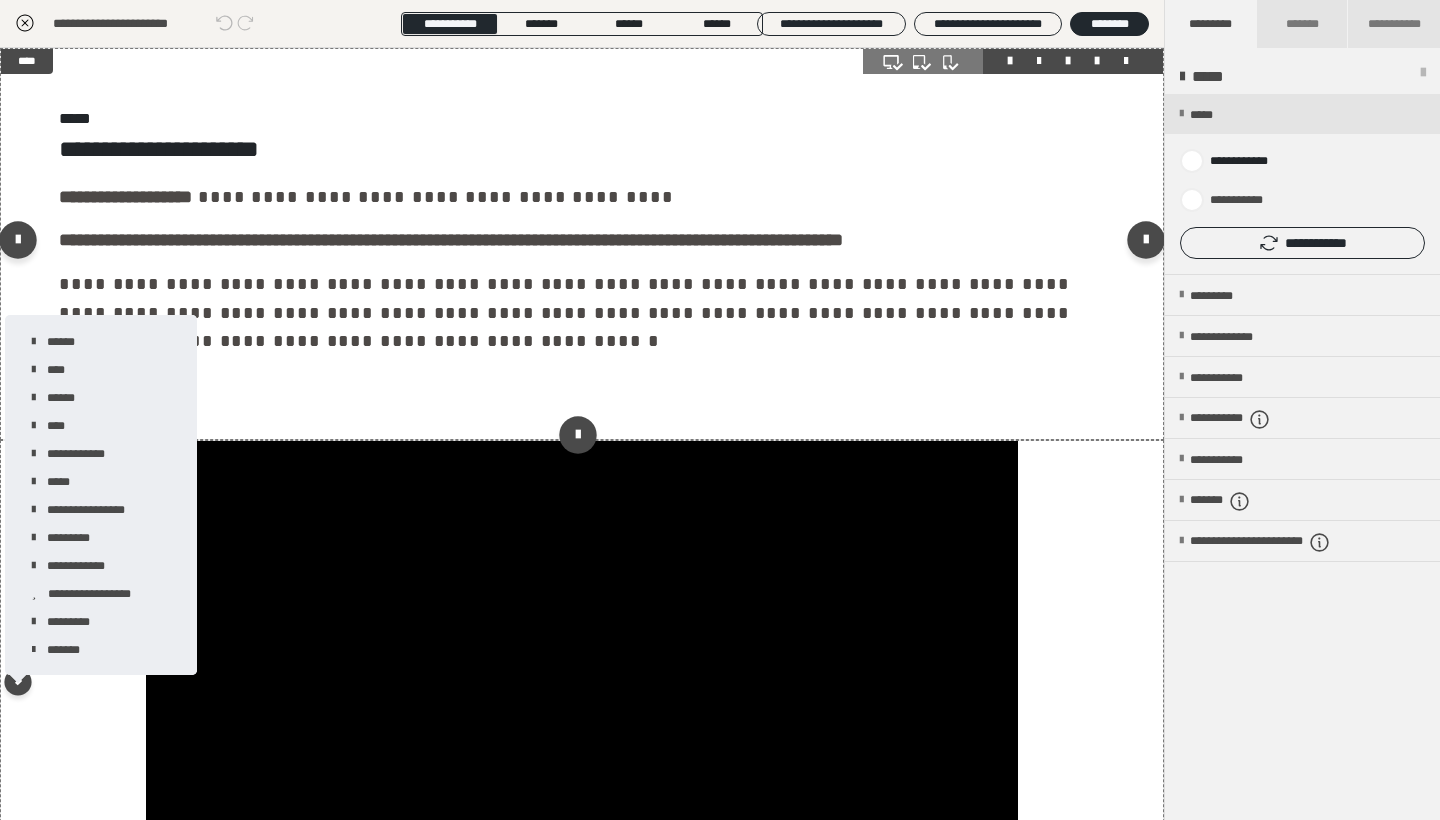 click on "**********" at bounding box center [582, 244] 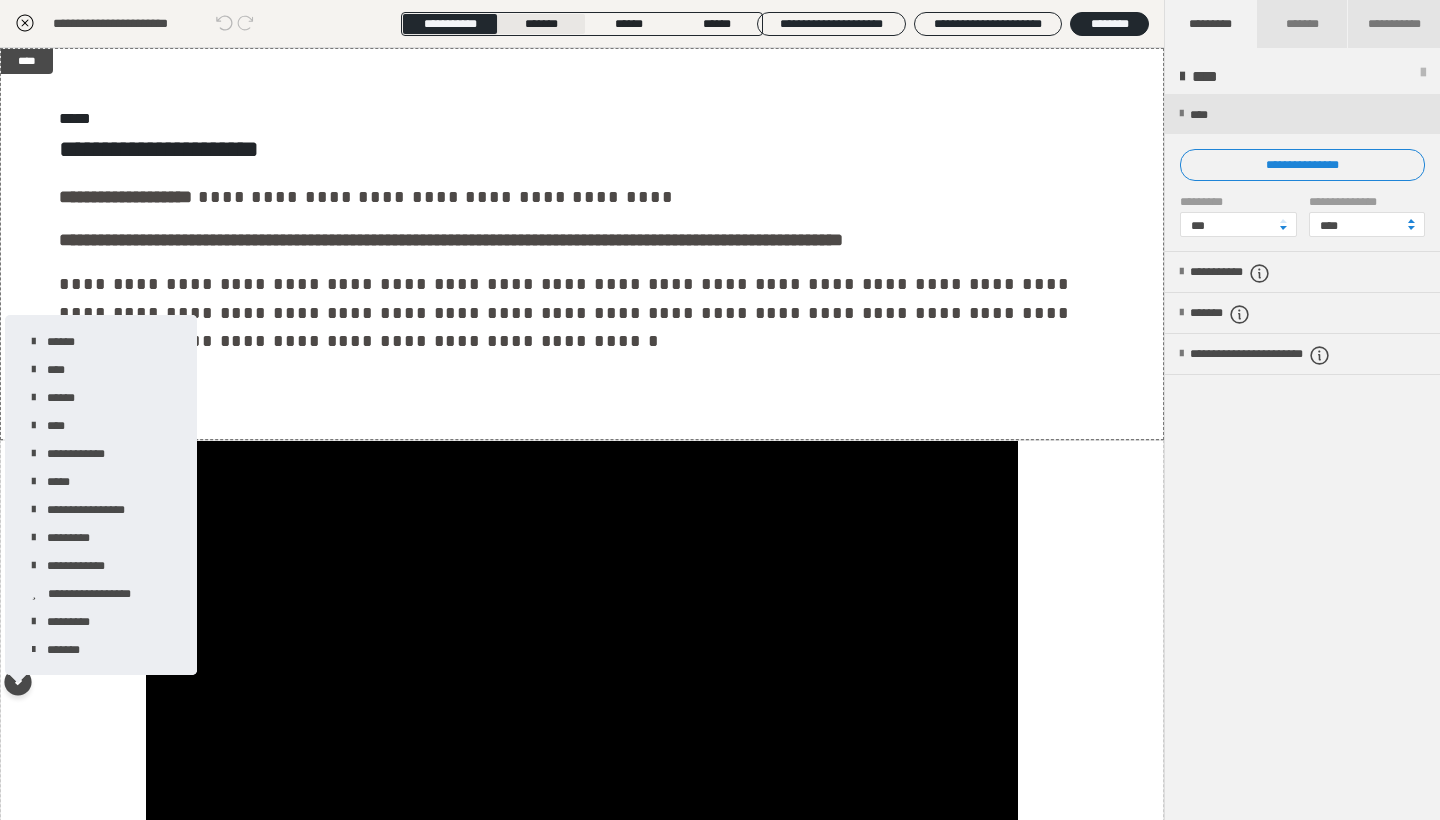 click on "*******" at bounding box center [541, 24] 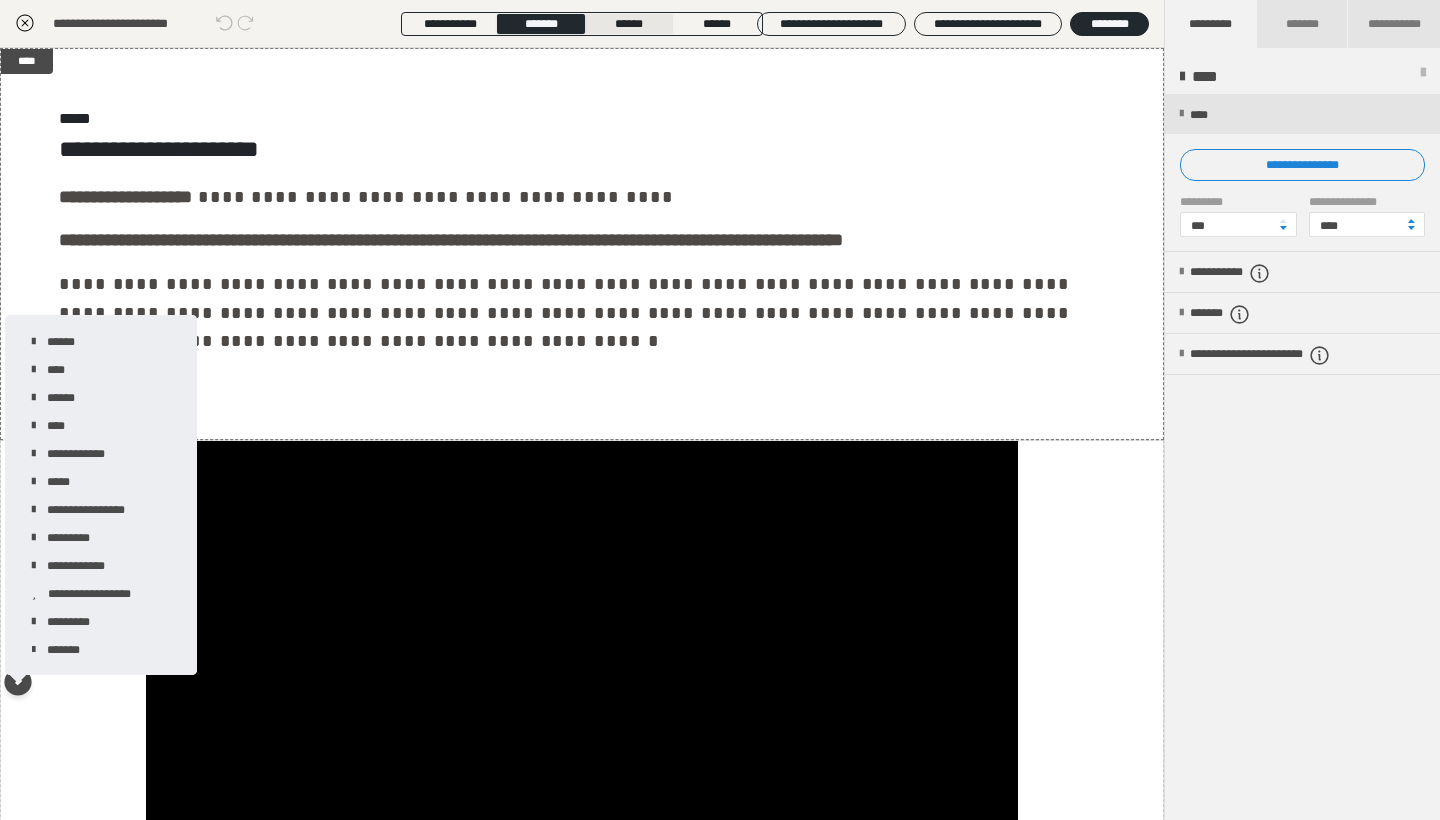 click on "******" at bounding box center (629, 24) 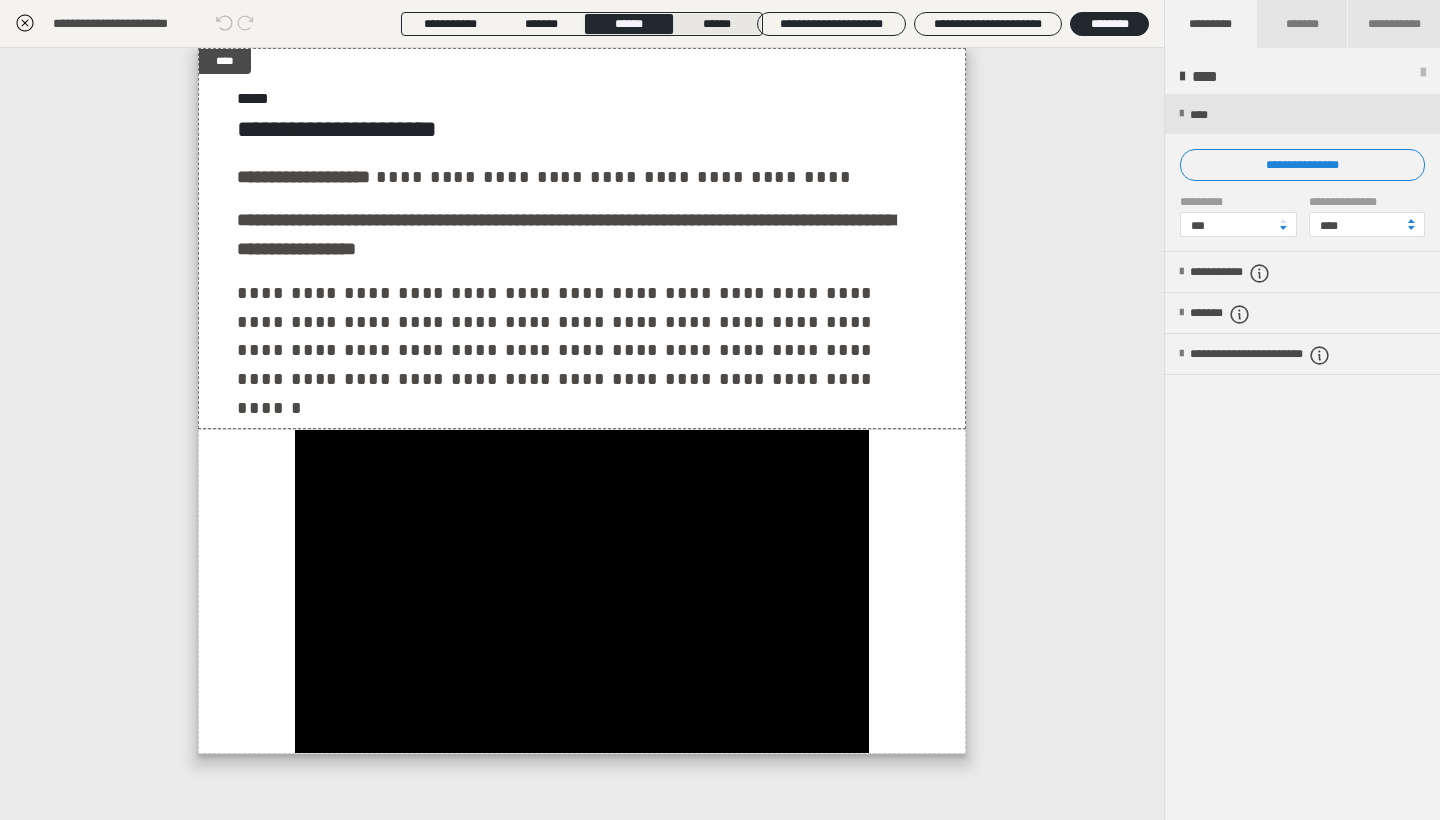 click on "******" at bounding box center (717, 24) 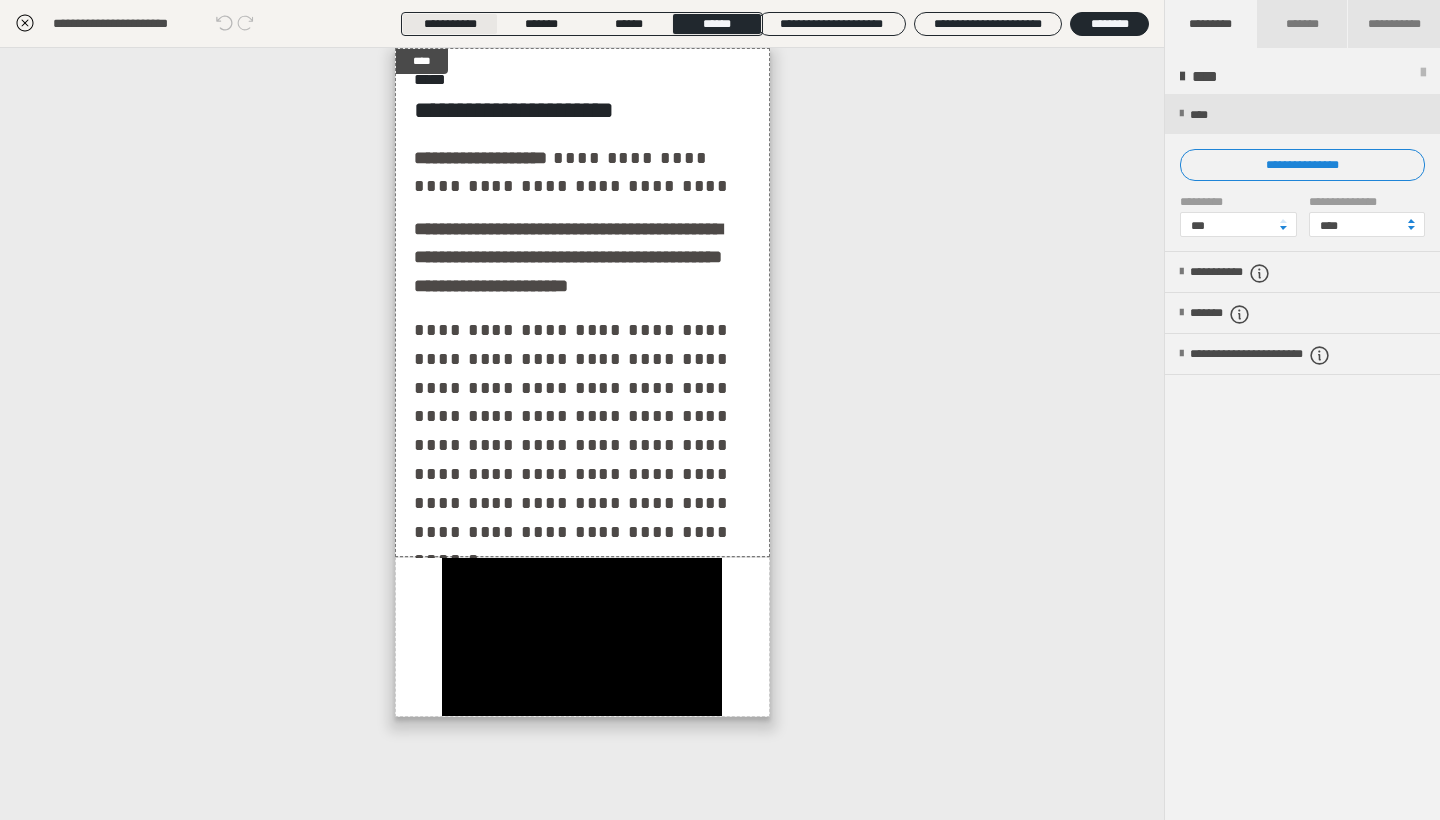 click on "**********" at bounding box center (450, 24) 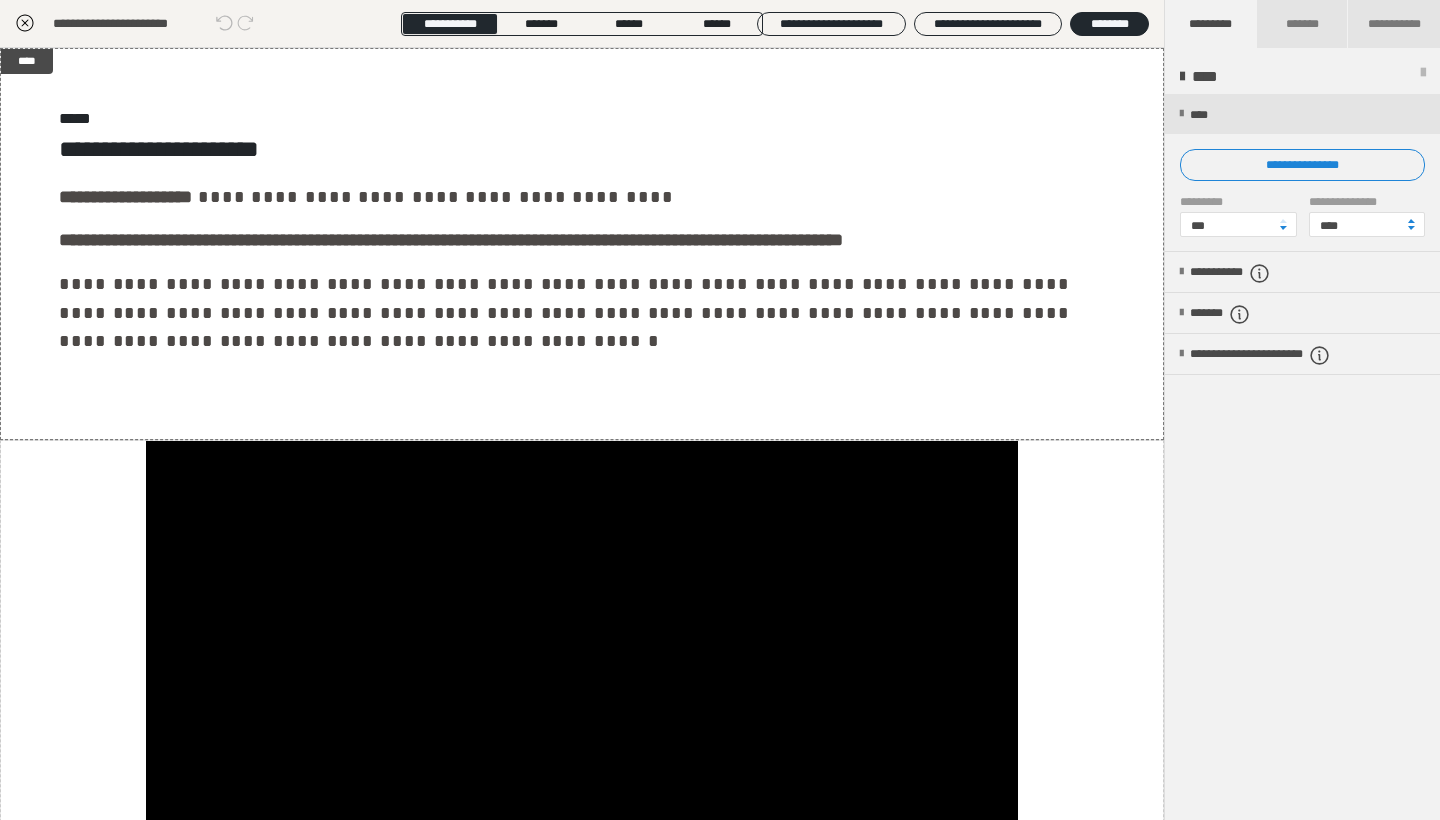 click 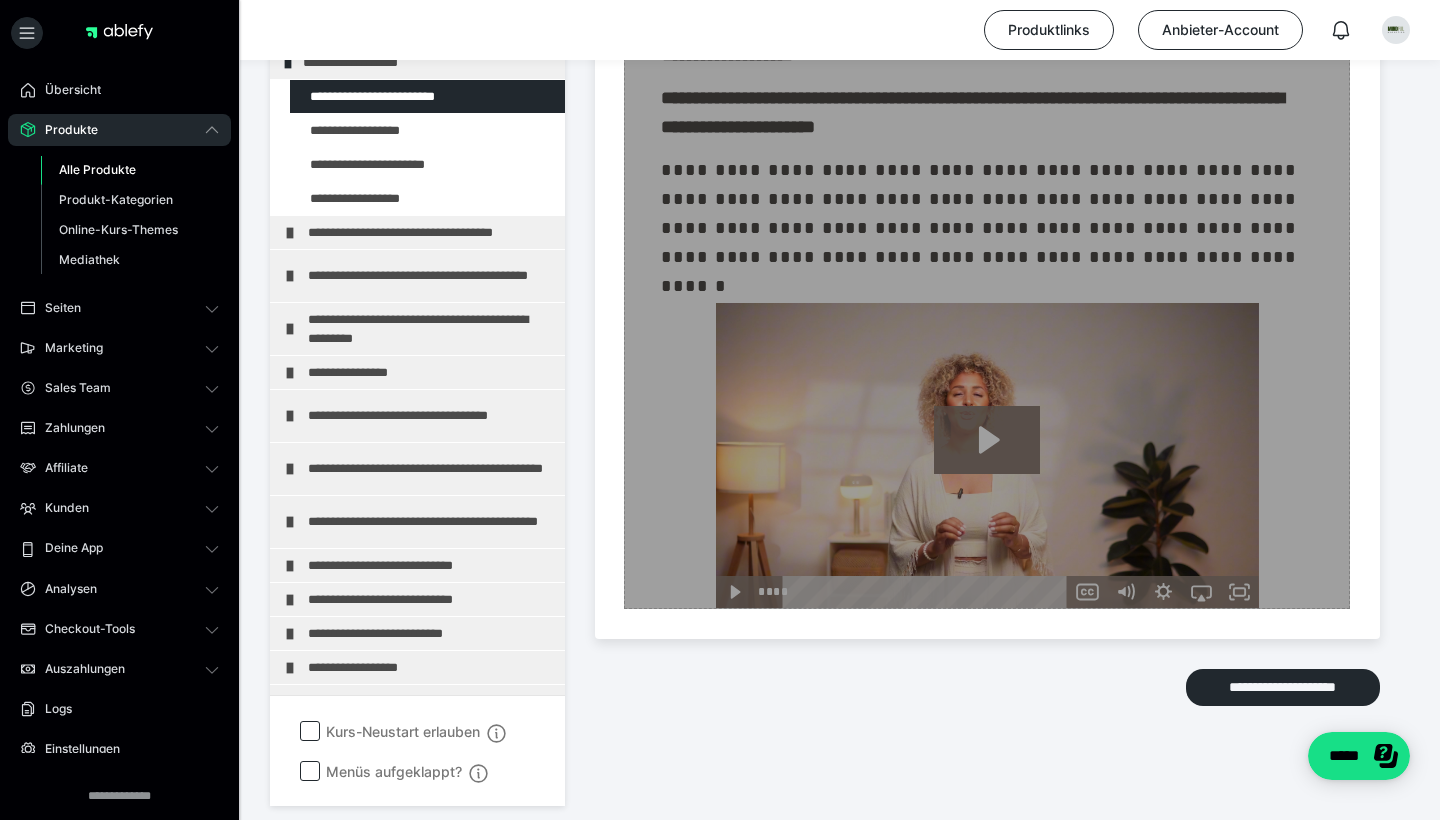 scroll, scrollTop: 849, scrollLeft: 0, axis: vertical 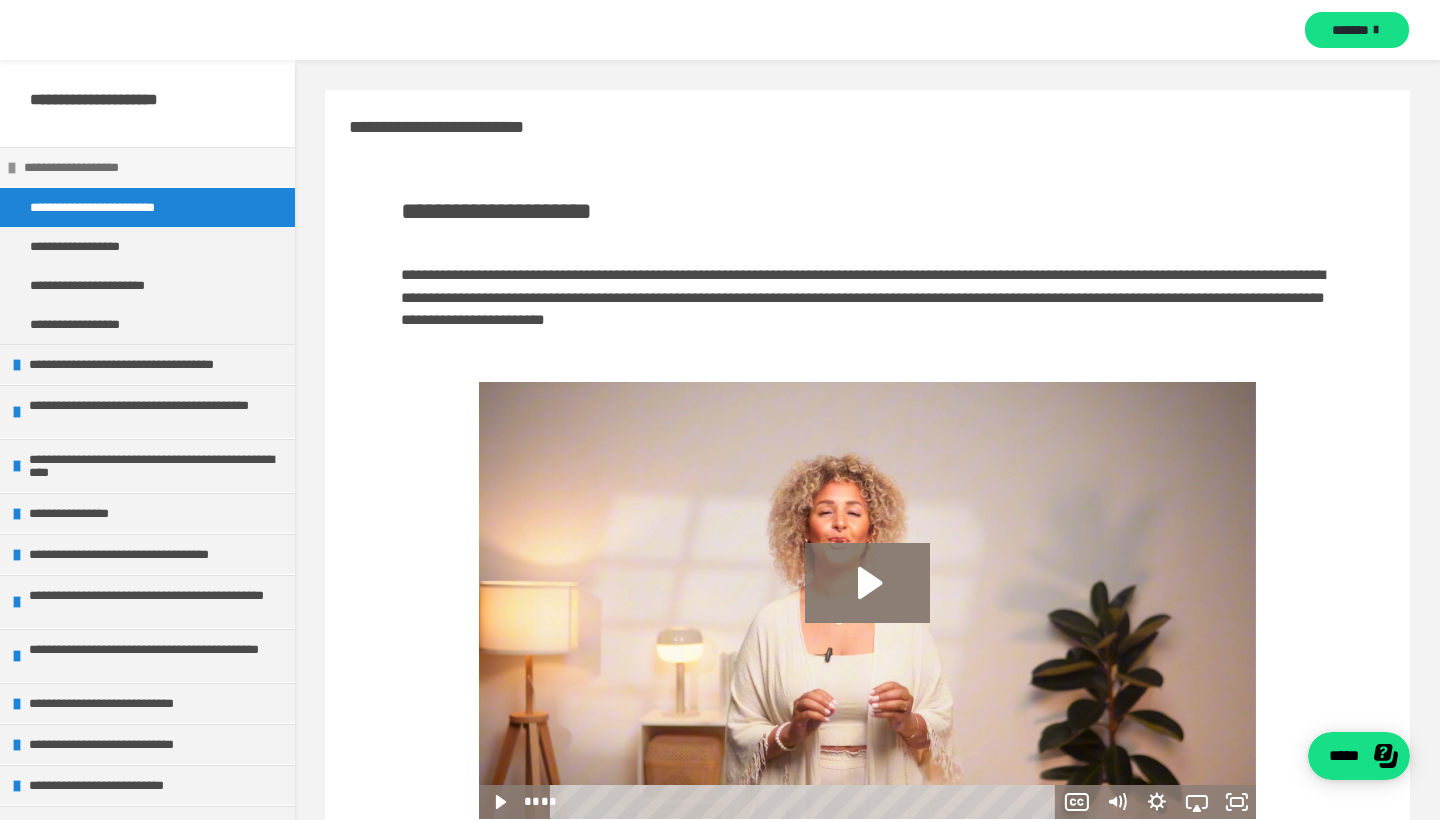click at bounding box center (12, 168) 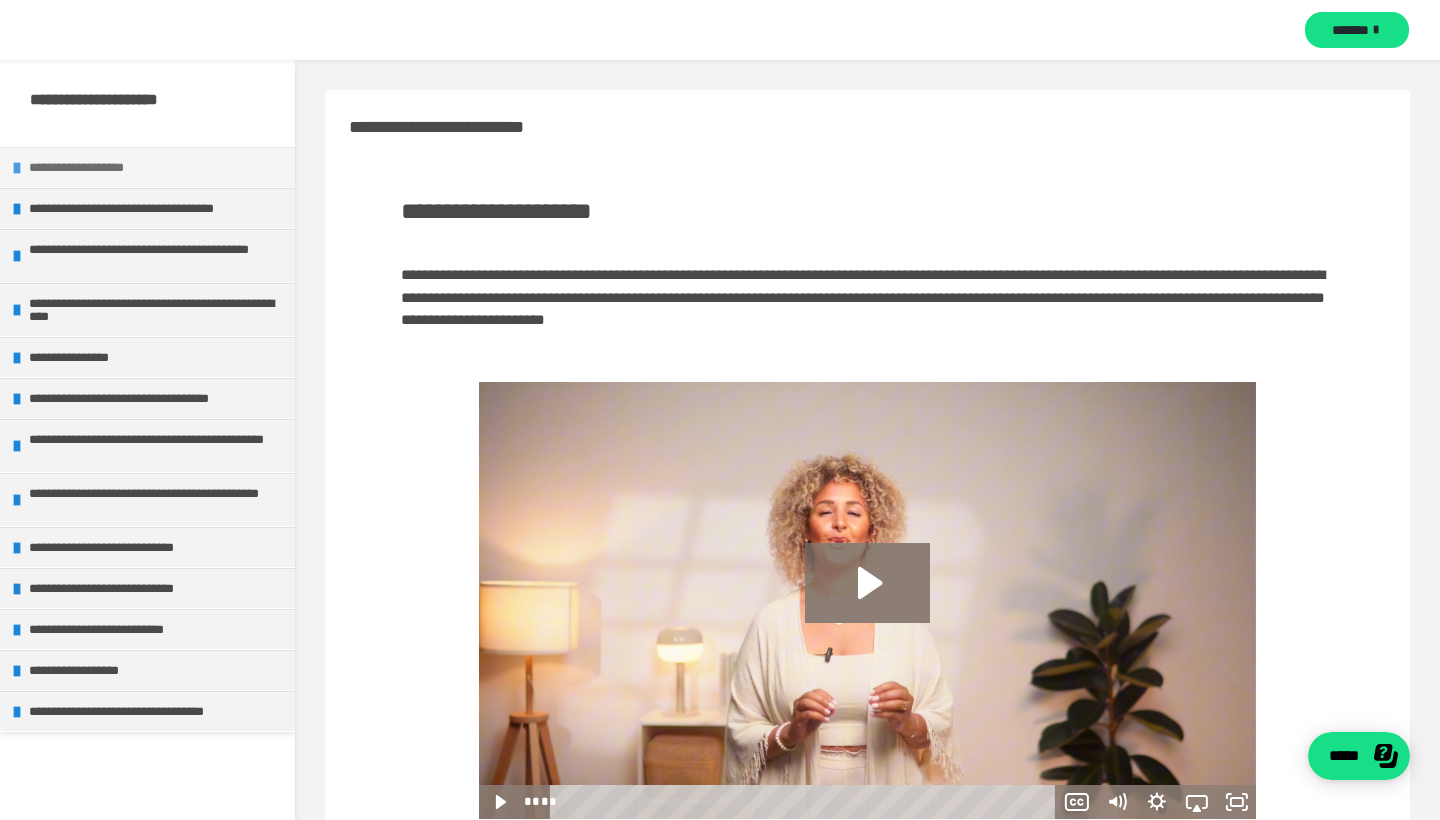 click at bounding box center (17, 168) 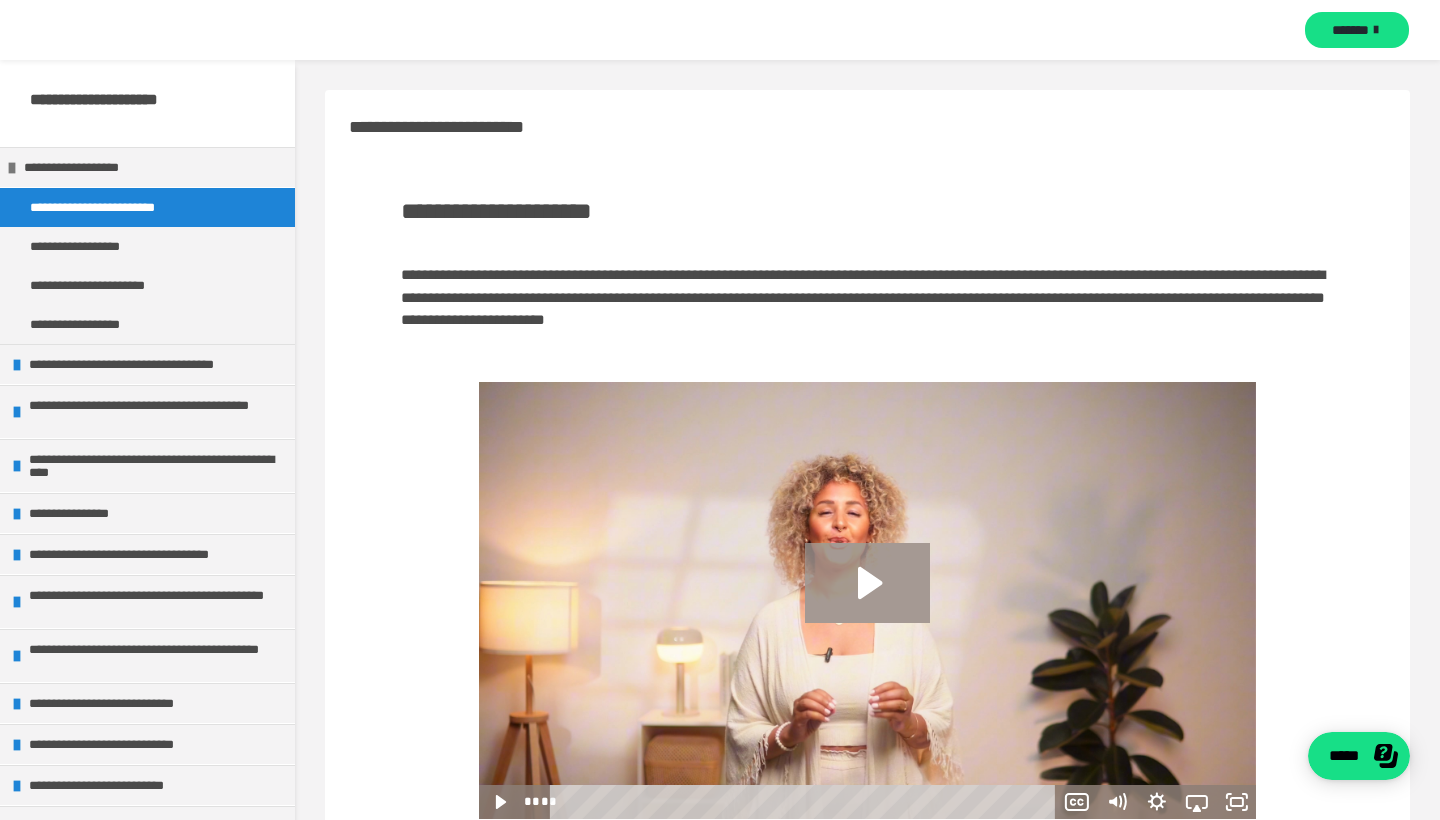 click 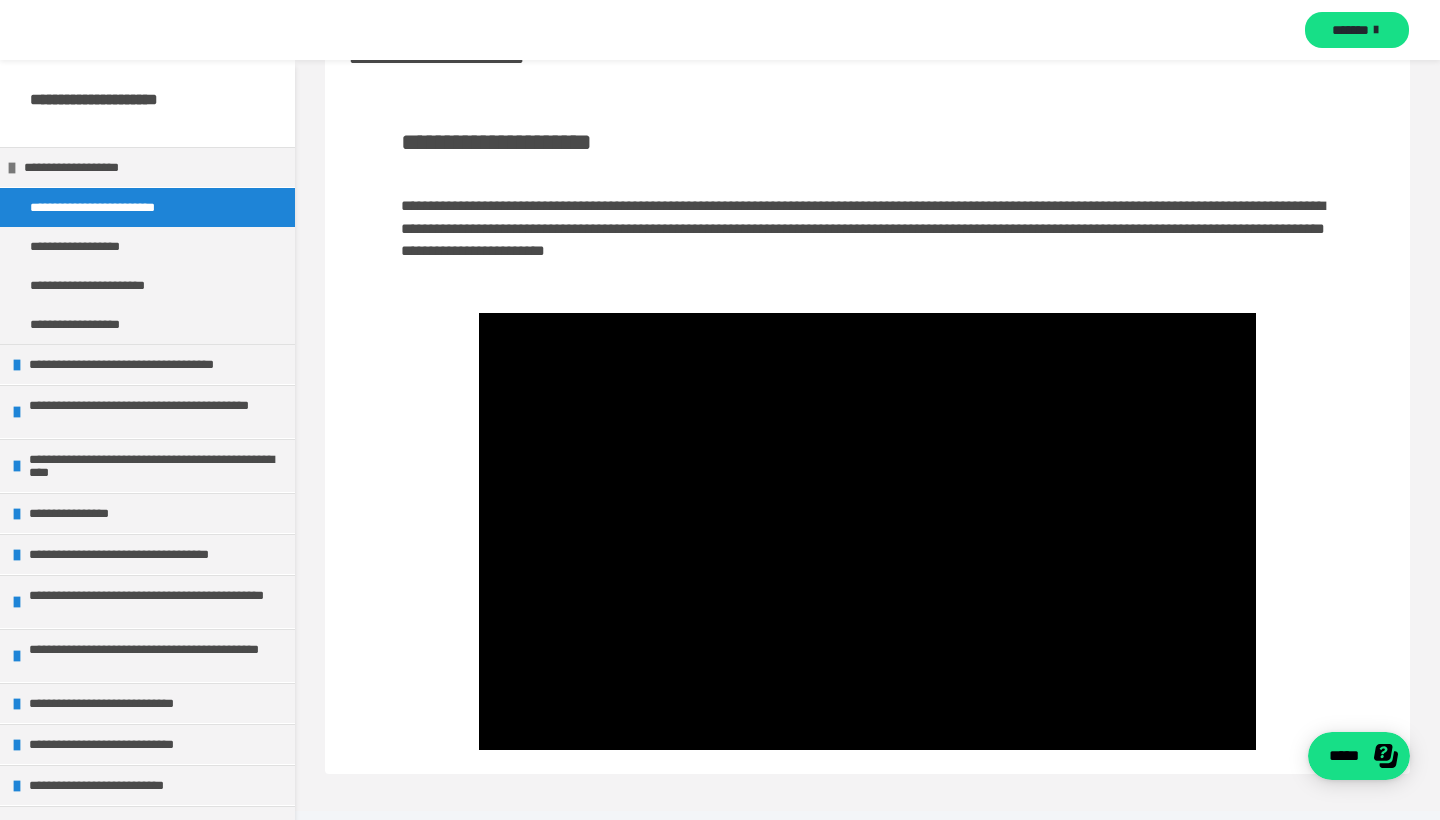 scroll, scrollTop: 69, scrollLeft: 0, axis: vertical 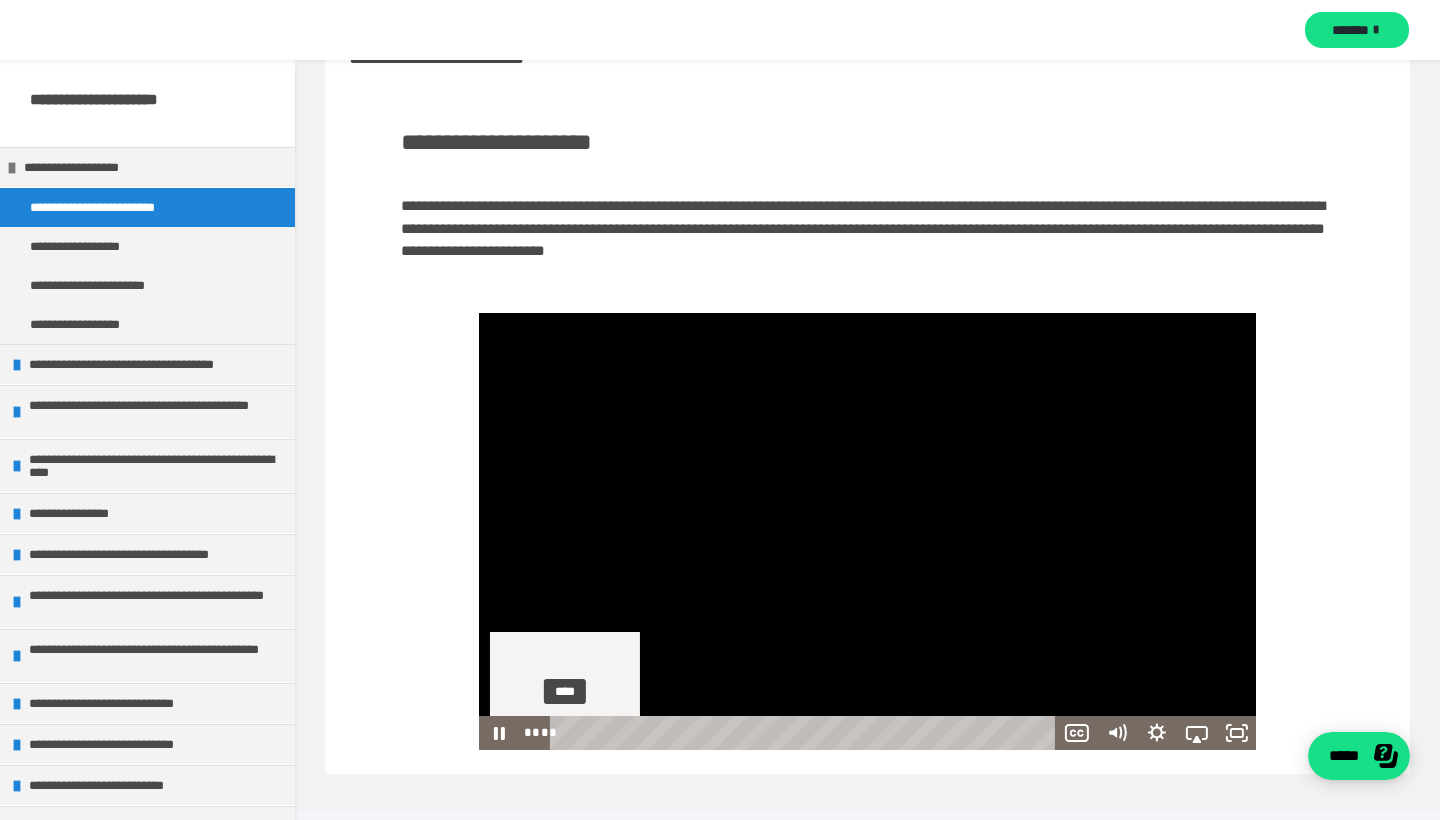 click on "****" at bounding box center (805, 733) 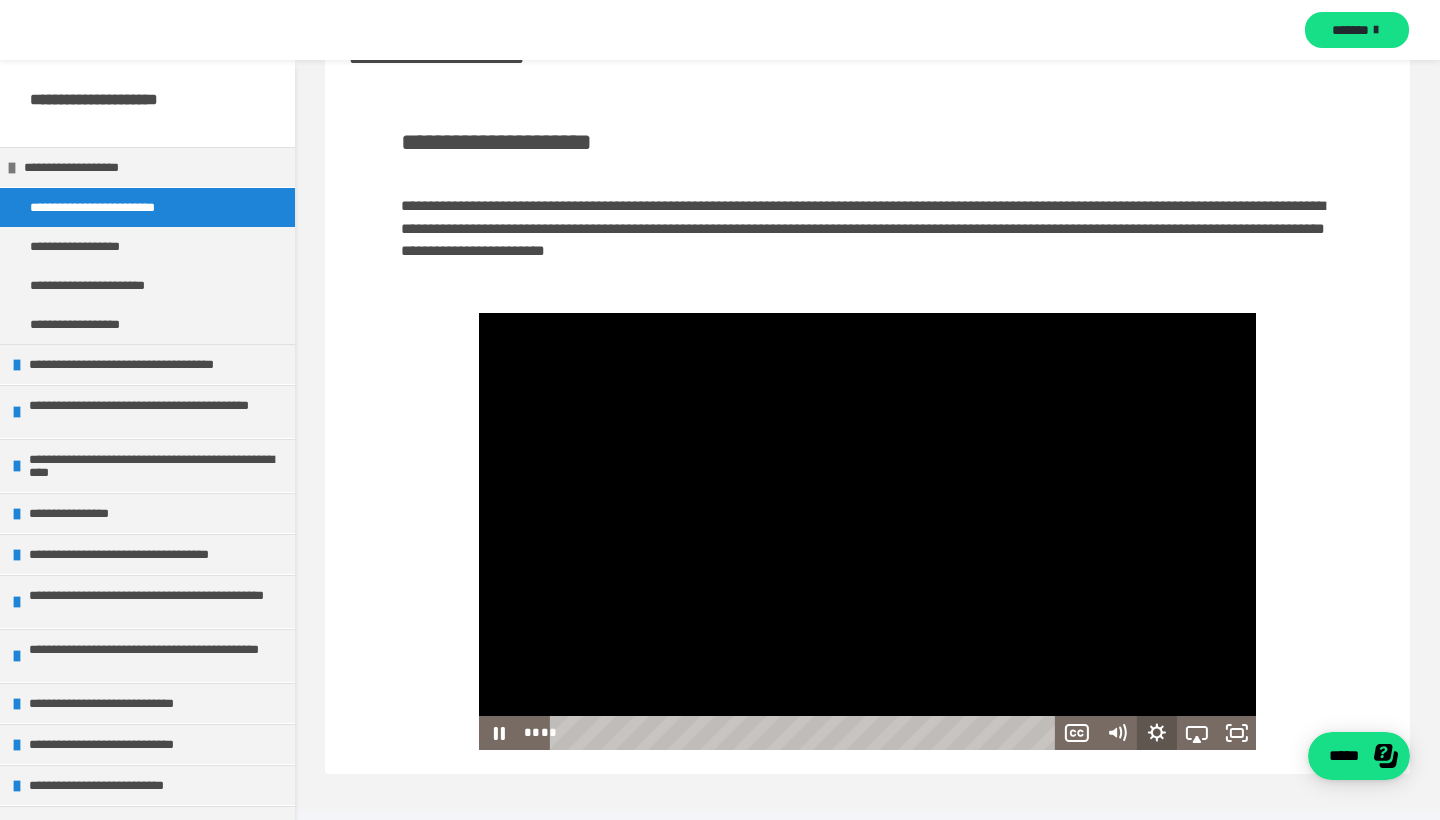 click 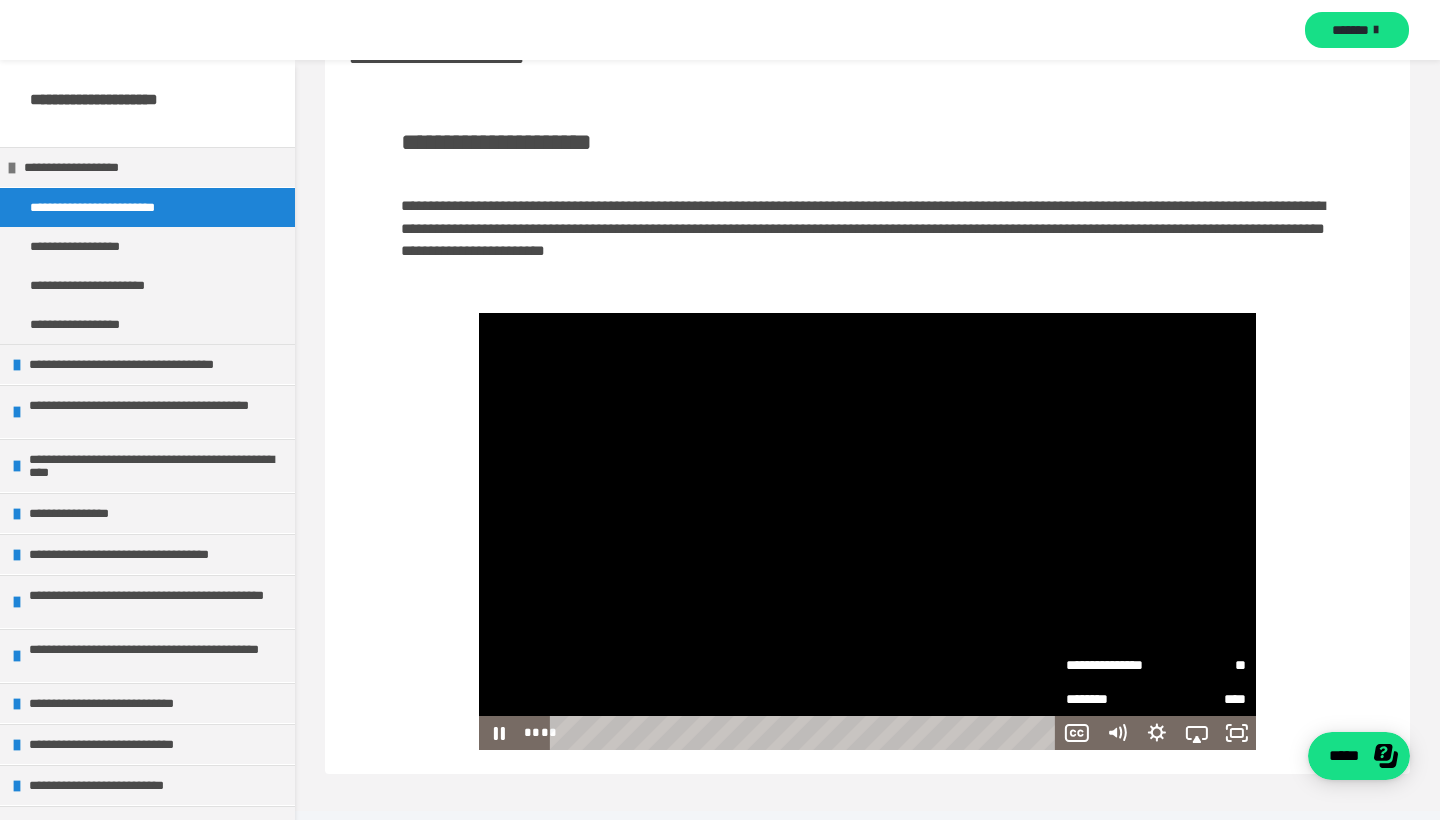 click on "****" at bounding box center (1201, 699) 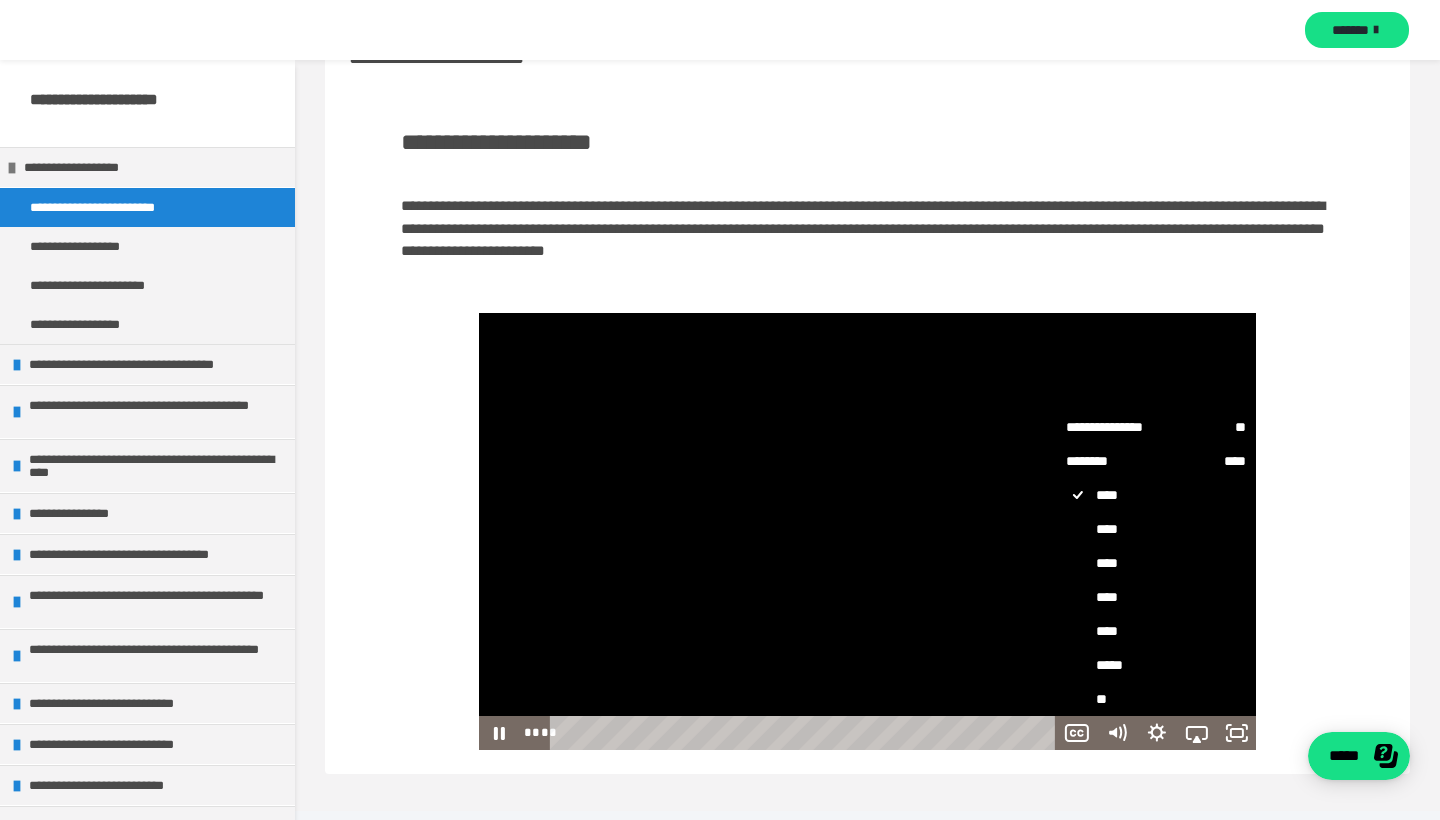 click on "**" at bounding box center [1156, 699] 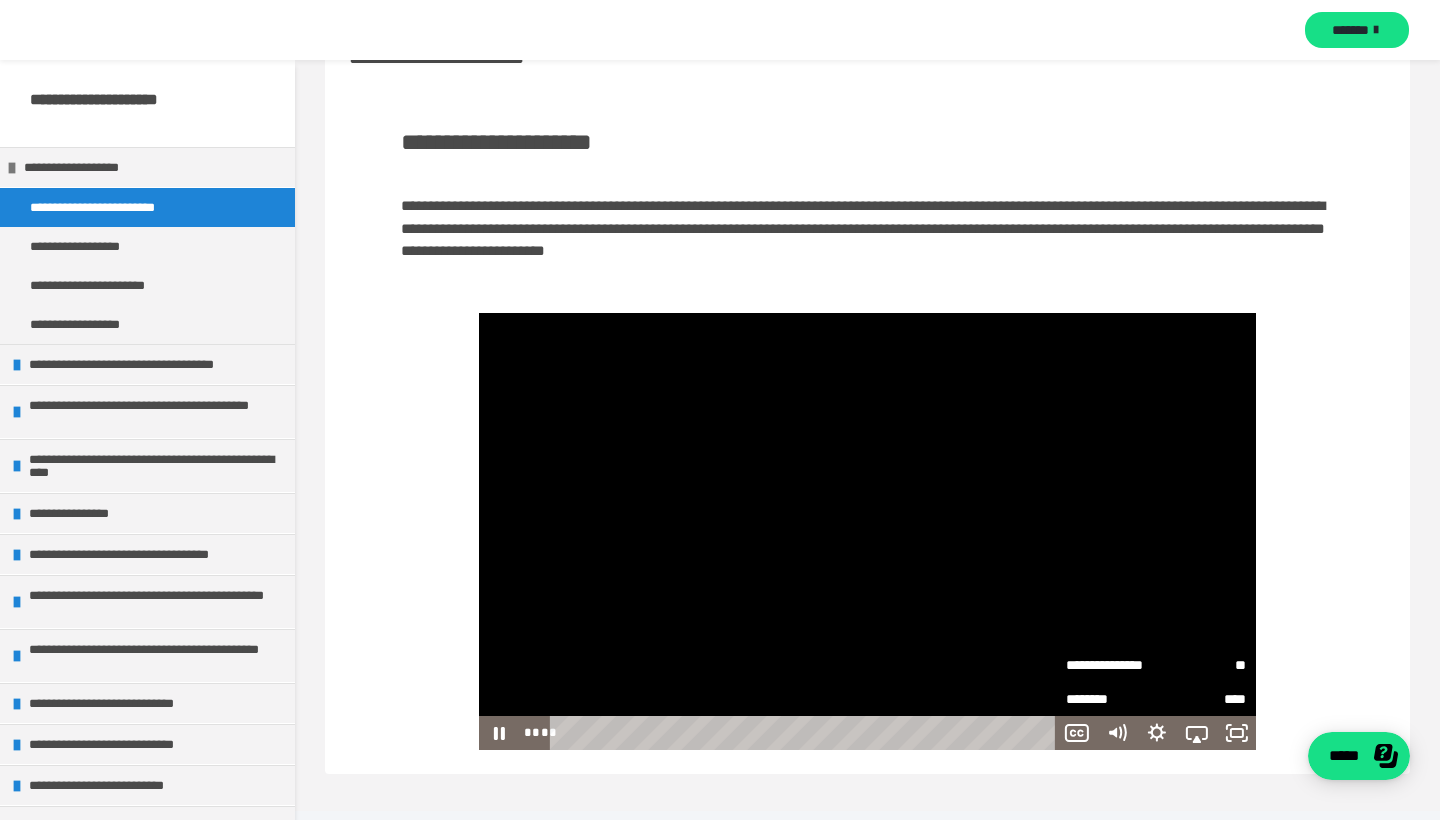 click on "**** ****" at bounding box center [788, 733] 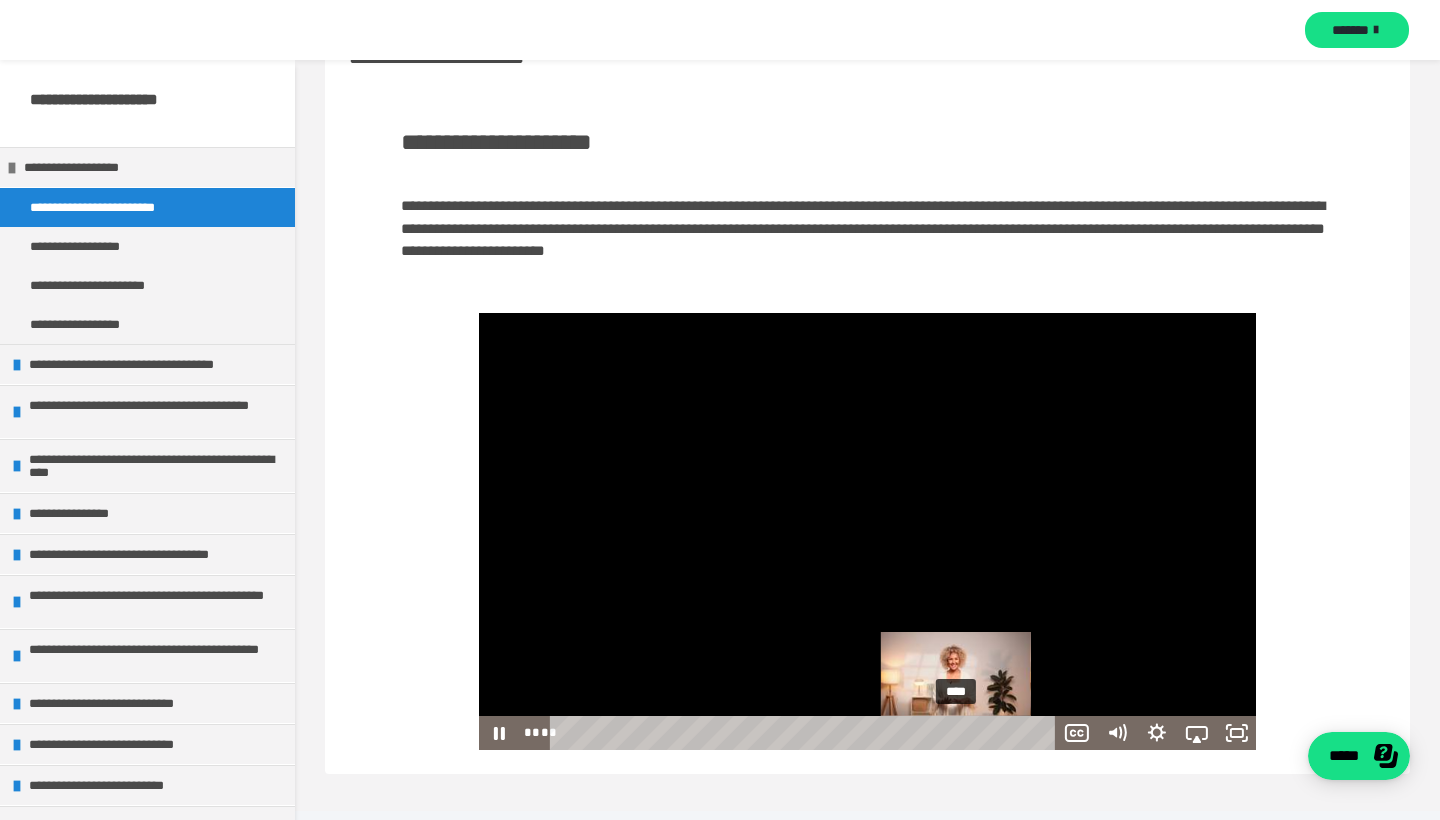 click on "****" at bounding box center [805, 733] 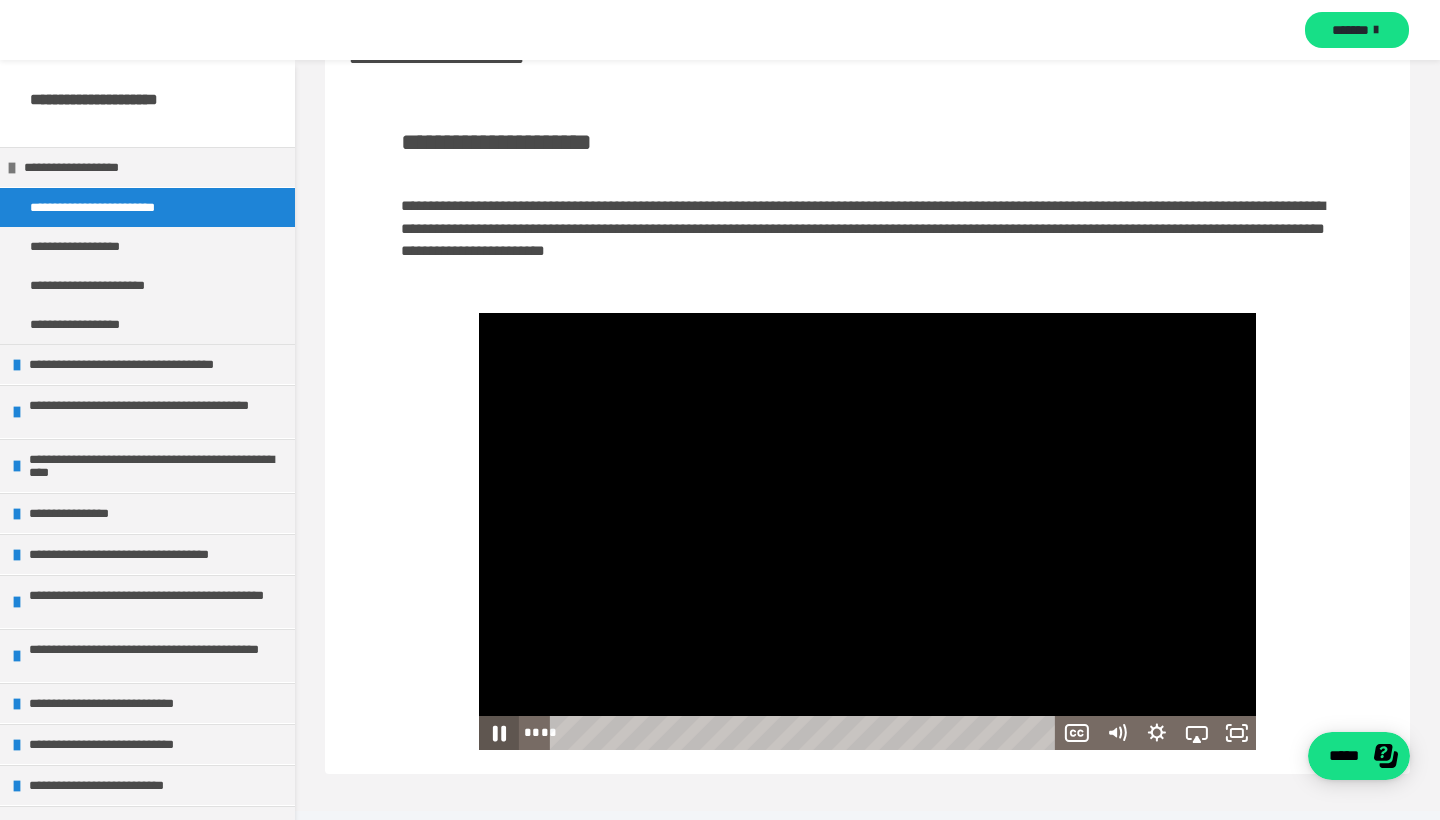 click 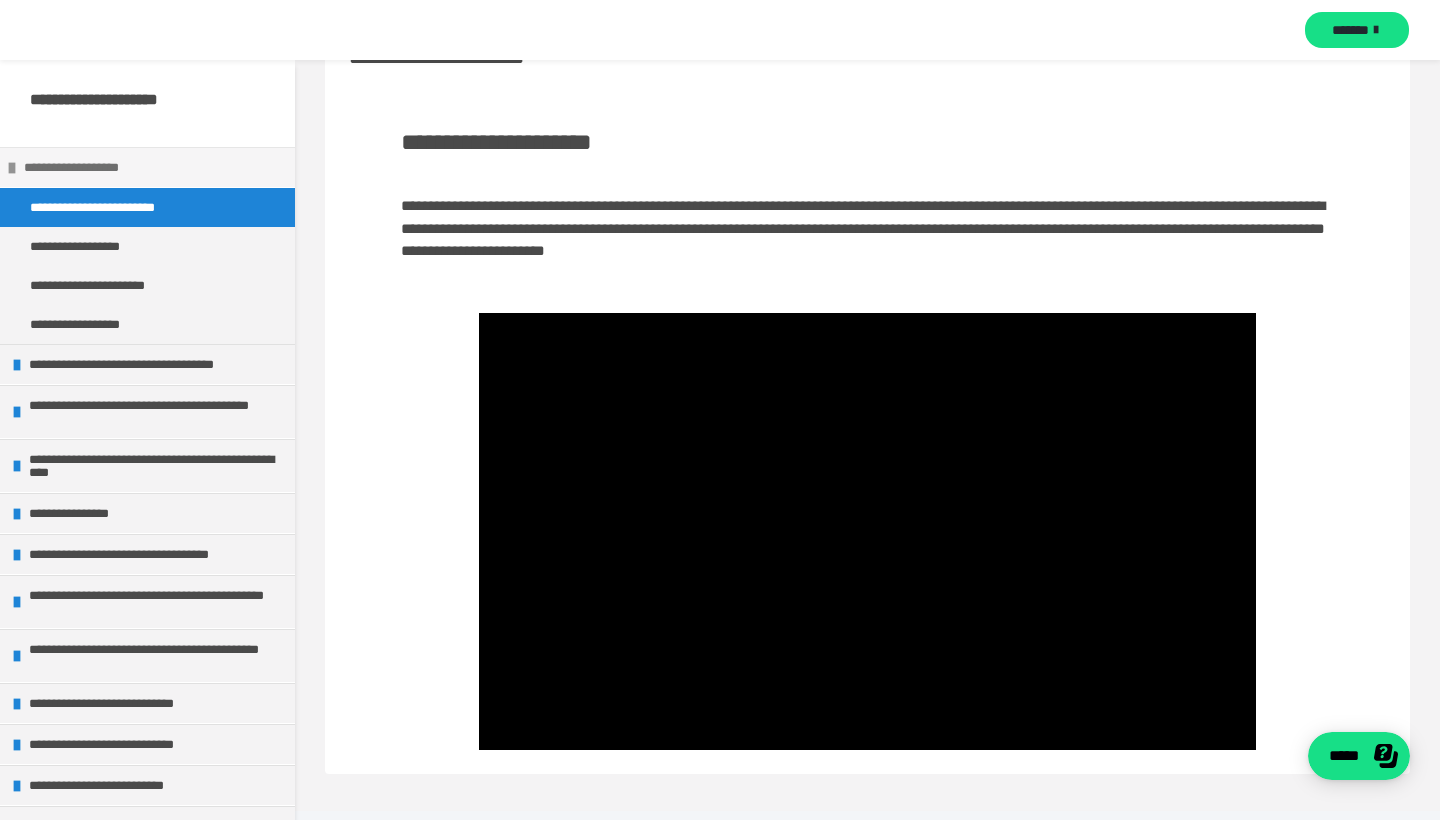 click at bounding box center [12, 168] 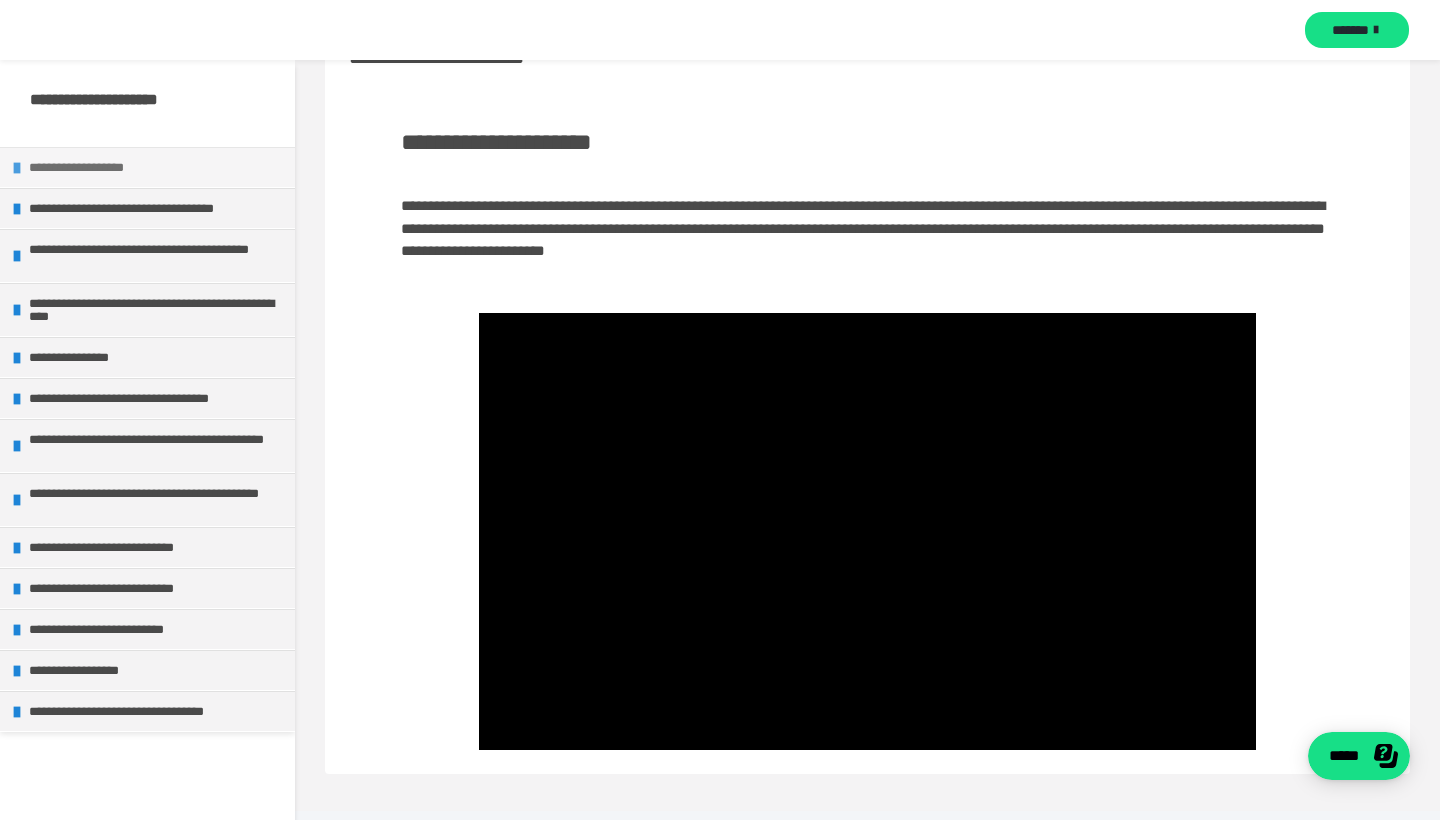 click at bounding box center (17, 168) 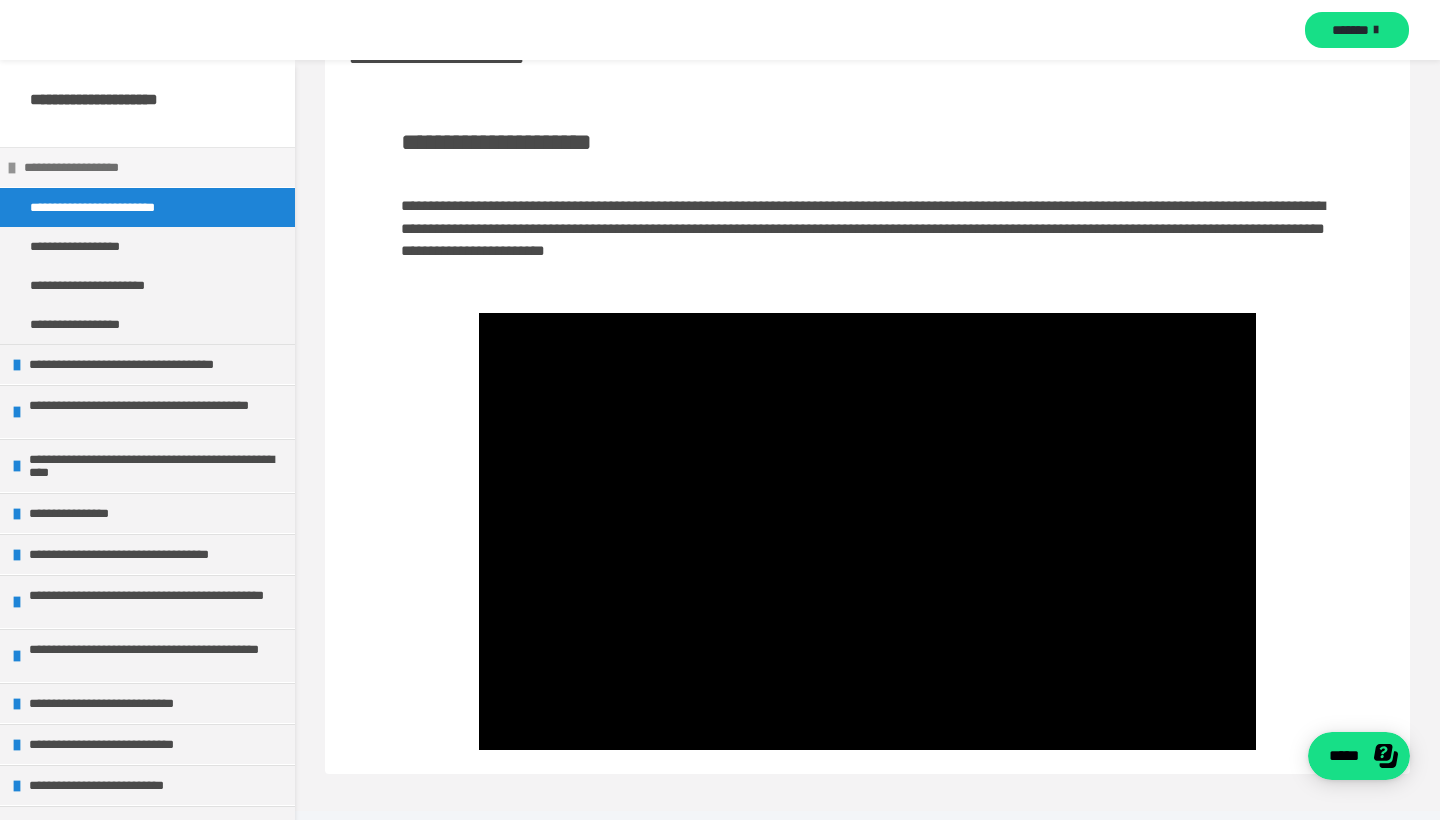 click at bounding box center [12, 168] 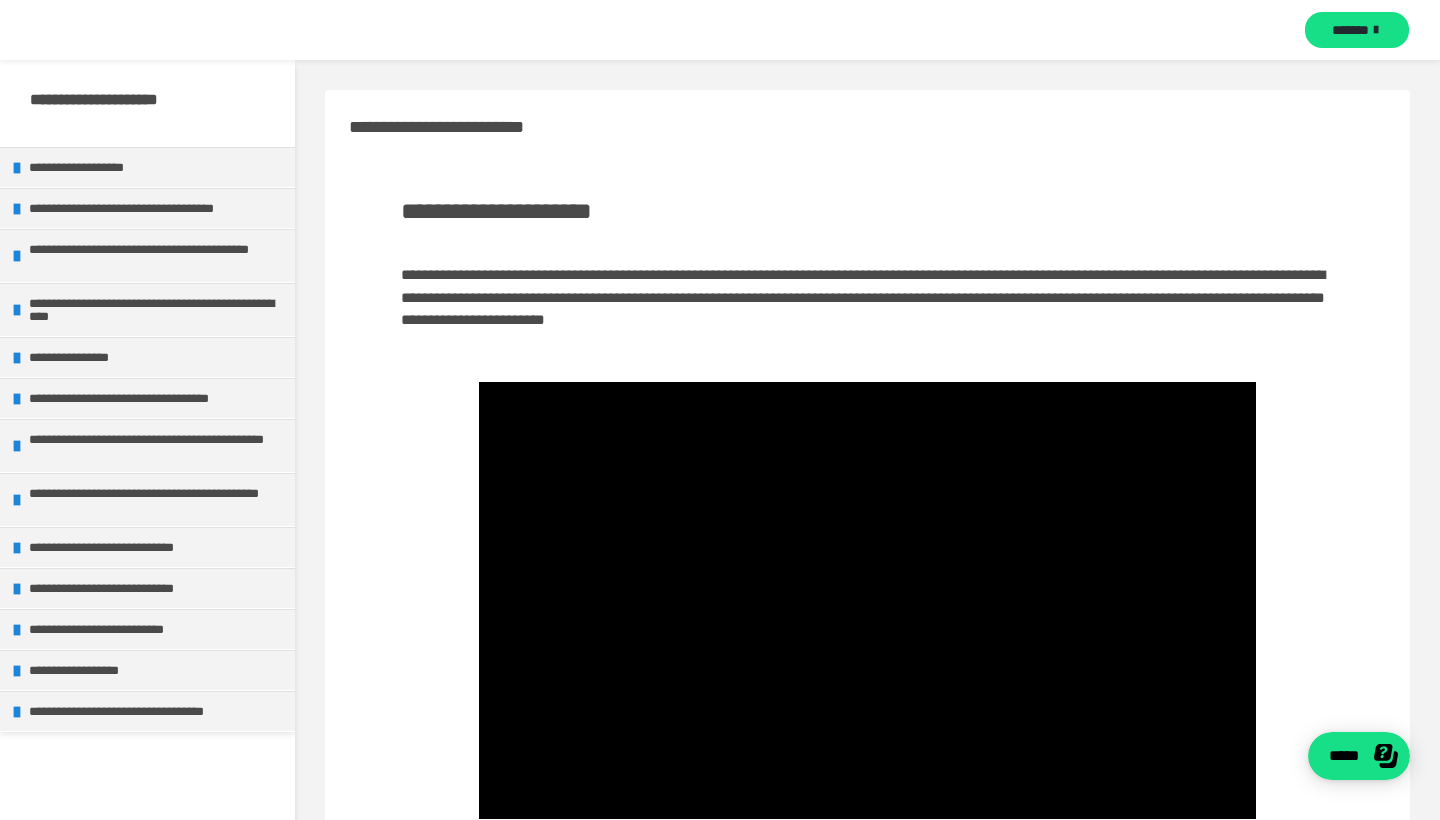 scroll, scrollTop: 0, scrollLeft: 0, axis: both 